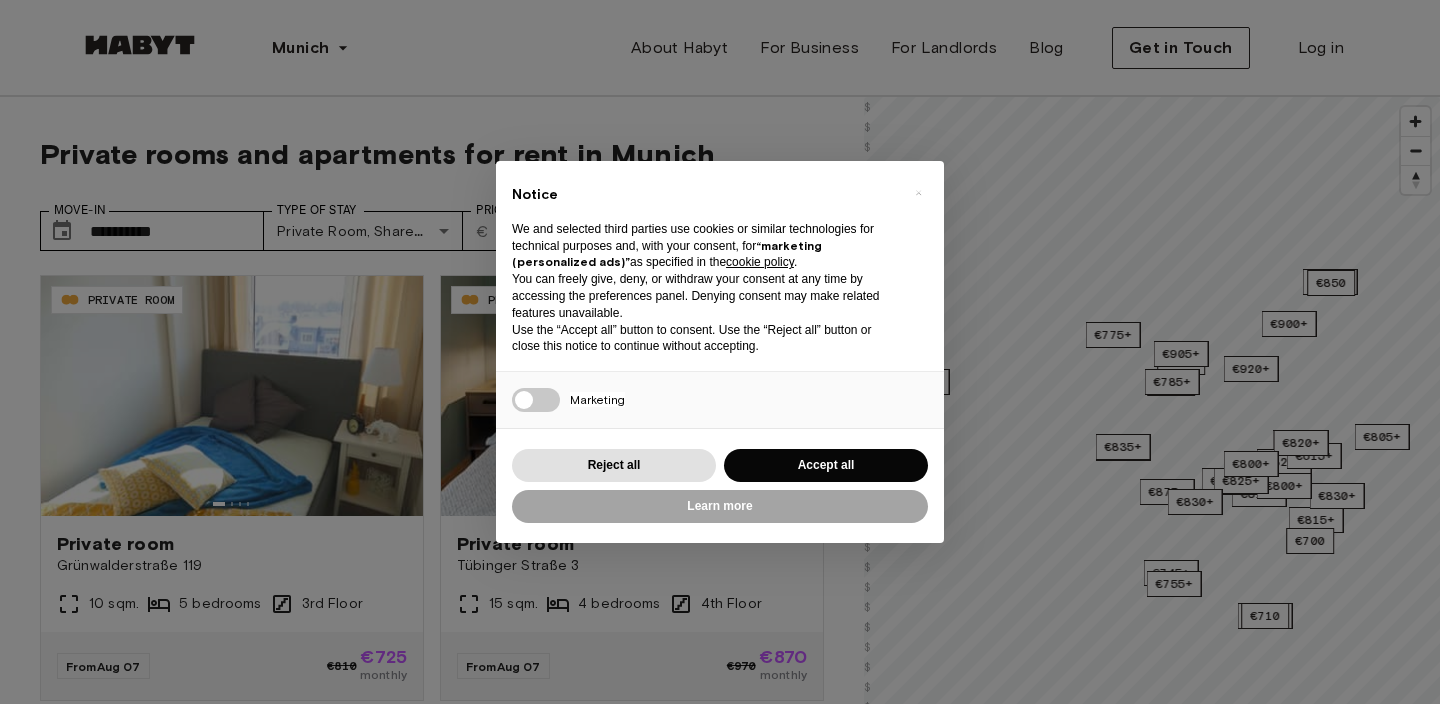 scroll, scrollTop: 0, scrollLeft: 0, axis: both 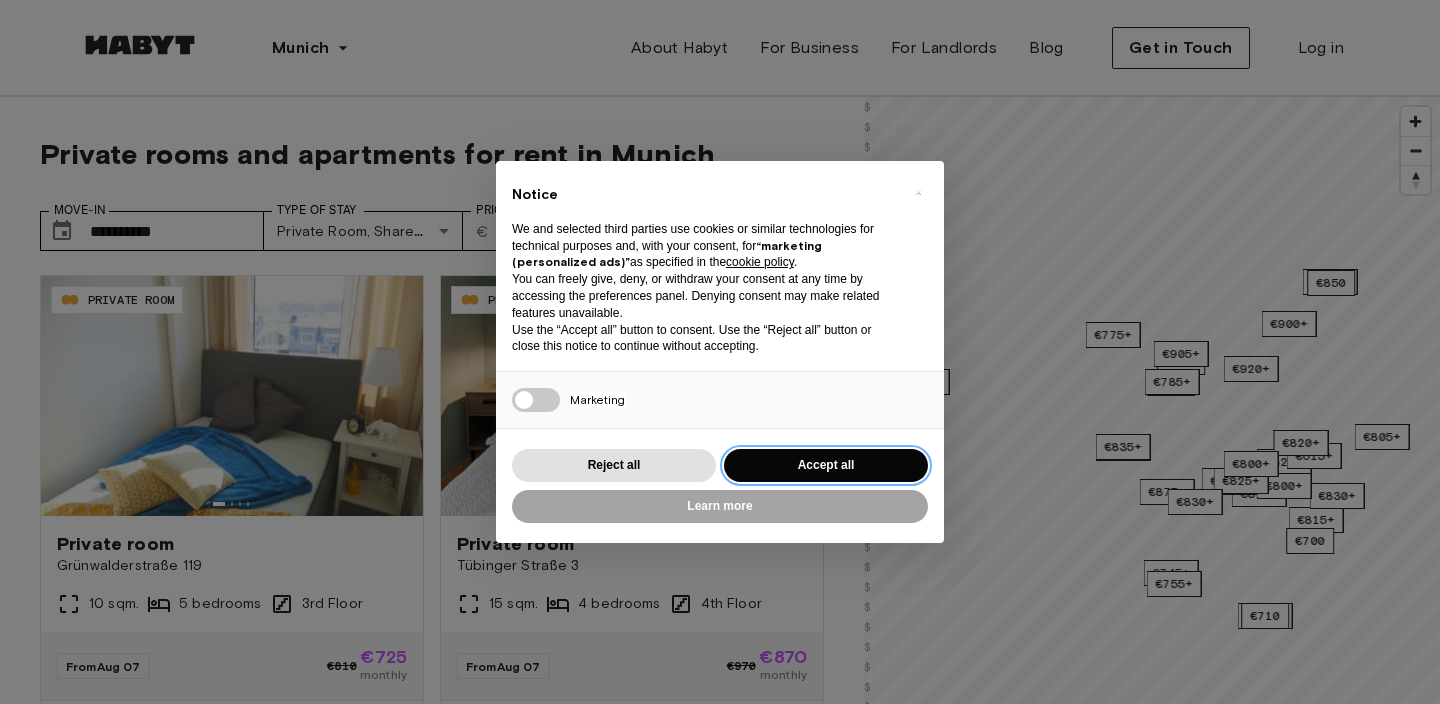 click on "Accept all" at bounding box center [826, 465] 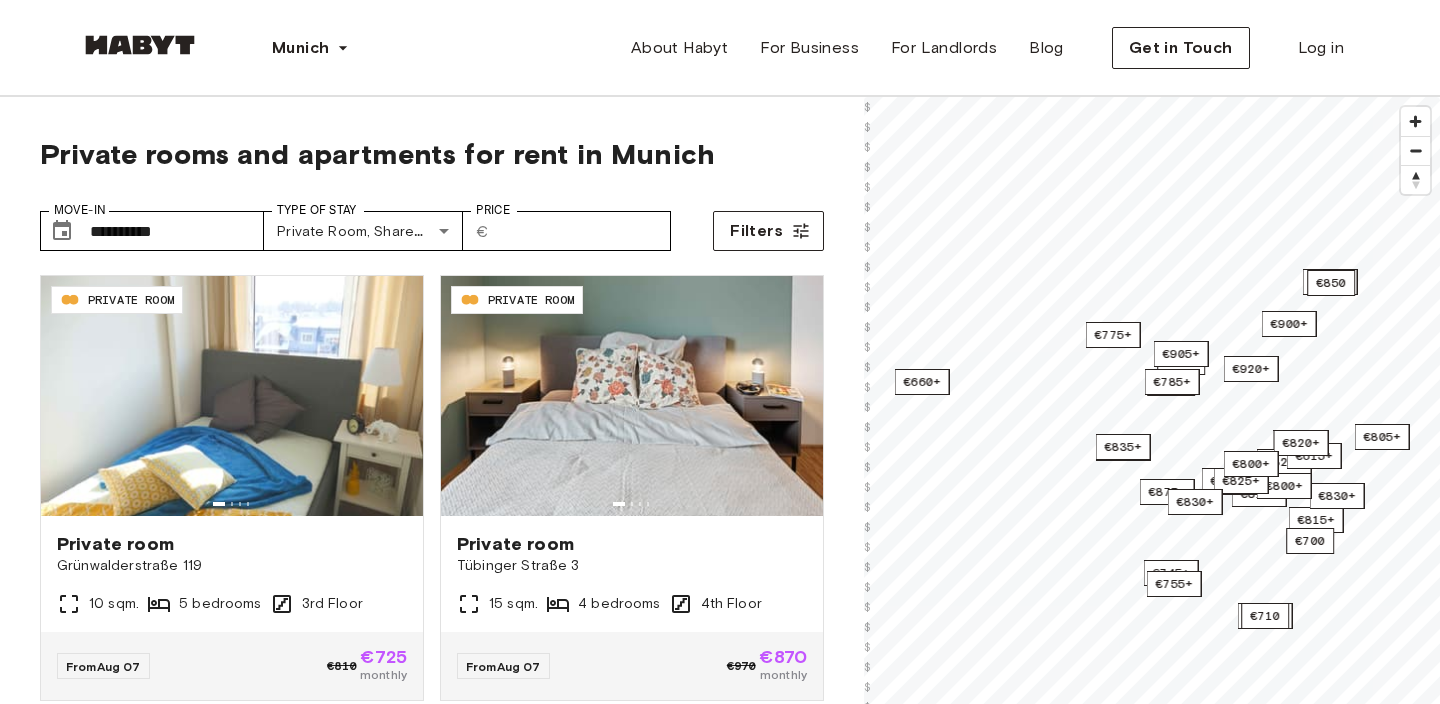 scroll, scrollTop: 0, scrollLeft: 0, axis: both 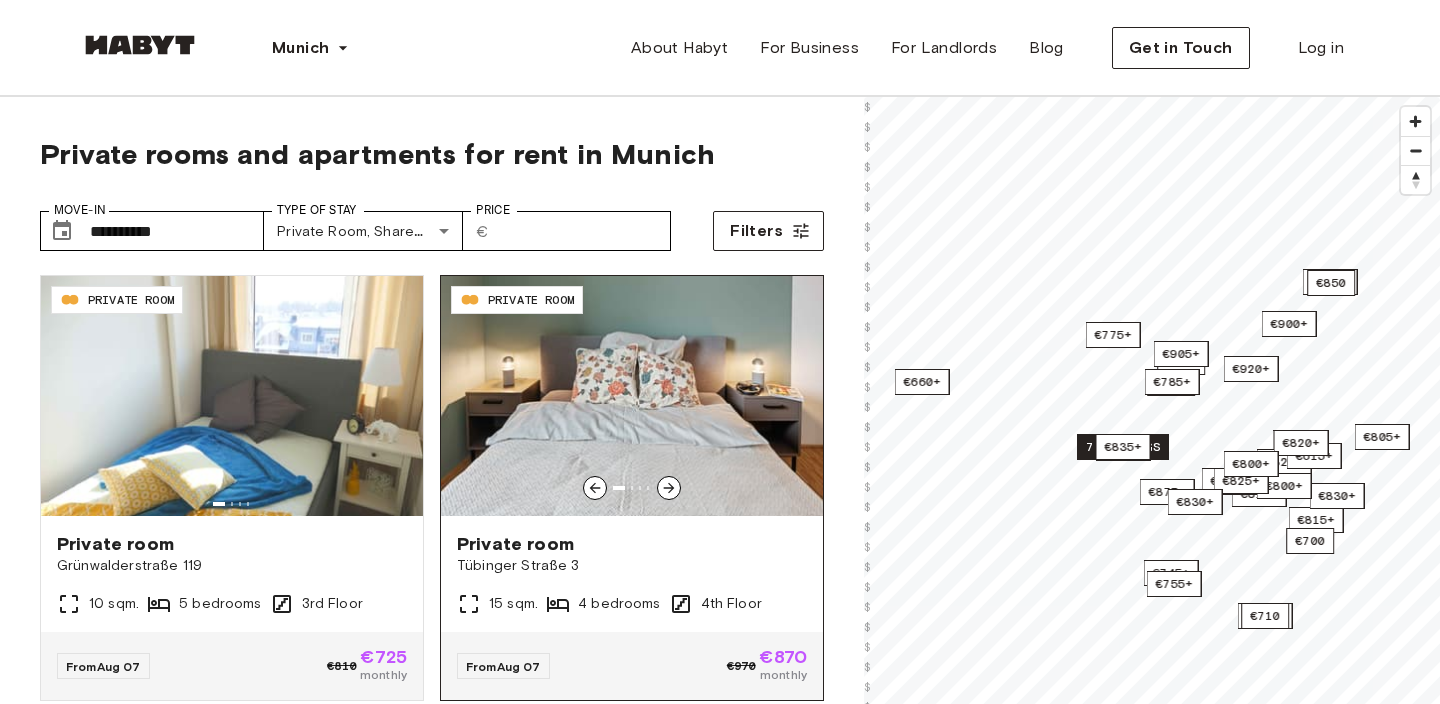 click 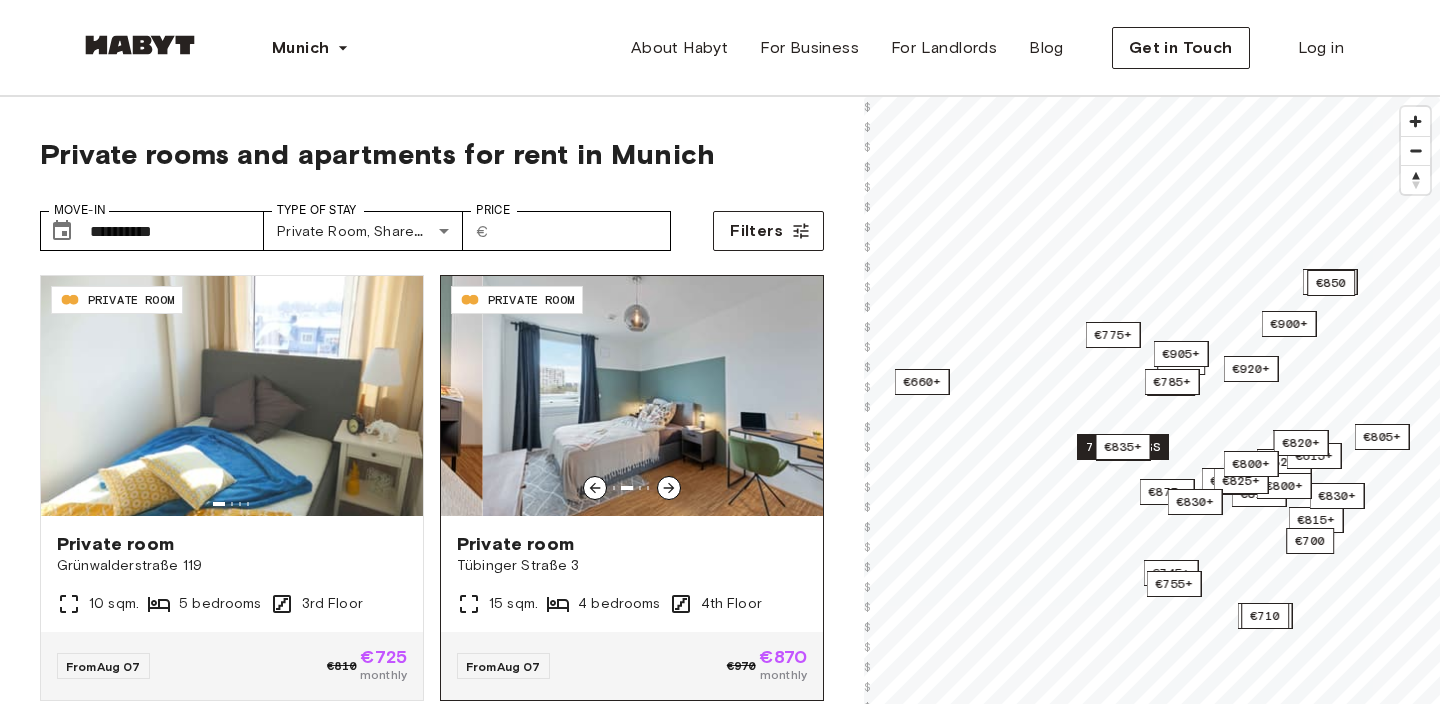 click 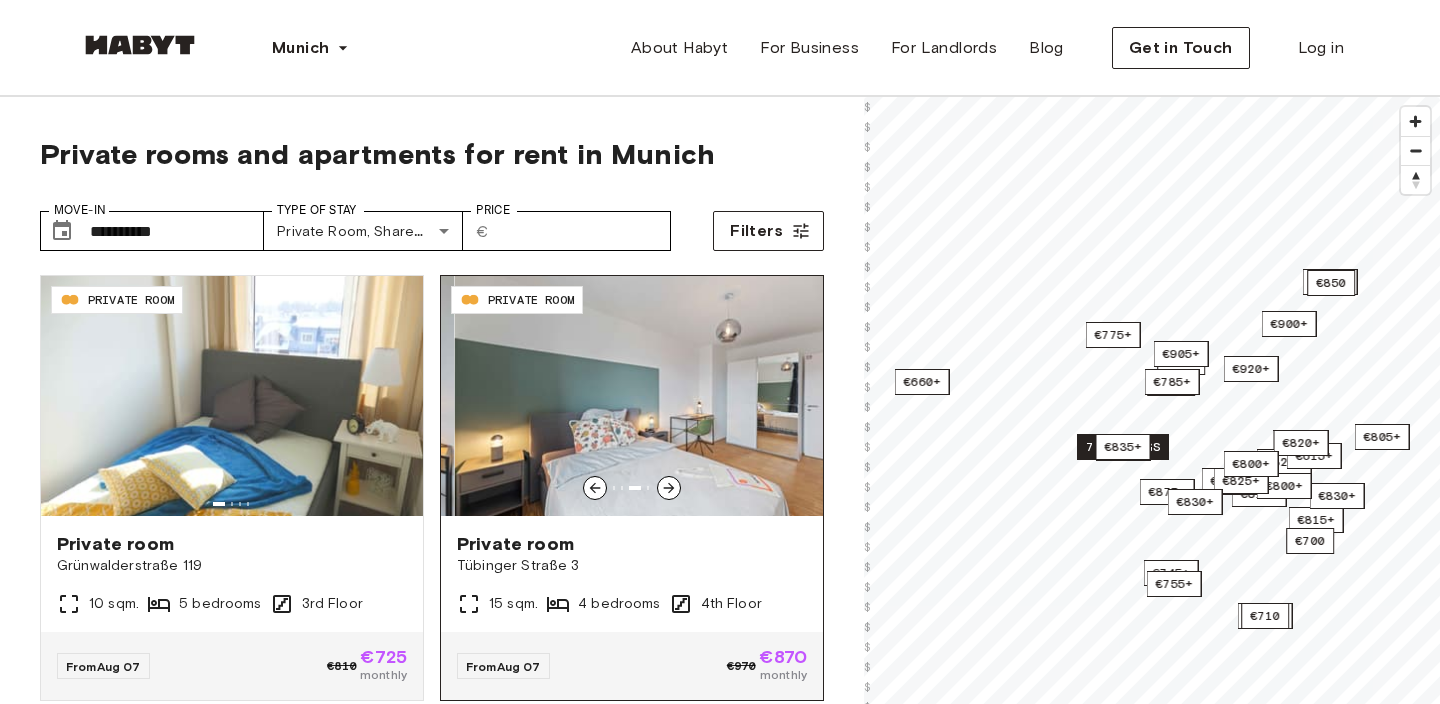 click 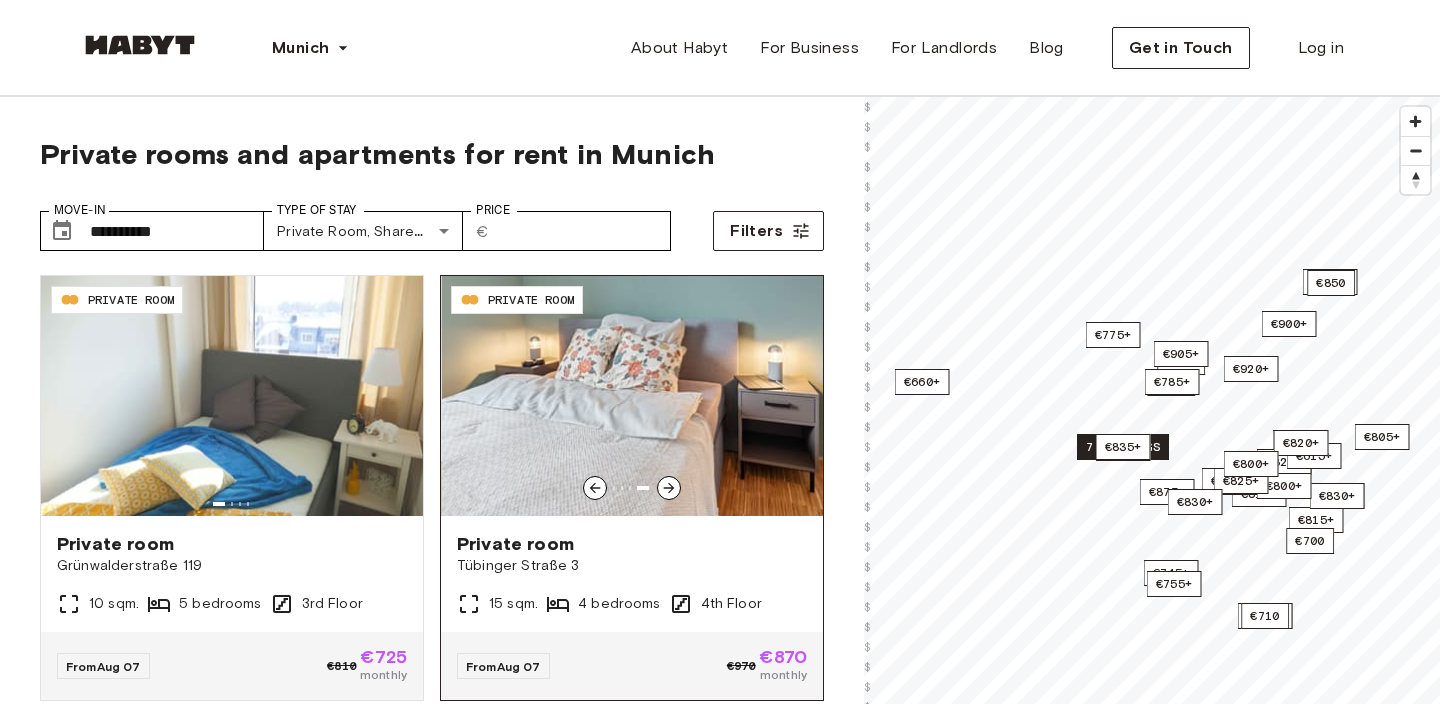 click 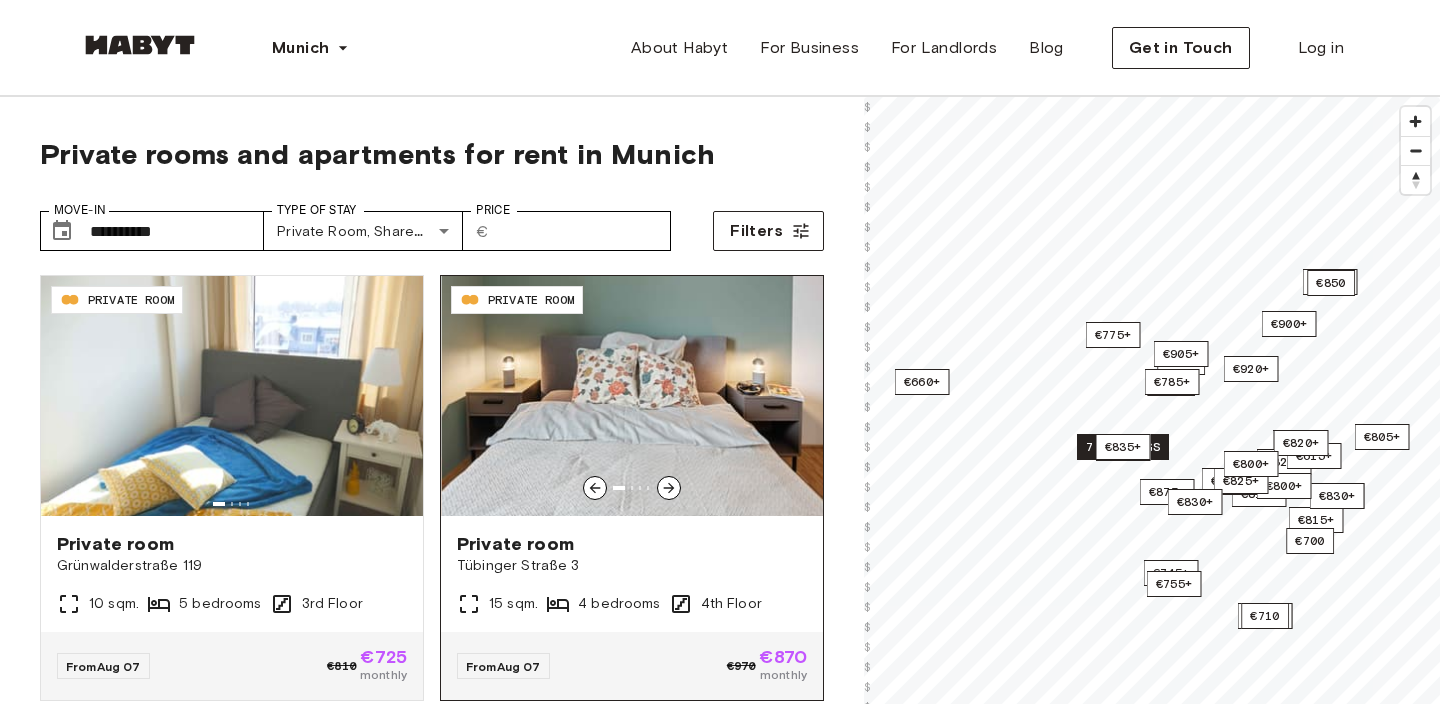 click 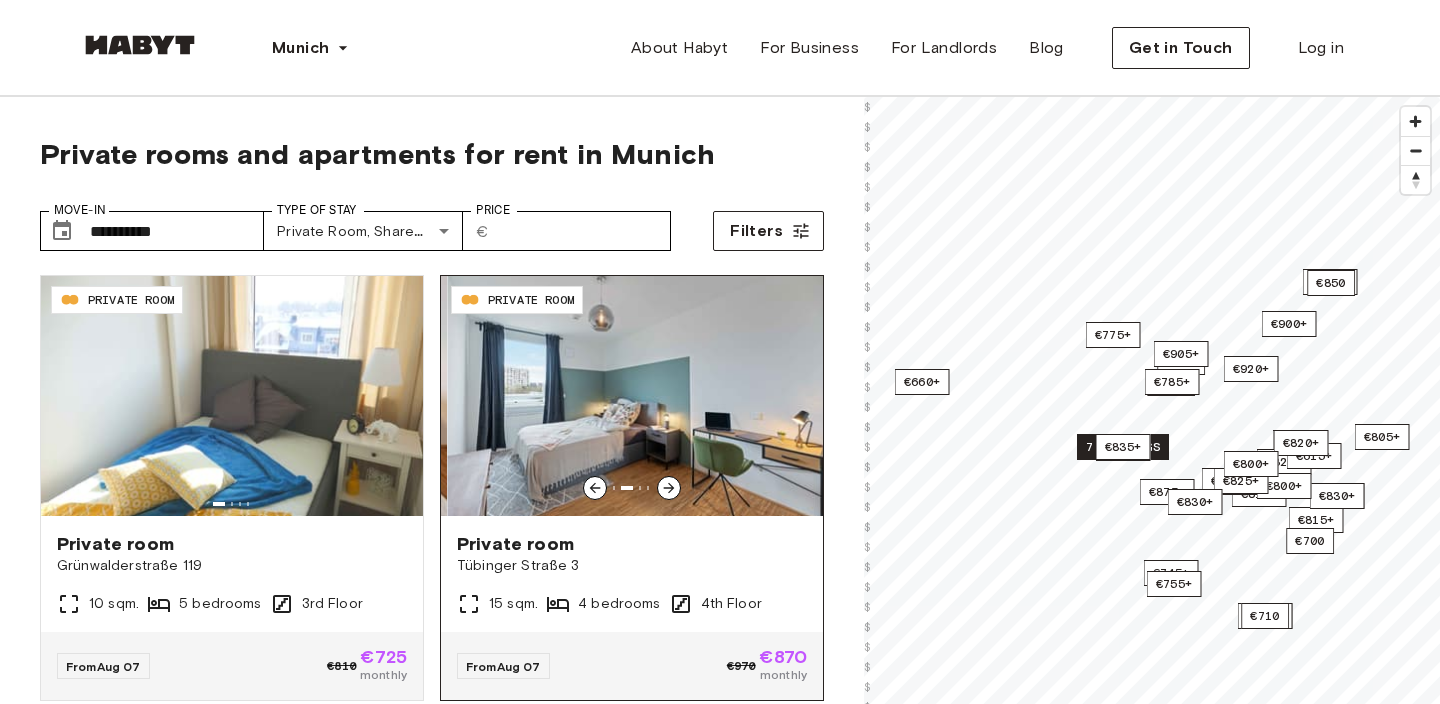 click on "Private room" at bounding box center [632, 544] 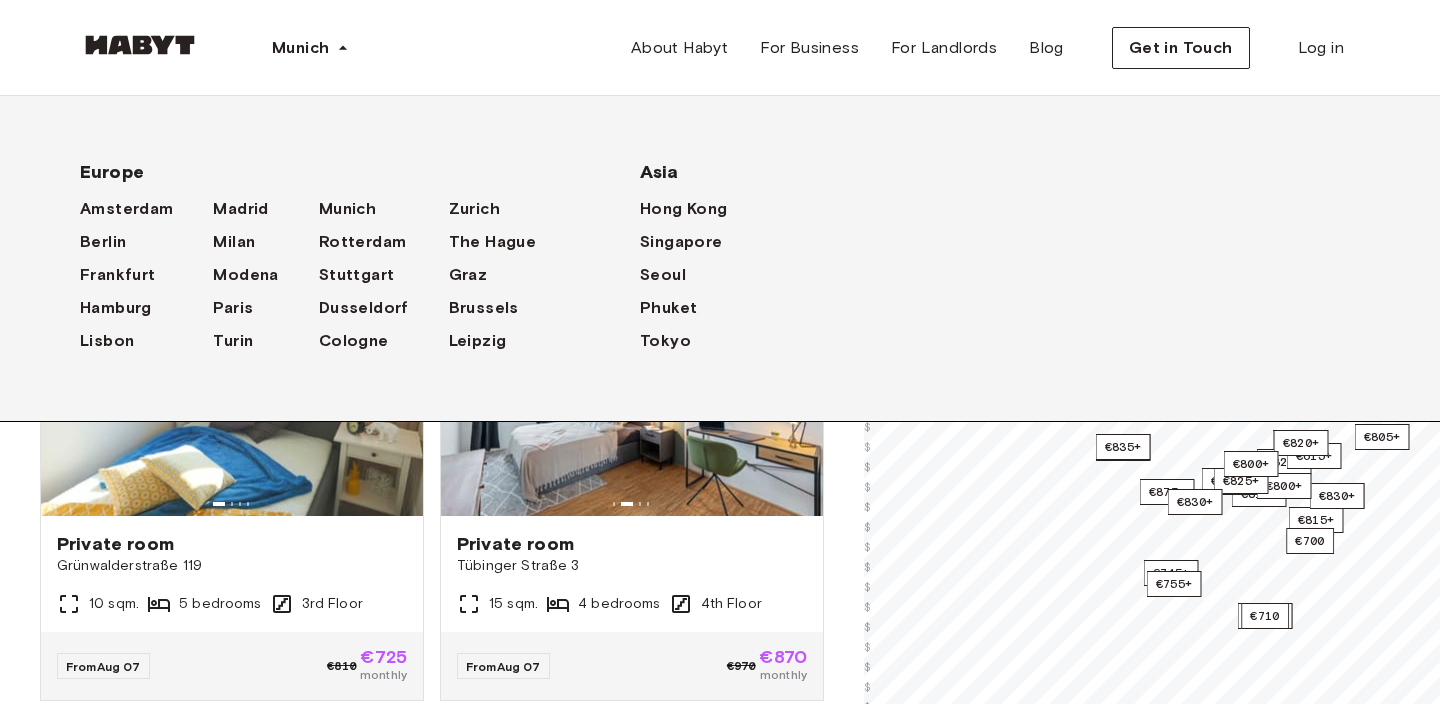 scroll, scrollTop: 287, scrollLeft: 0, axis: vertical 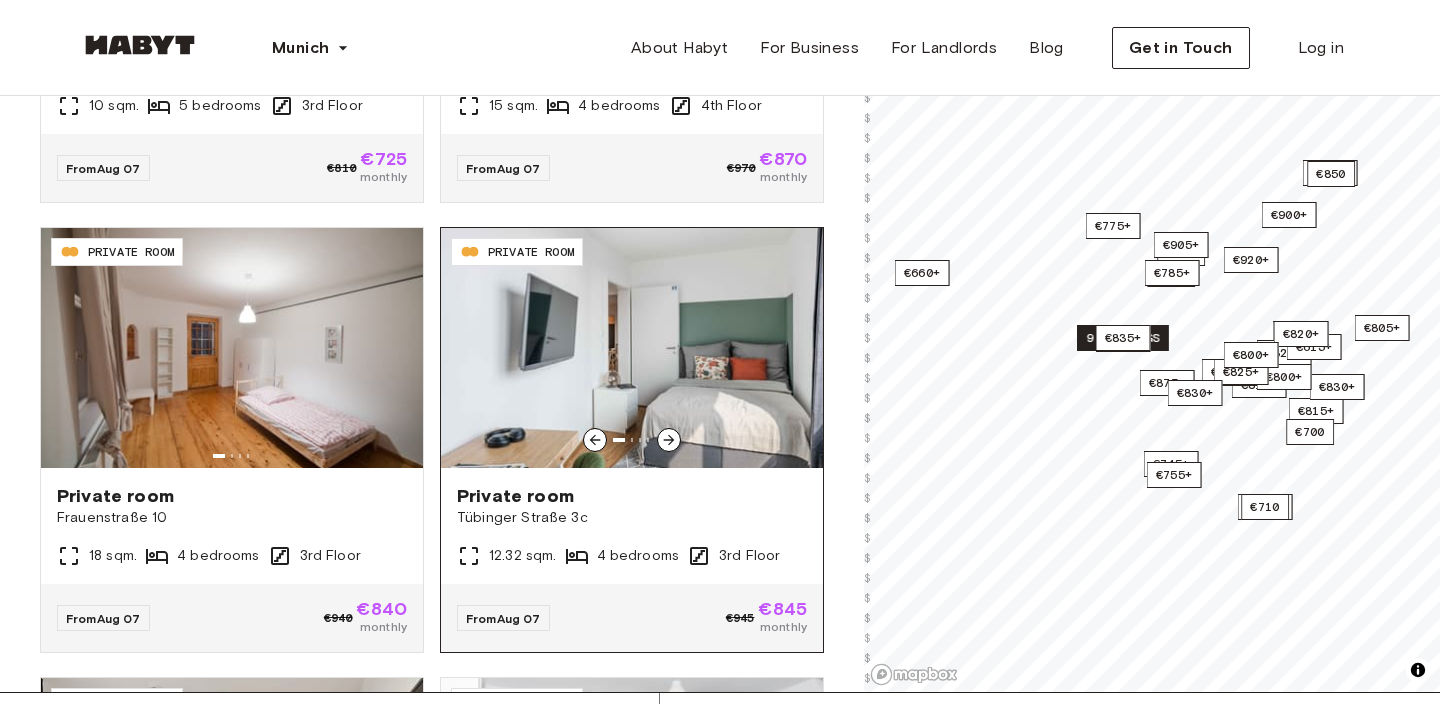 click at bounding box center (632, 348) 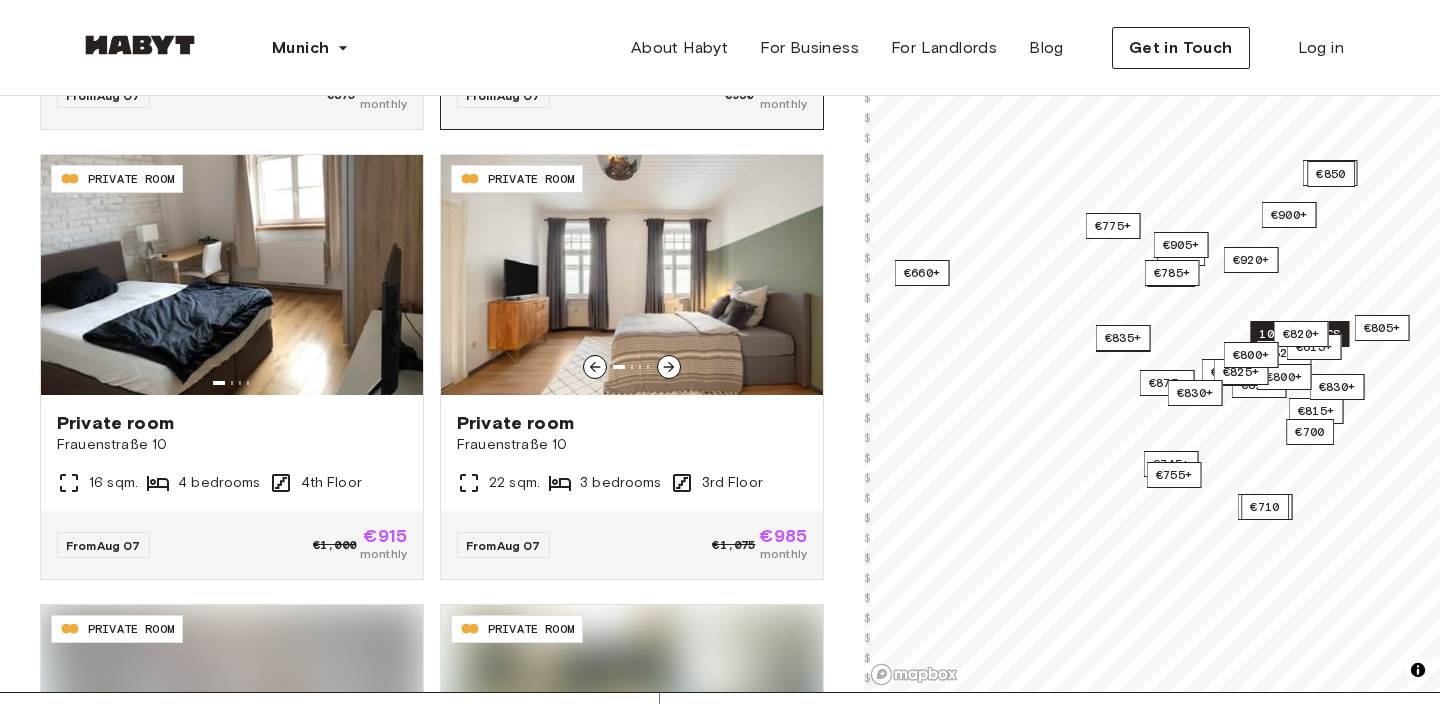 scroll, scrollTop: 1632, scrollLeft: 0, axis: vertical 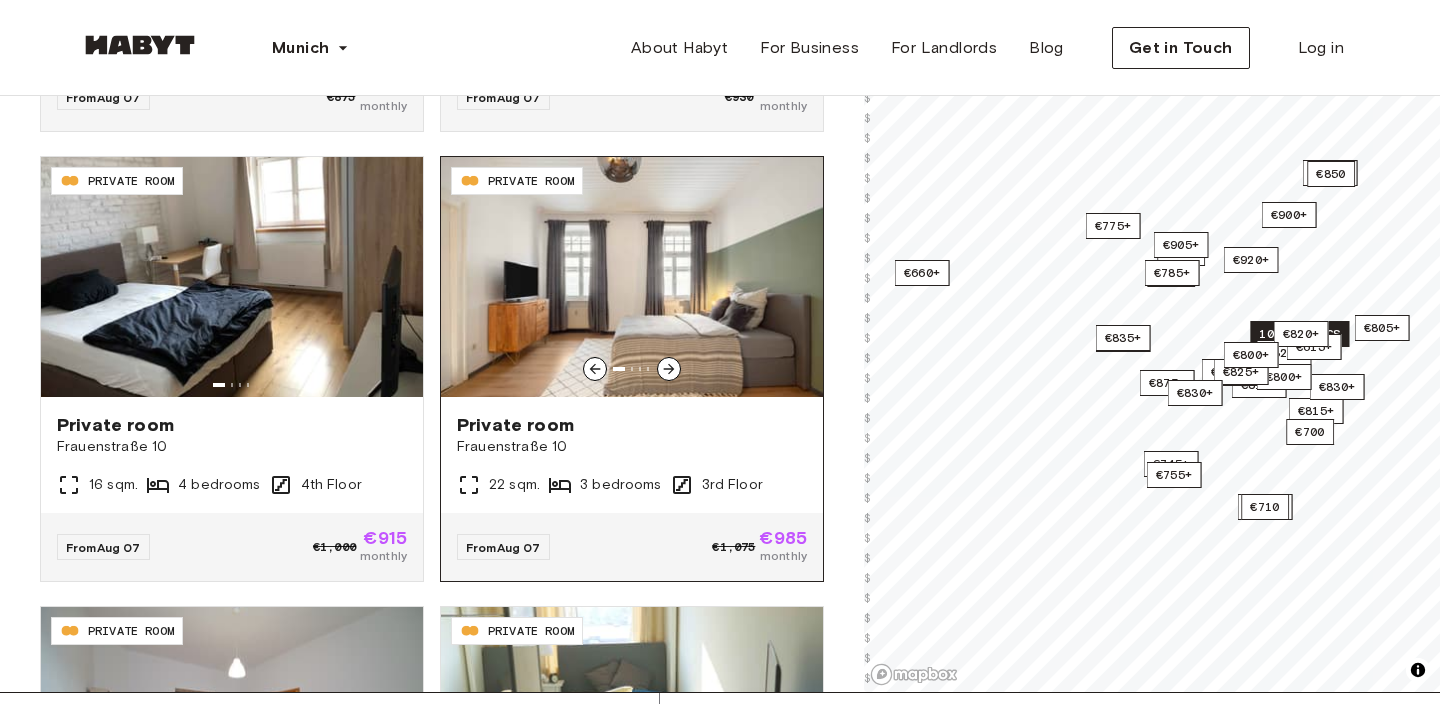 click 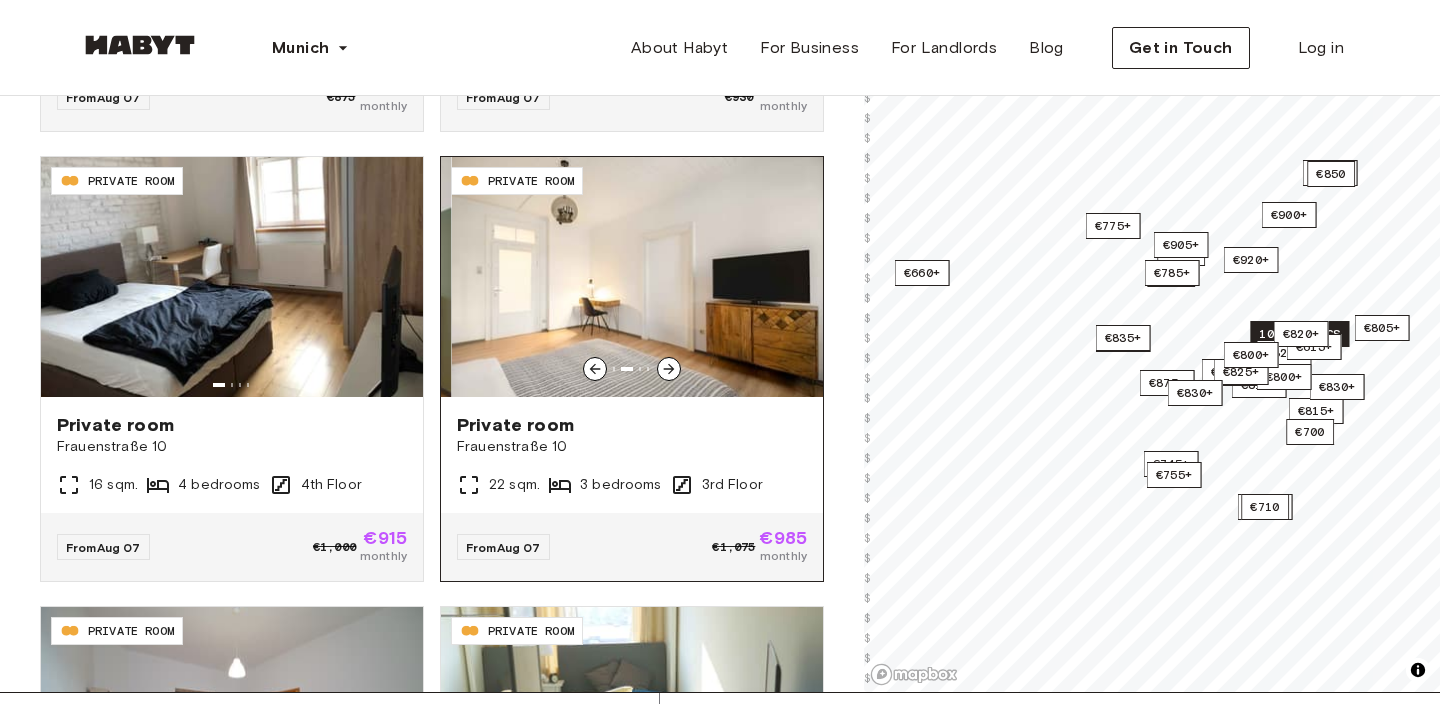click 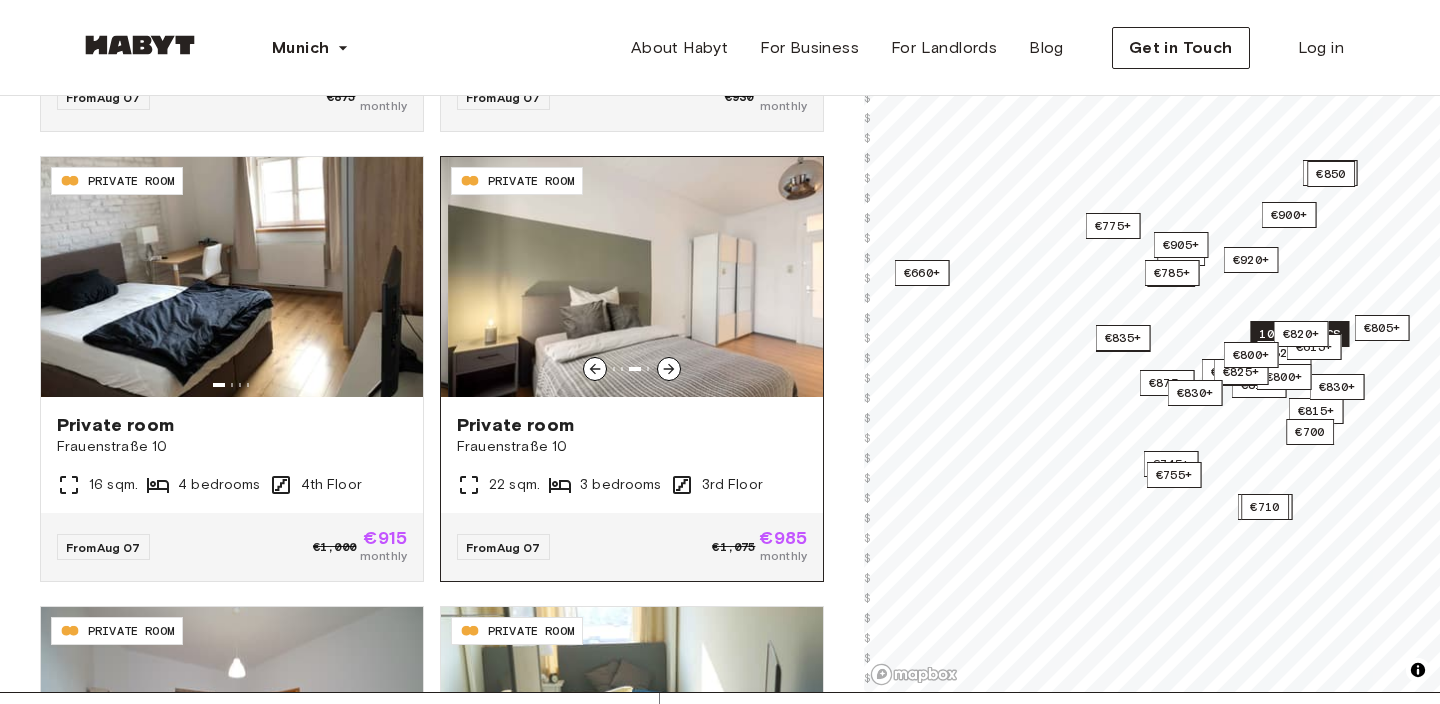 click 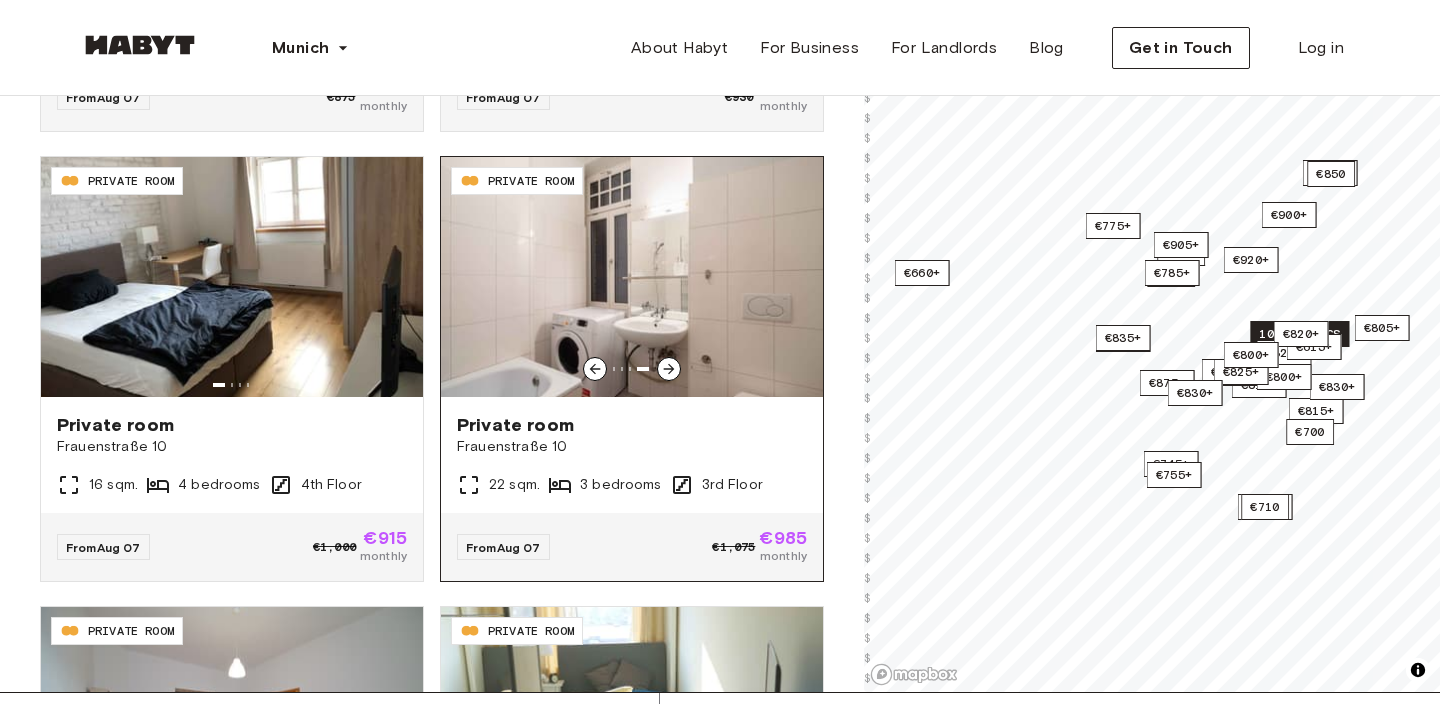 click 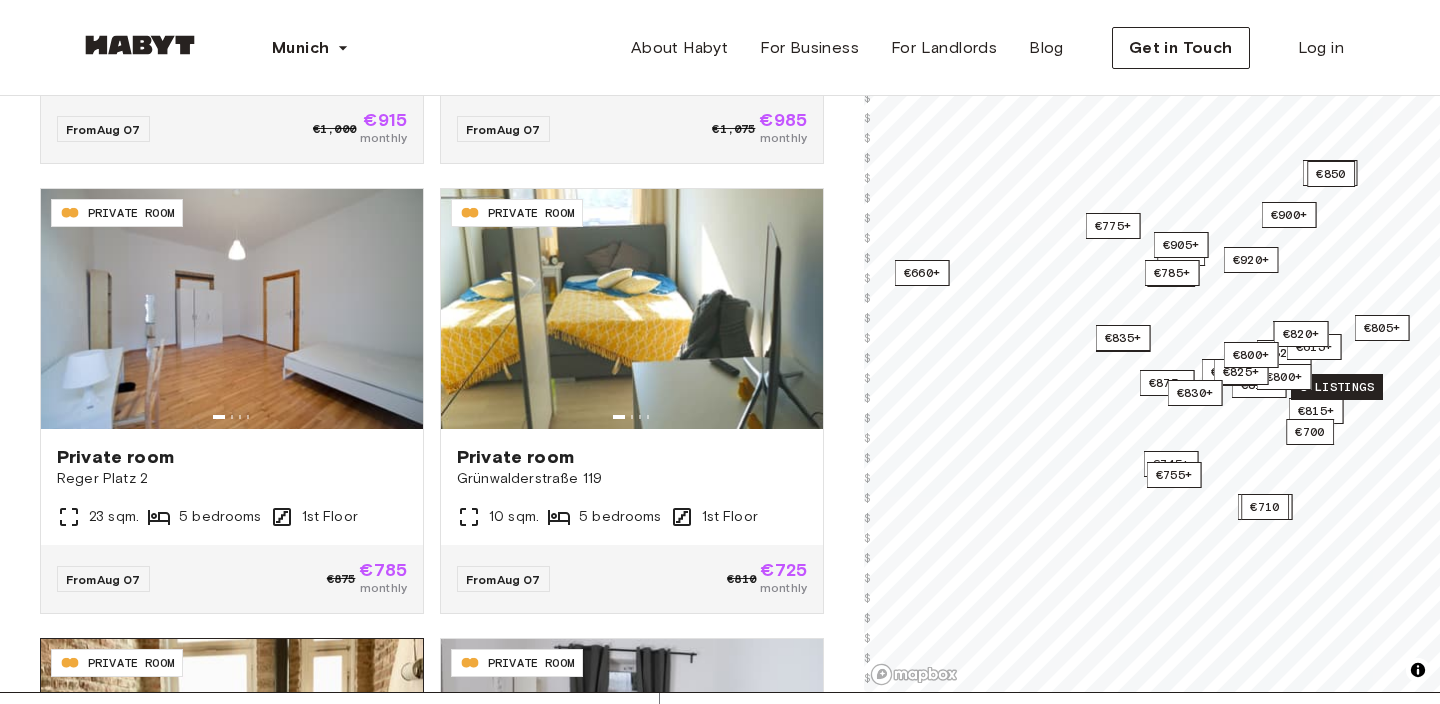 scroll, scrollTop: 2051, scrollLeft: 0, axis: vertical 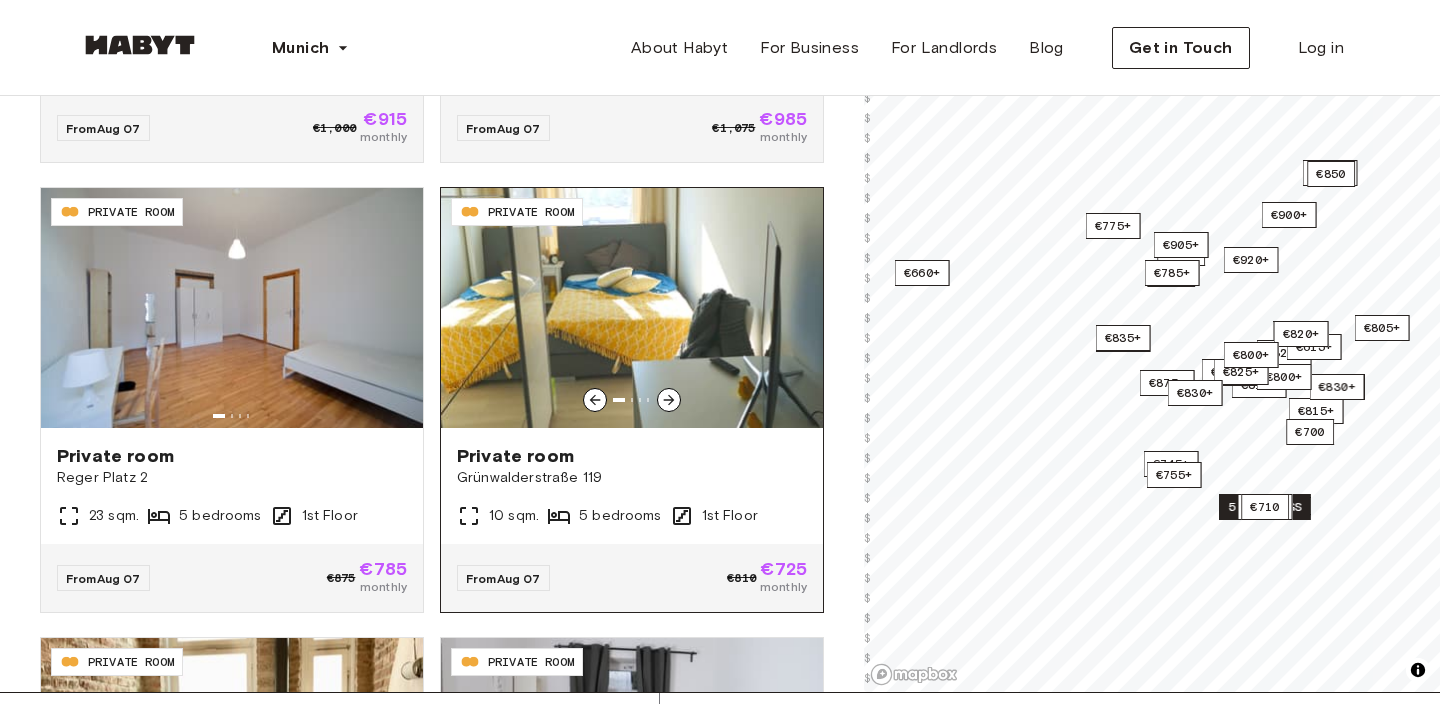 click 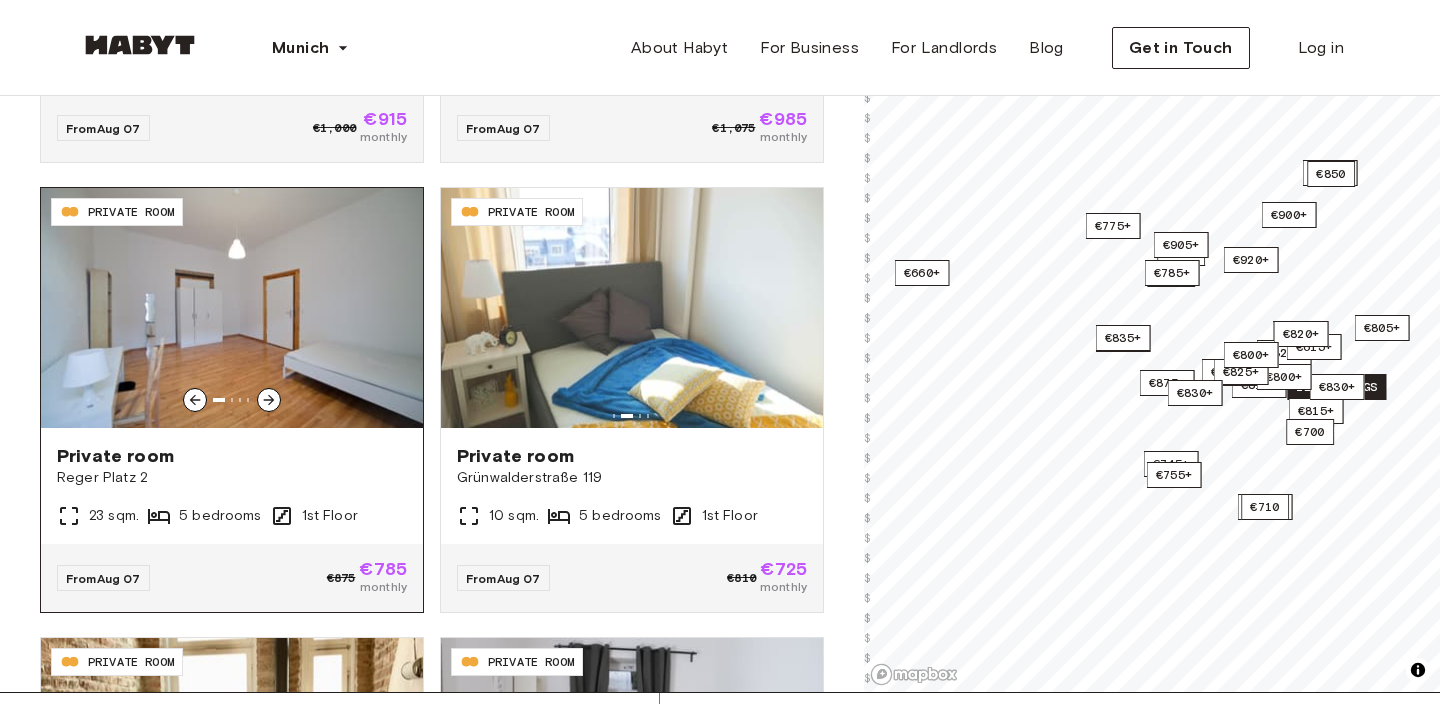 click 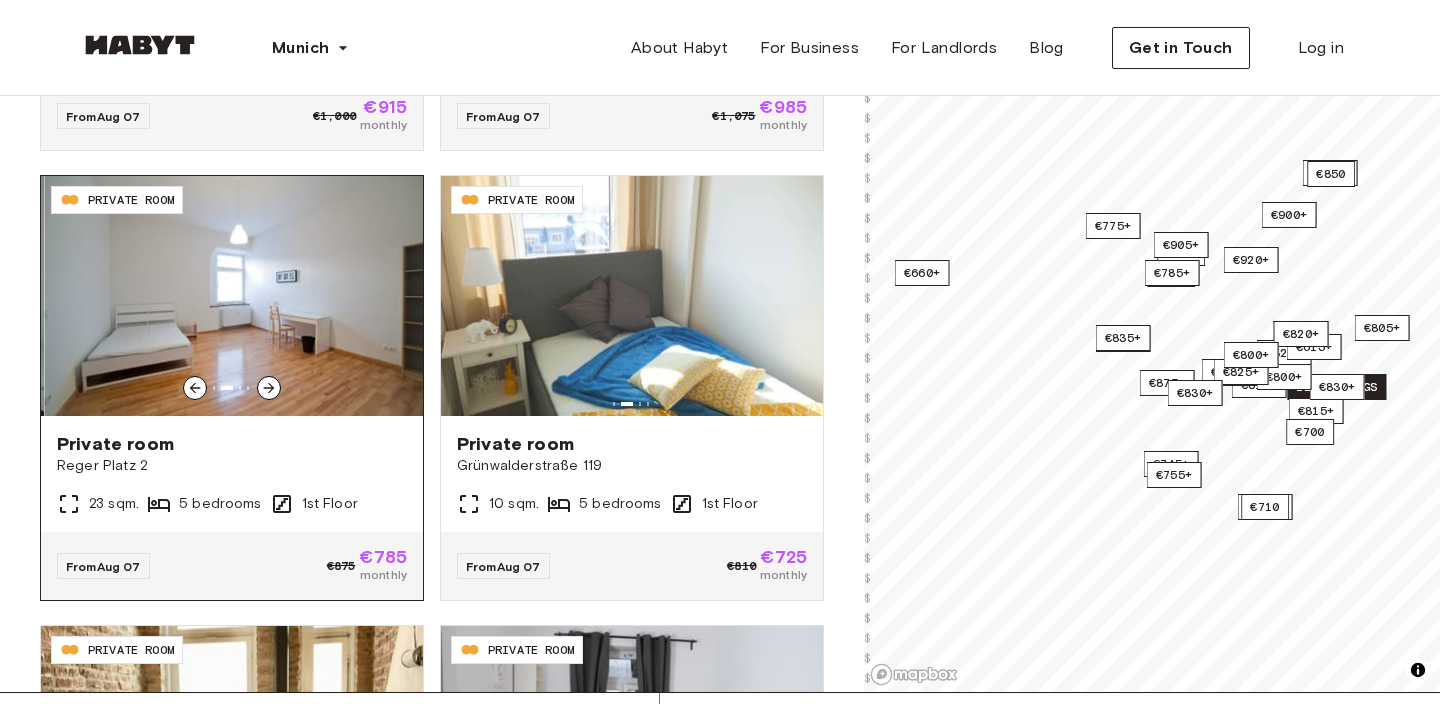 scroll, scrollTop: 2060, scrollLeft: 0, axis: vertical 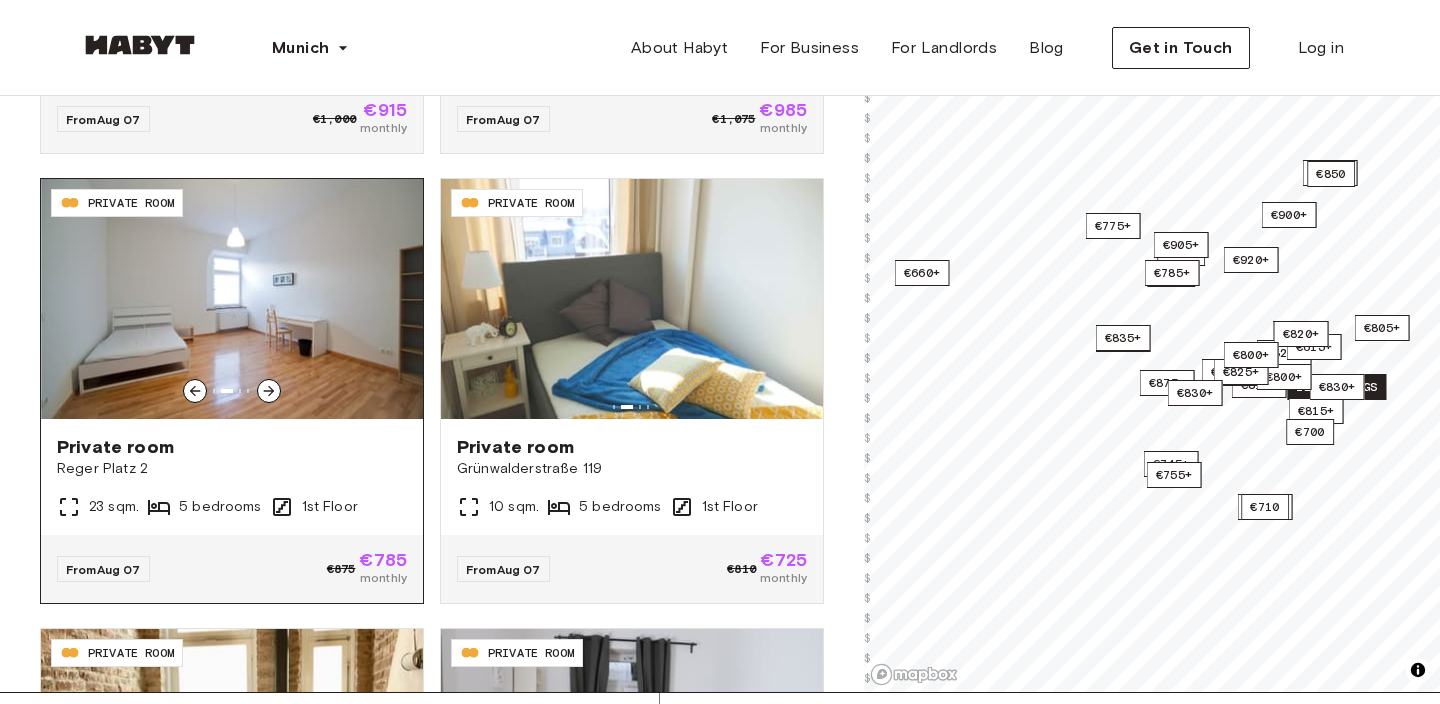 click 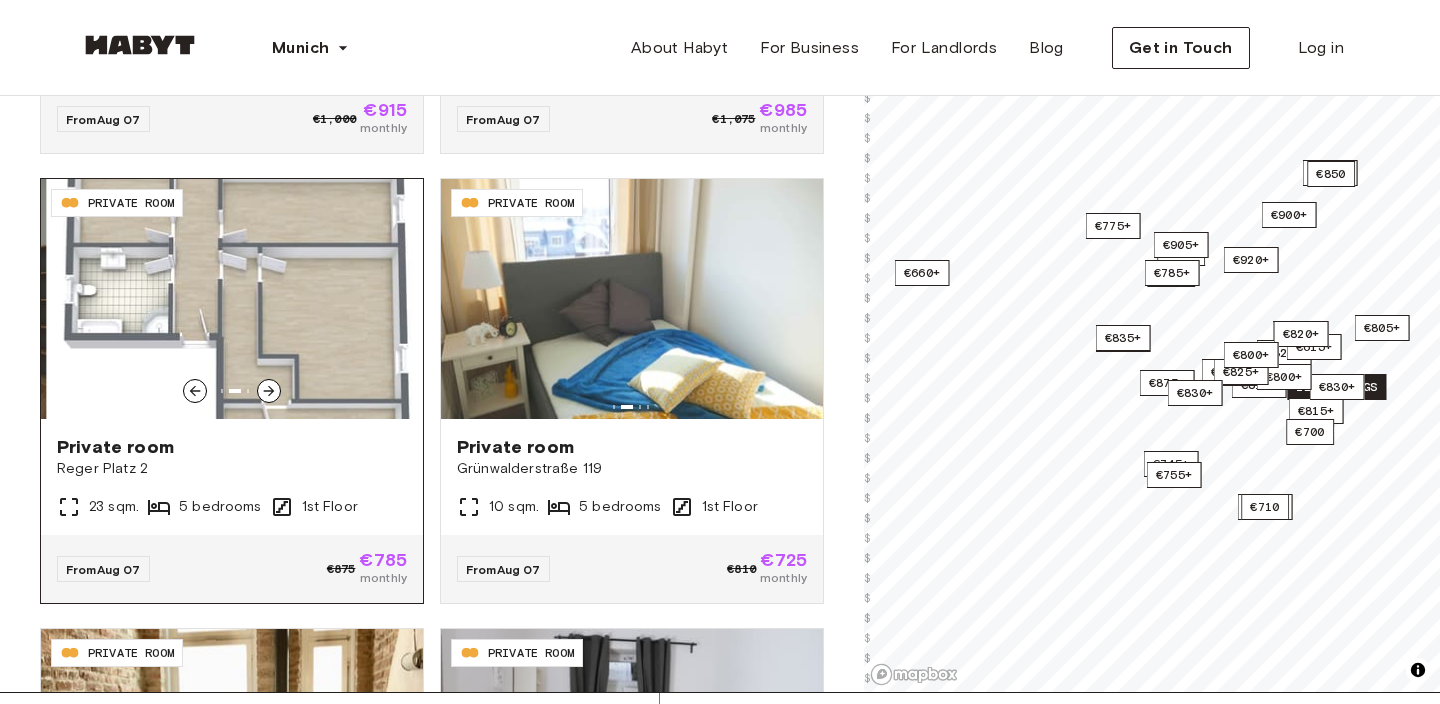 click 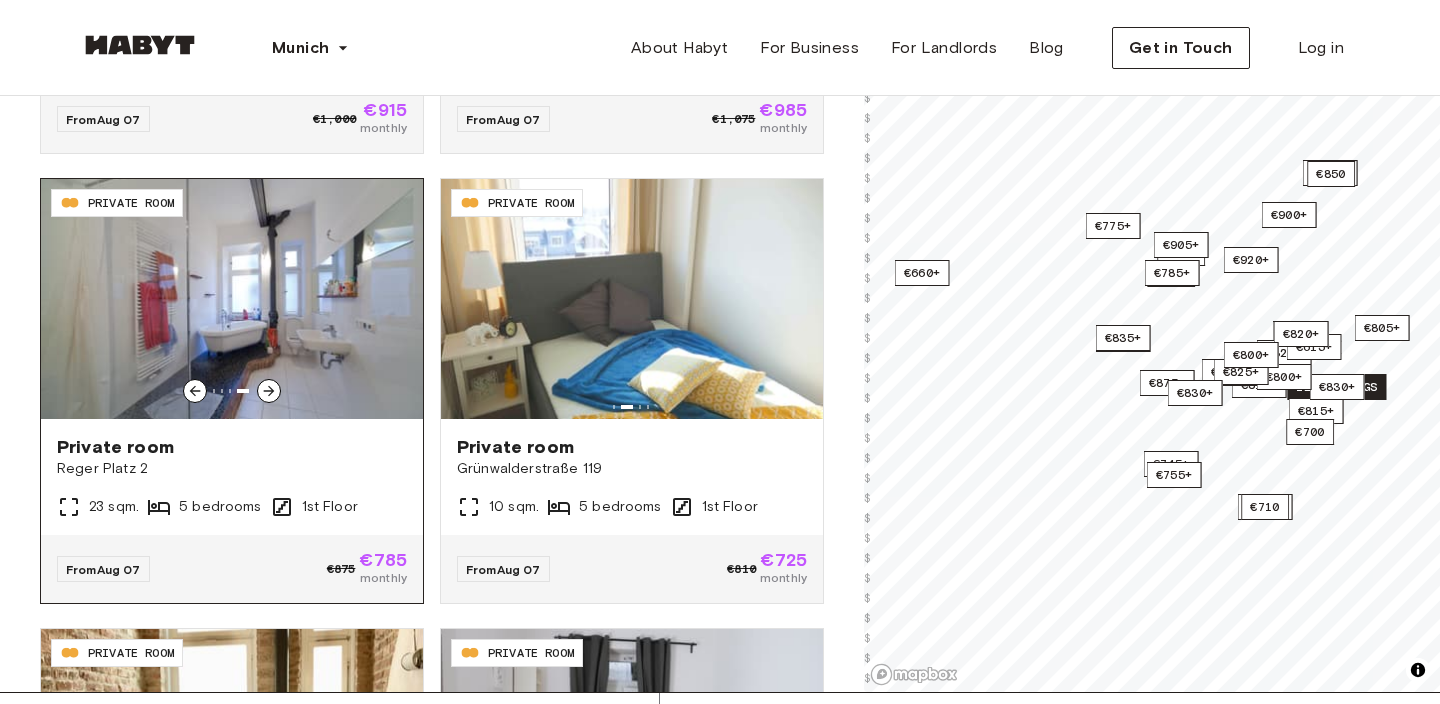 click 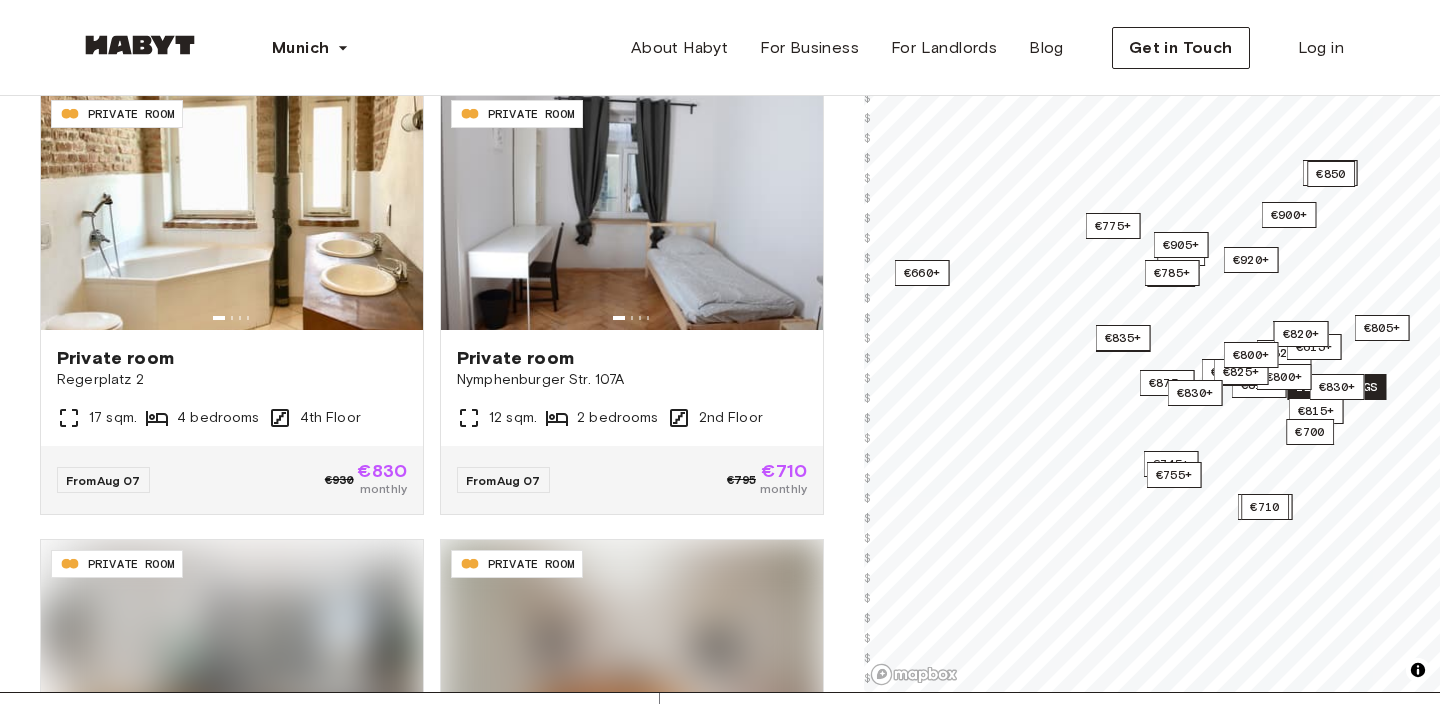 scroll, scrollTop: 2594, scrollLeft: 0, axis: vertical 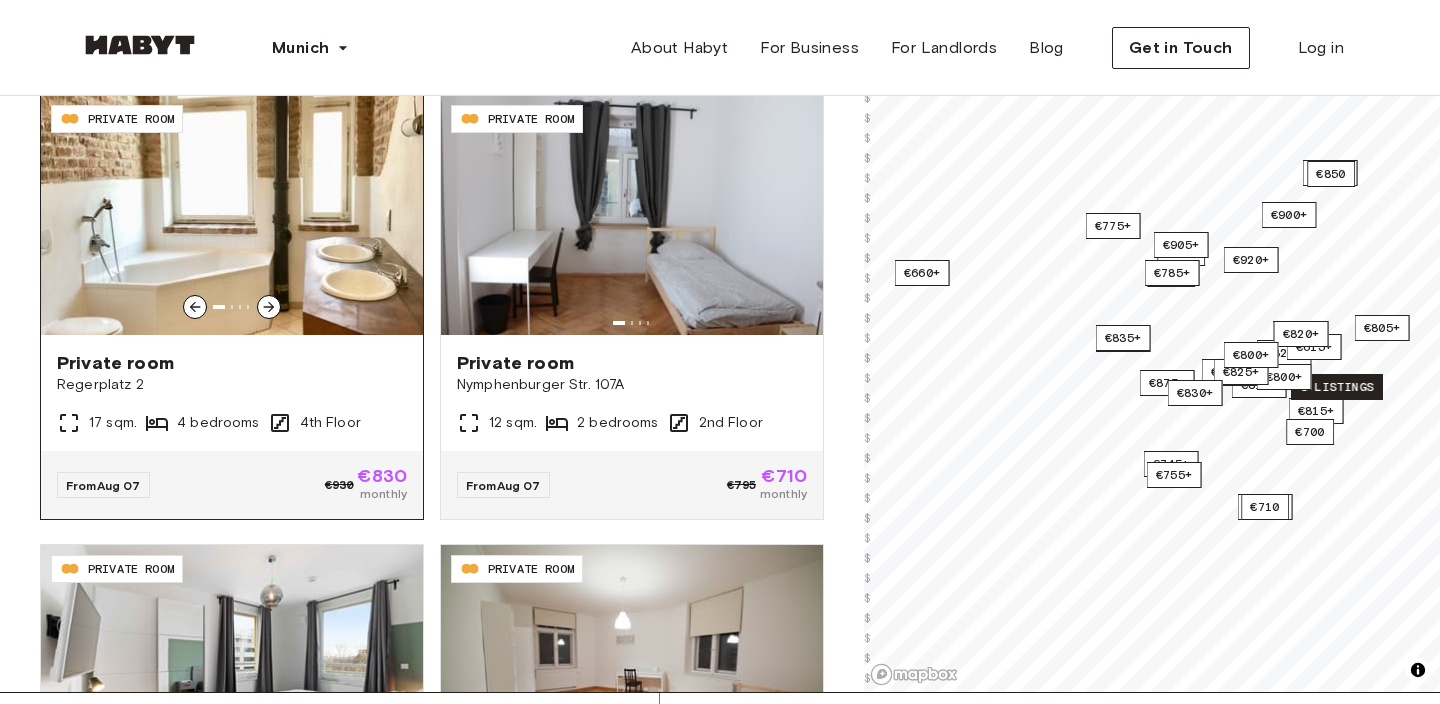 click at bounding box center [232, 307] 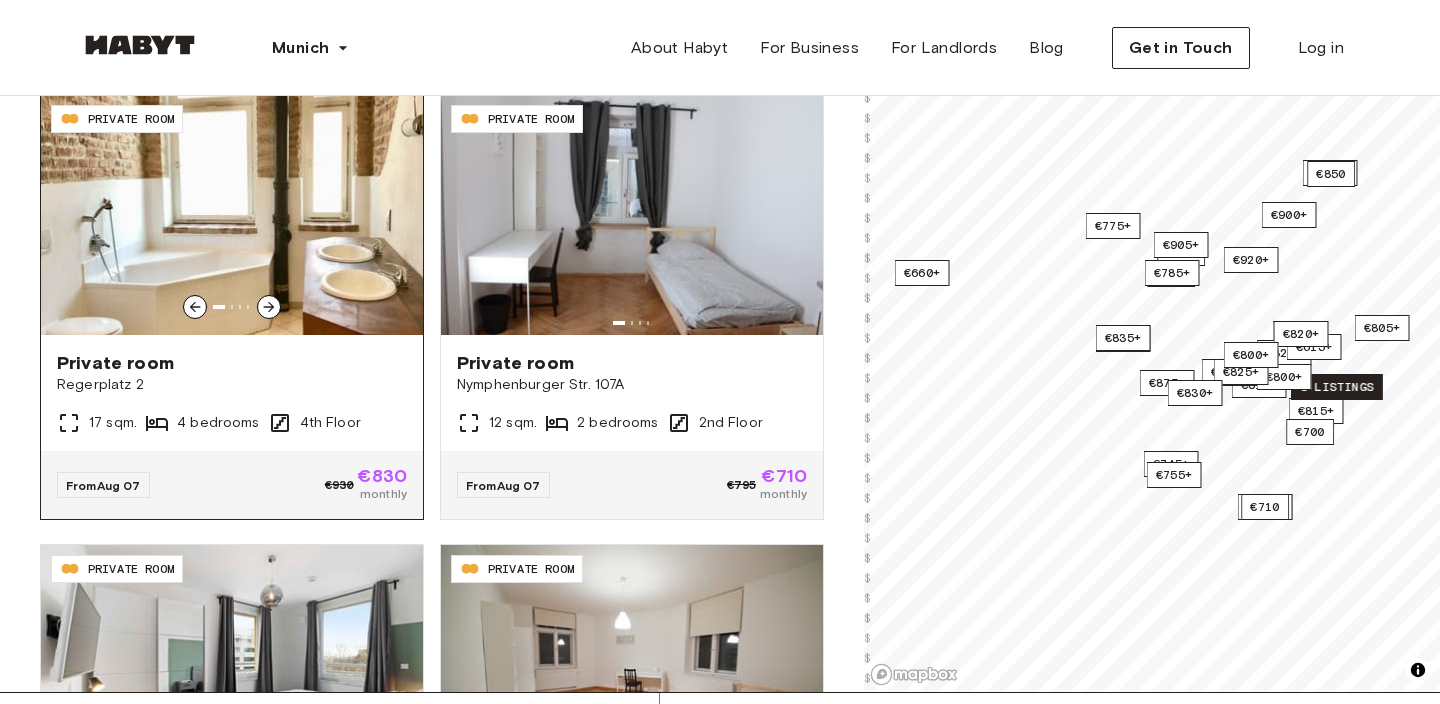 scroll, scrollTop: 2535, scrollLeft: 0, axis: vertical 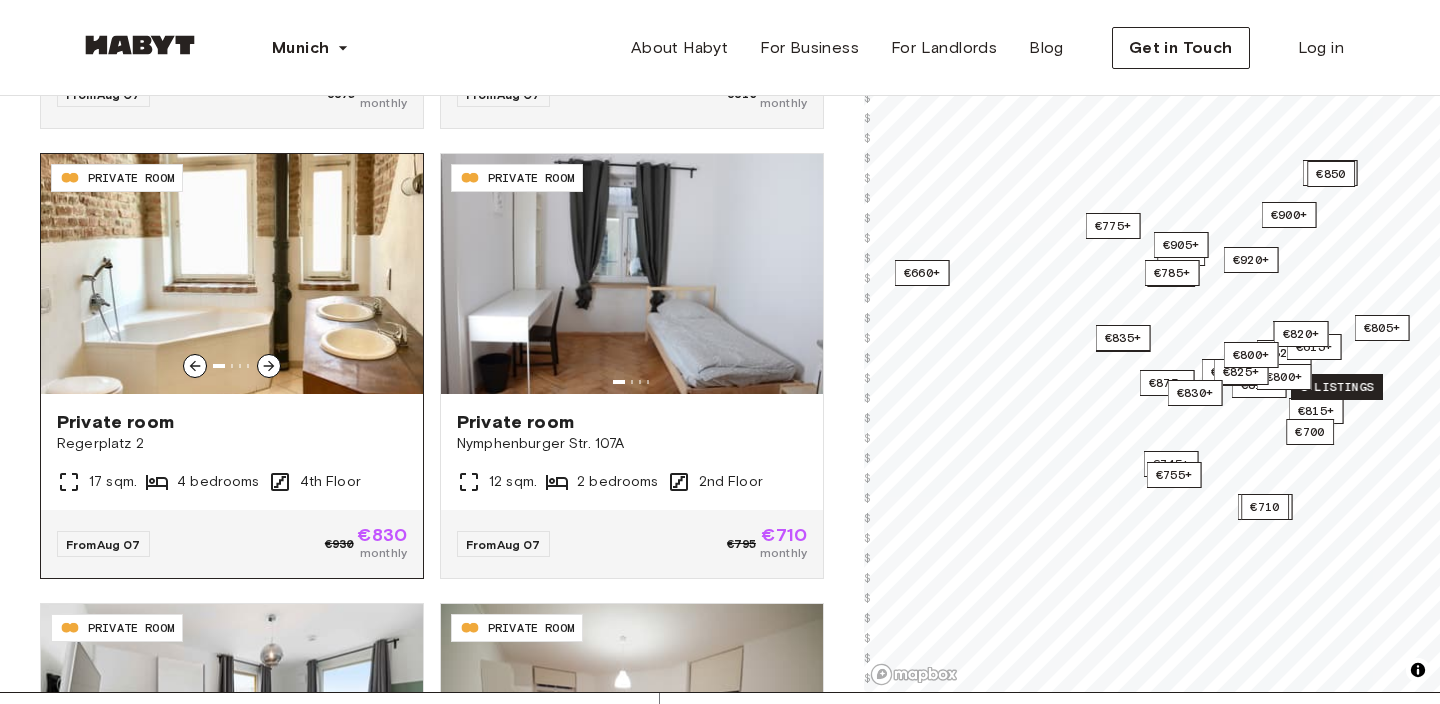 click 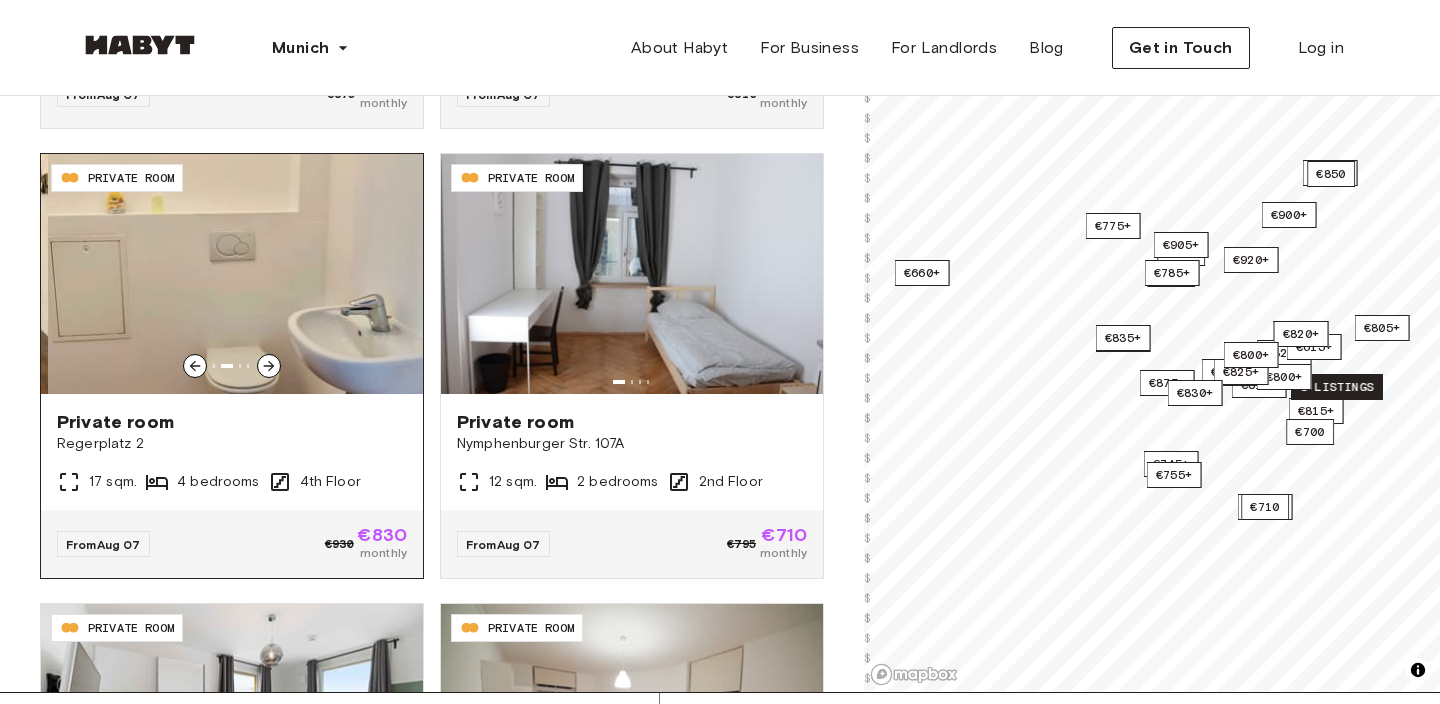 click 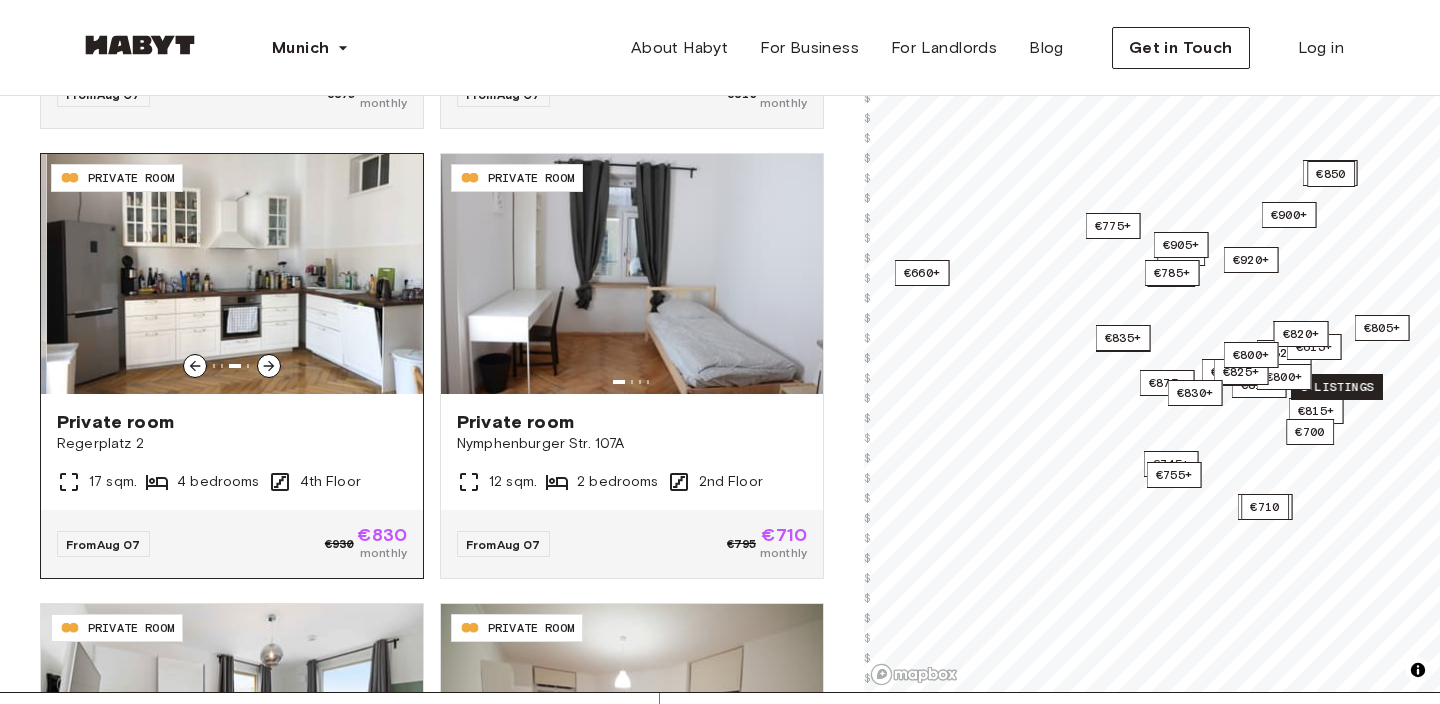 click 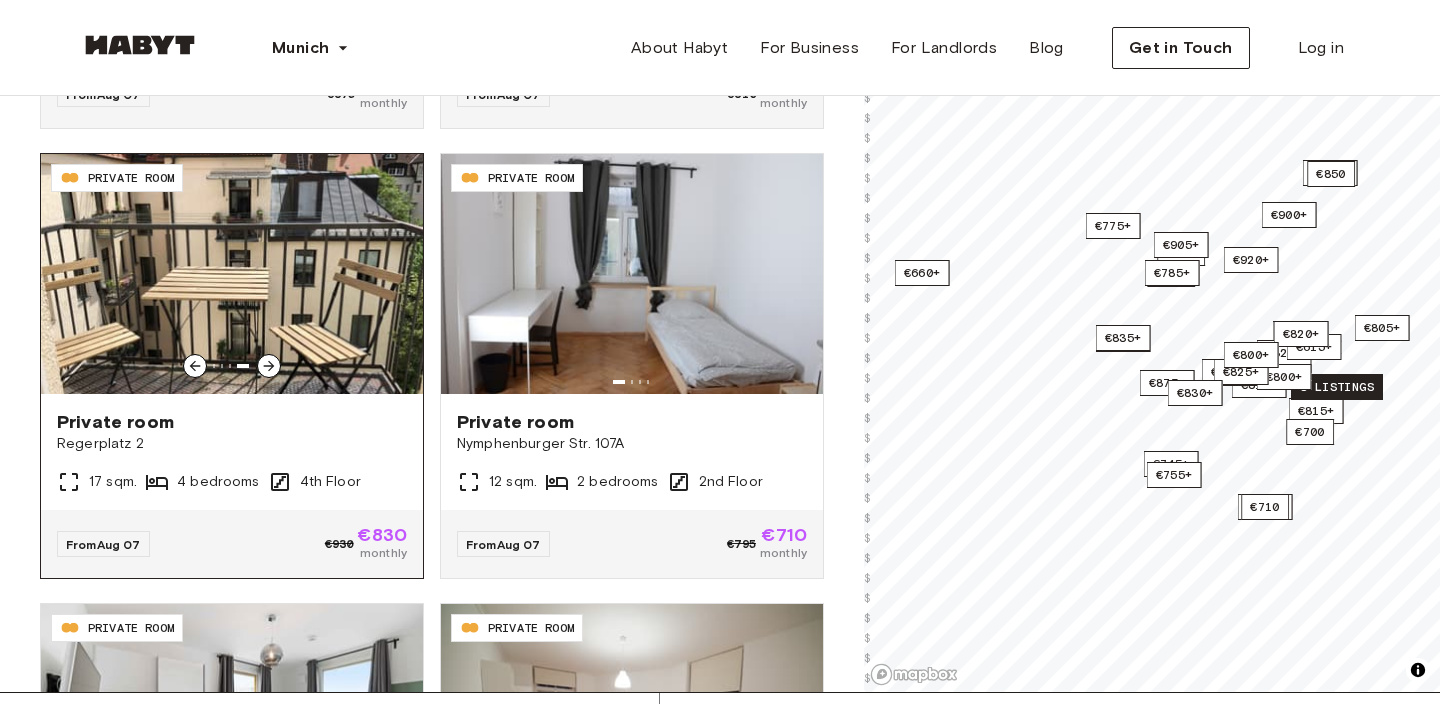 click 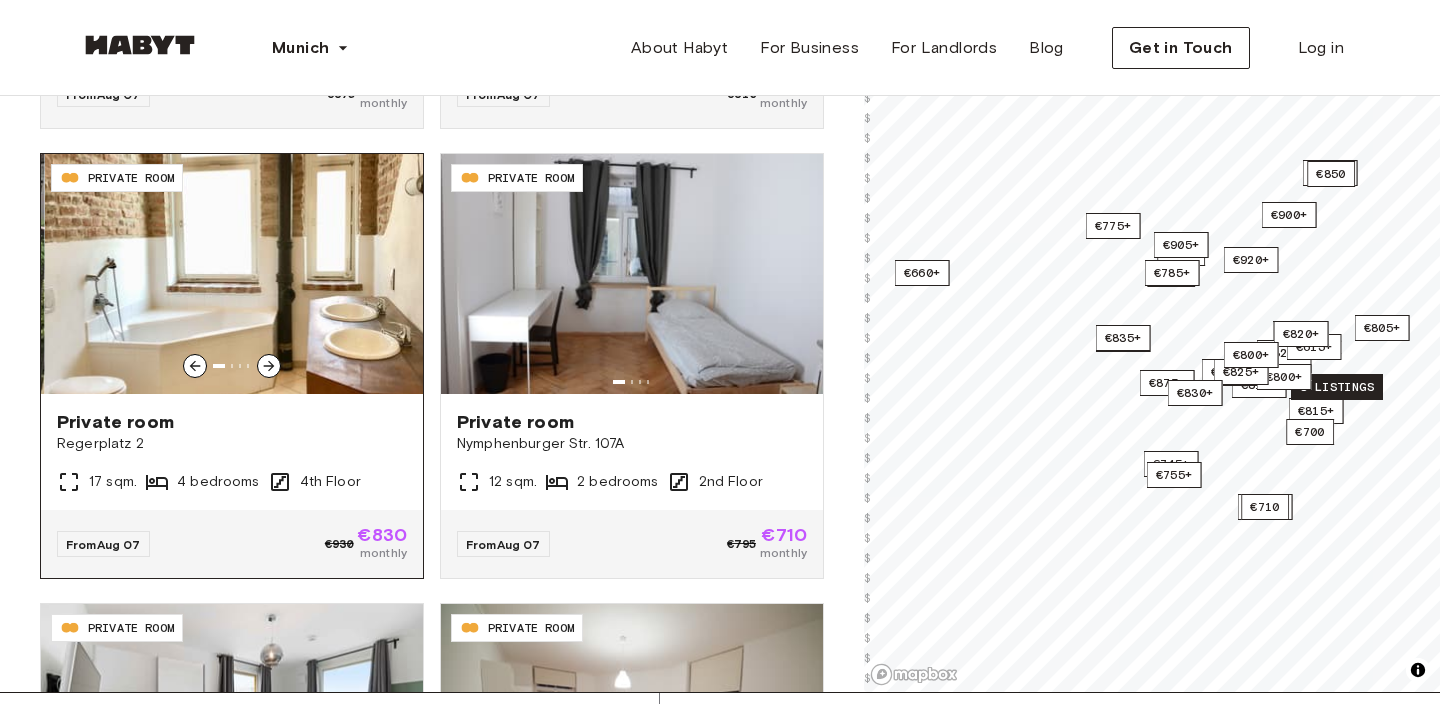 click 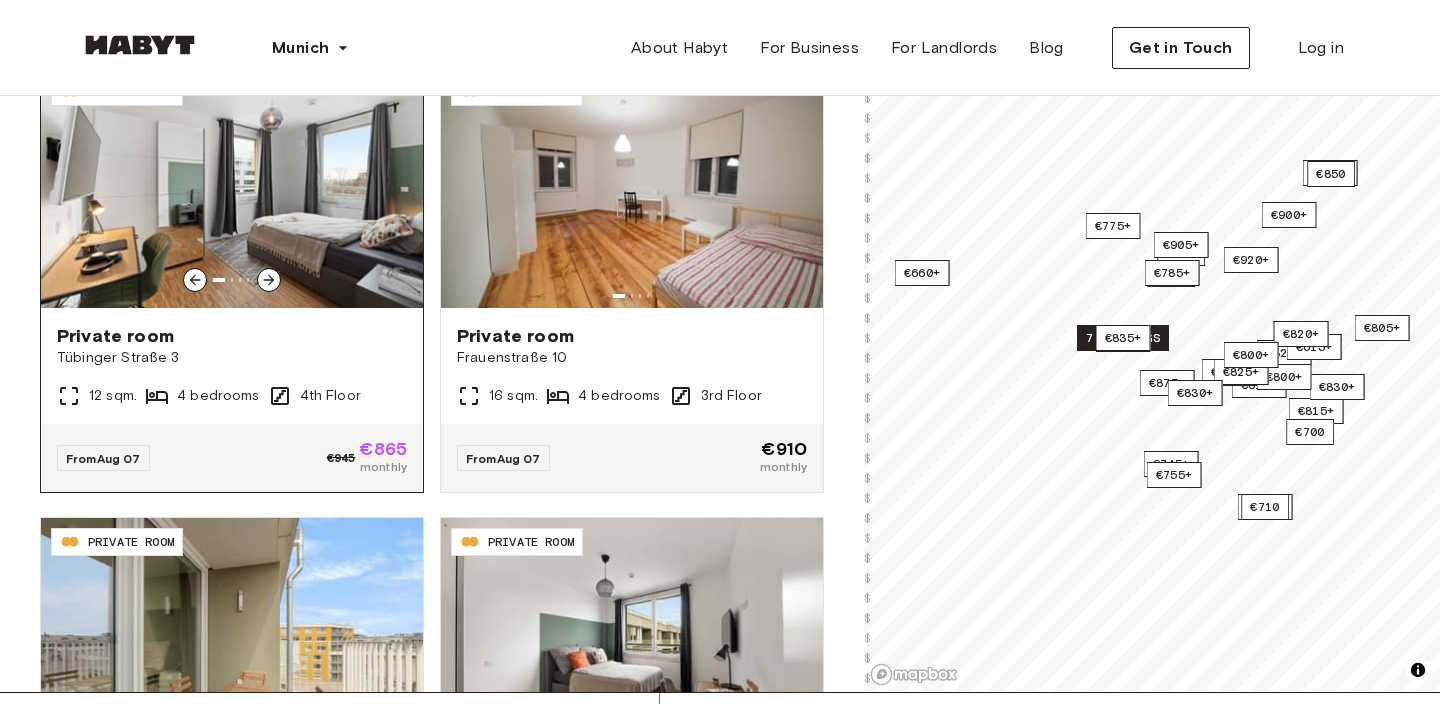scroll, scrollTop: 3006, scrollLeft: 0, axis: vertical 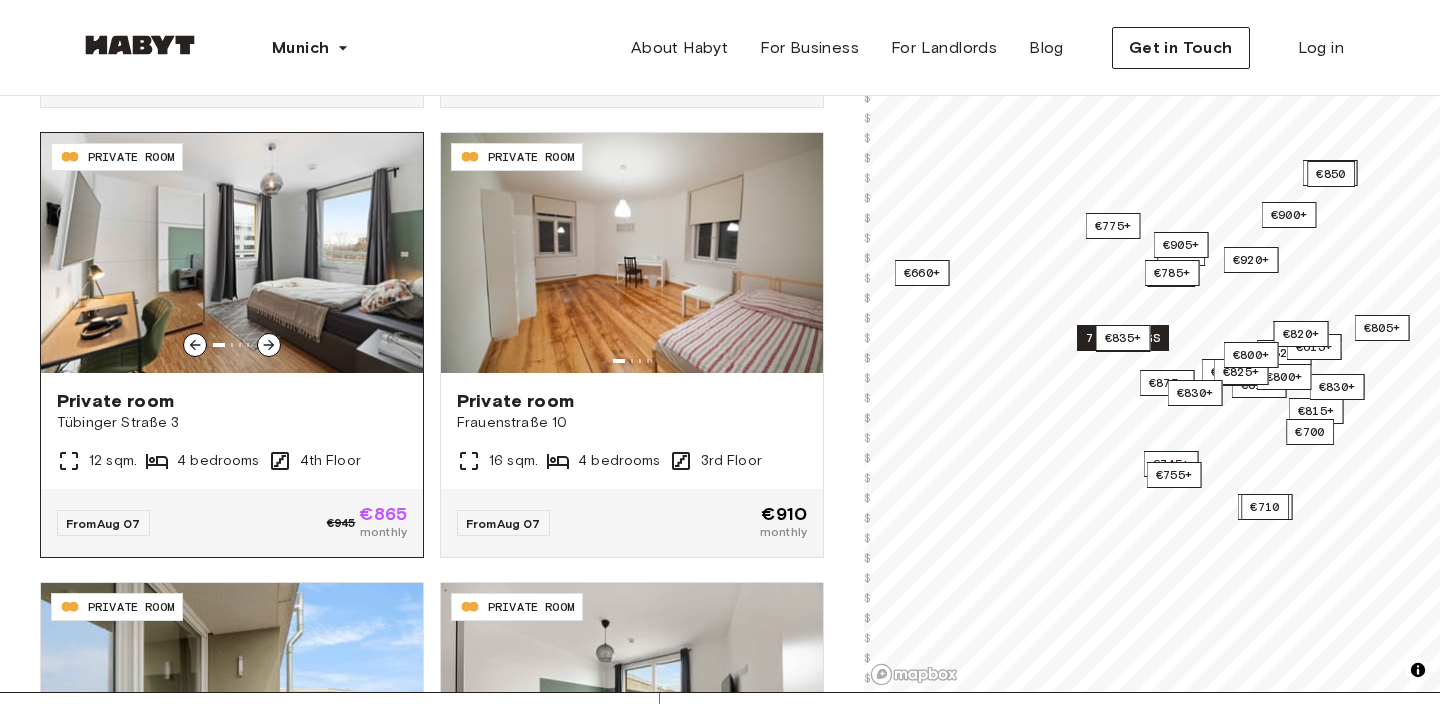 click at bounding box center [232, 253] 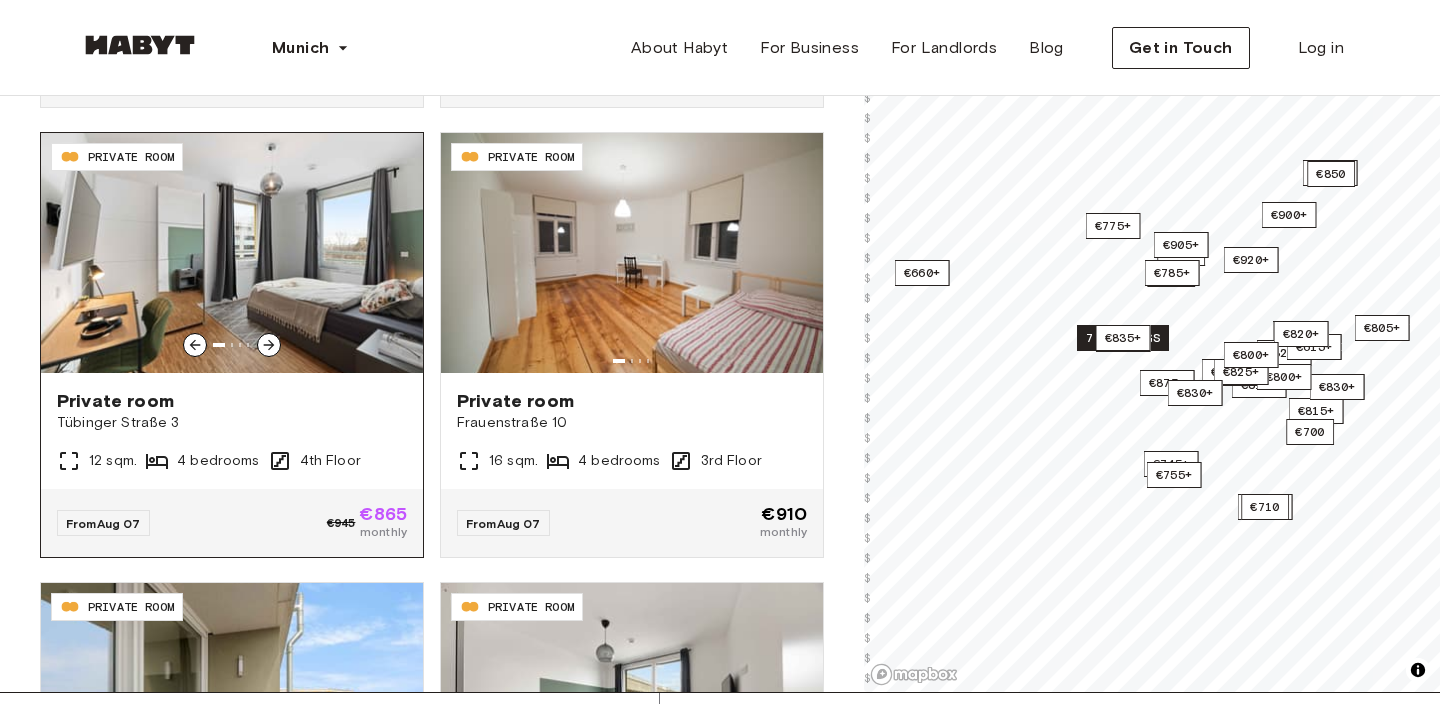click 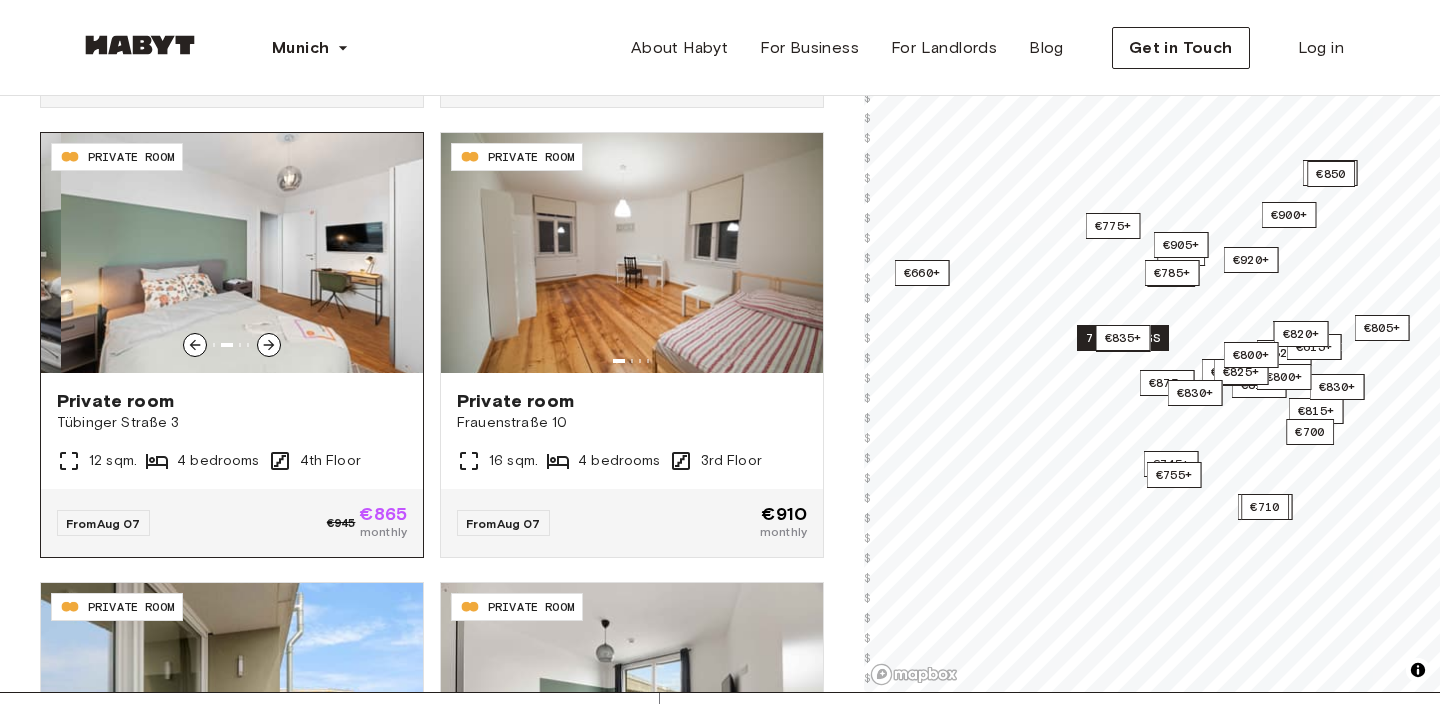 click 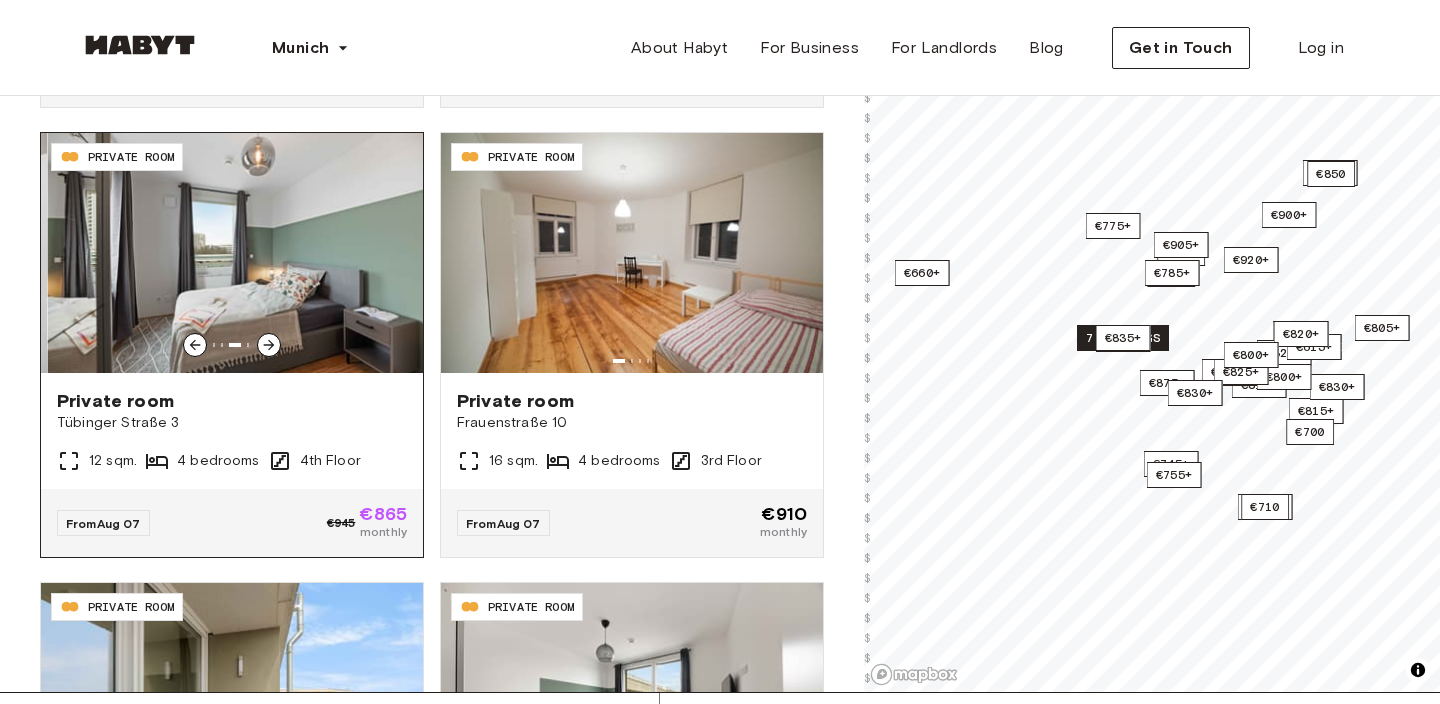 click 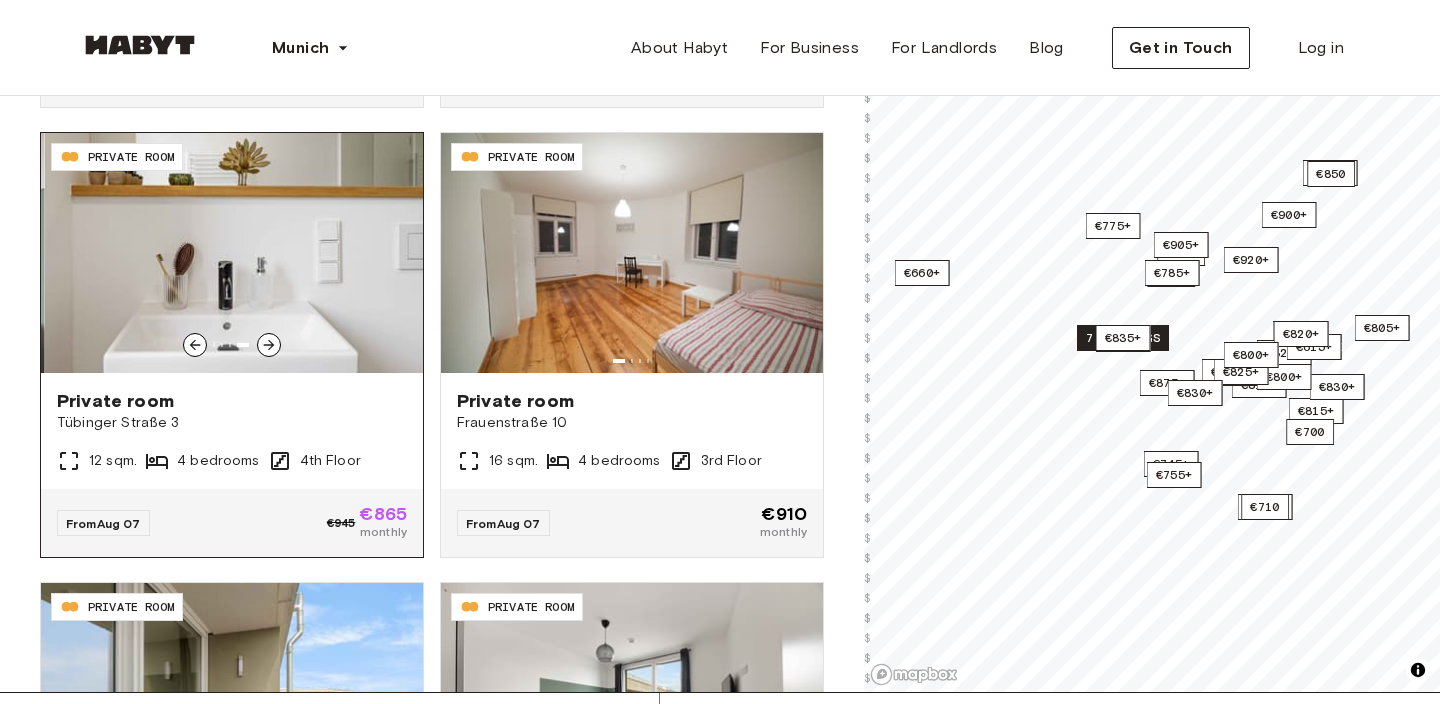 click 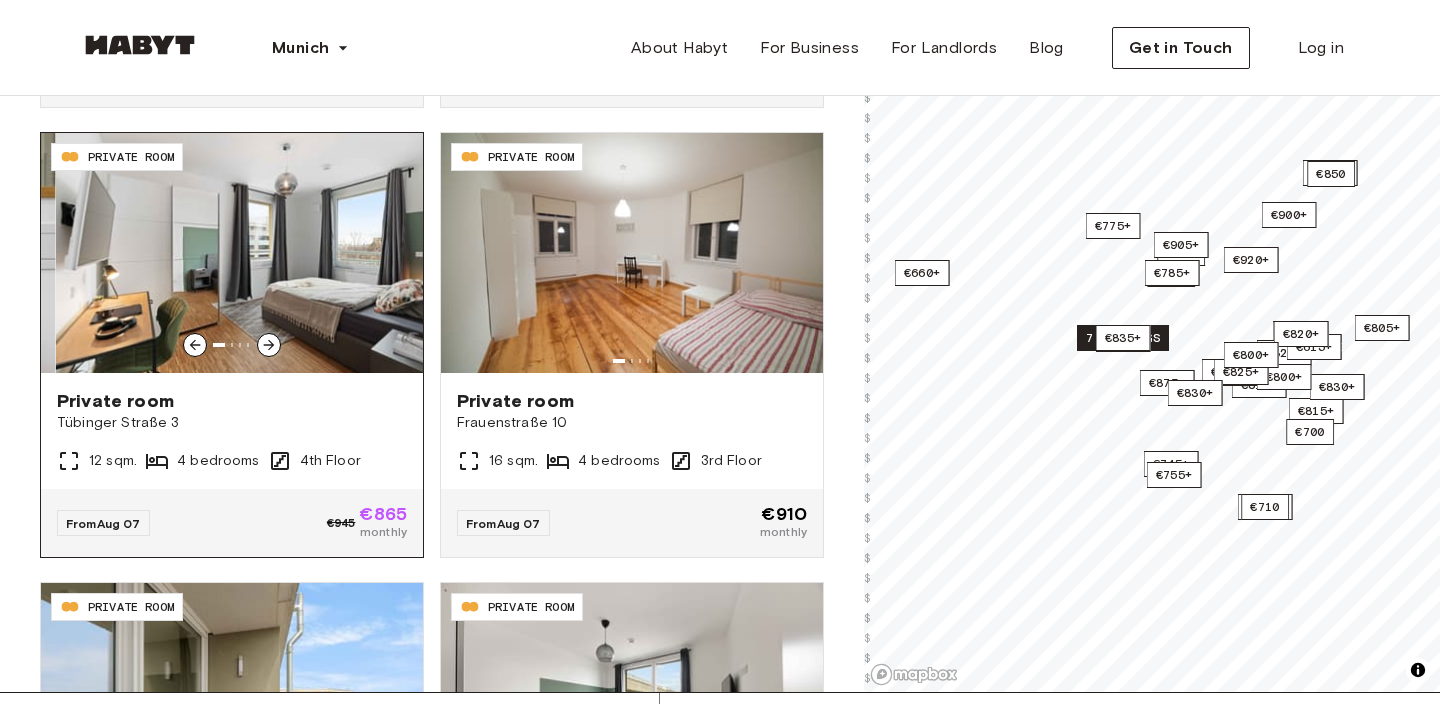 click 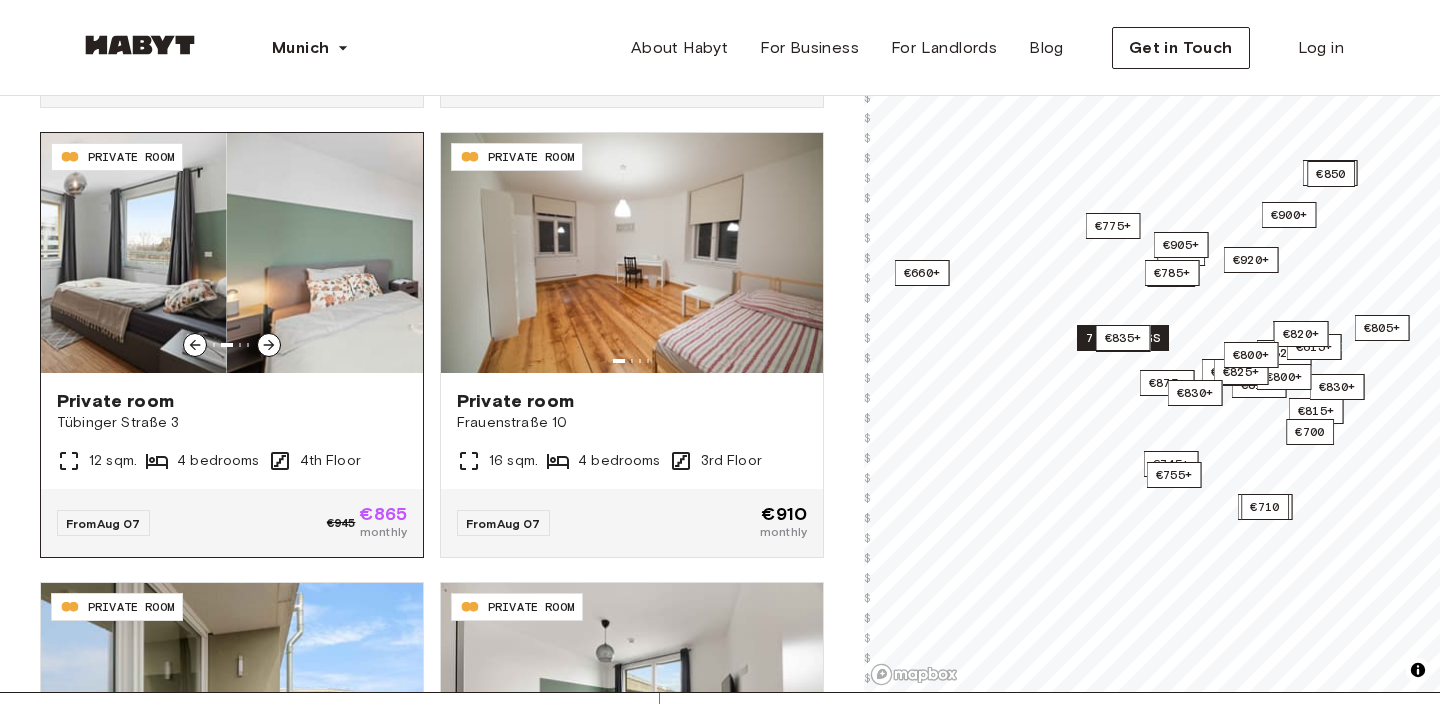 click 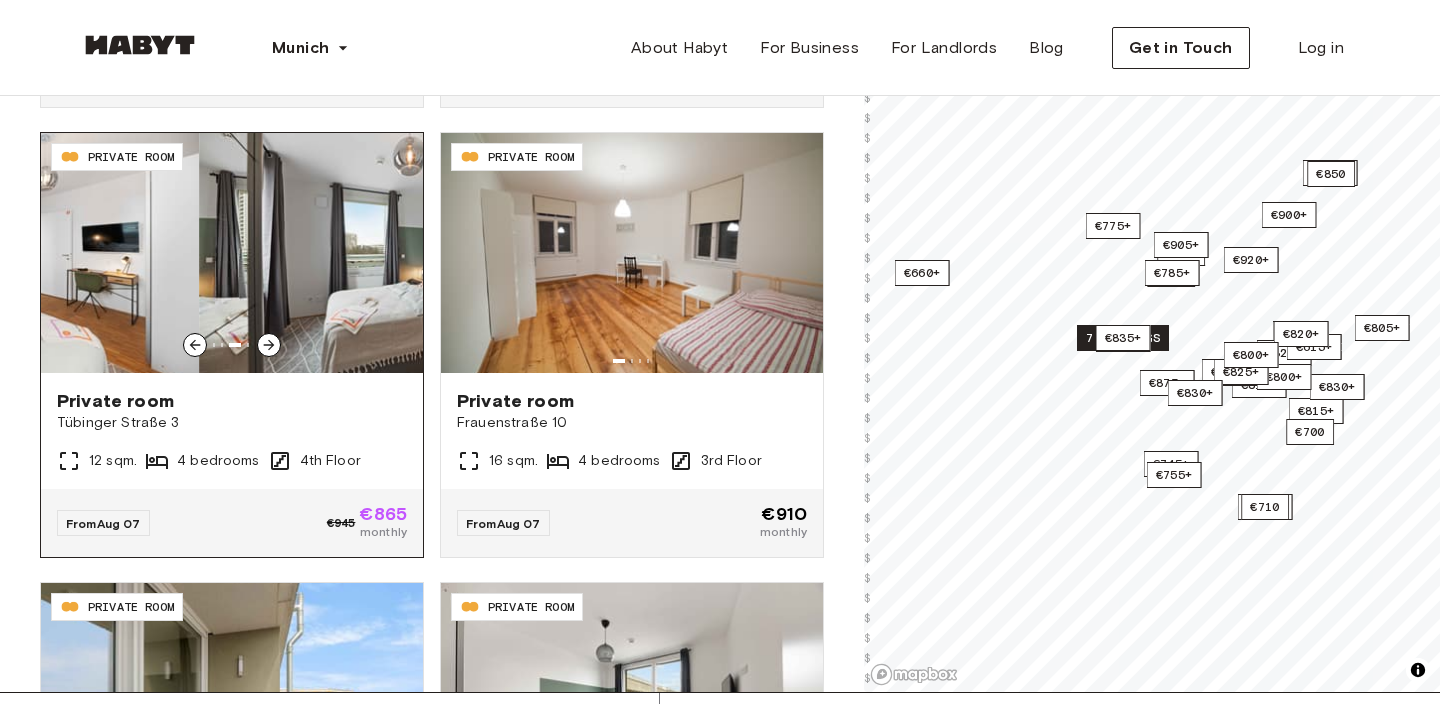 click 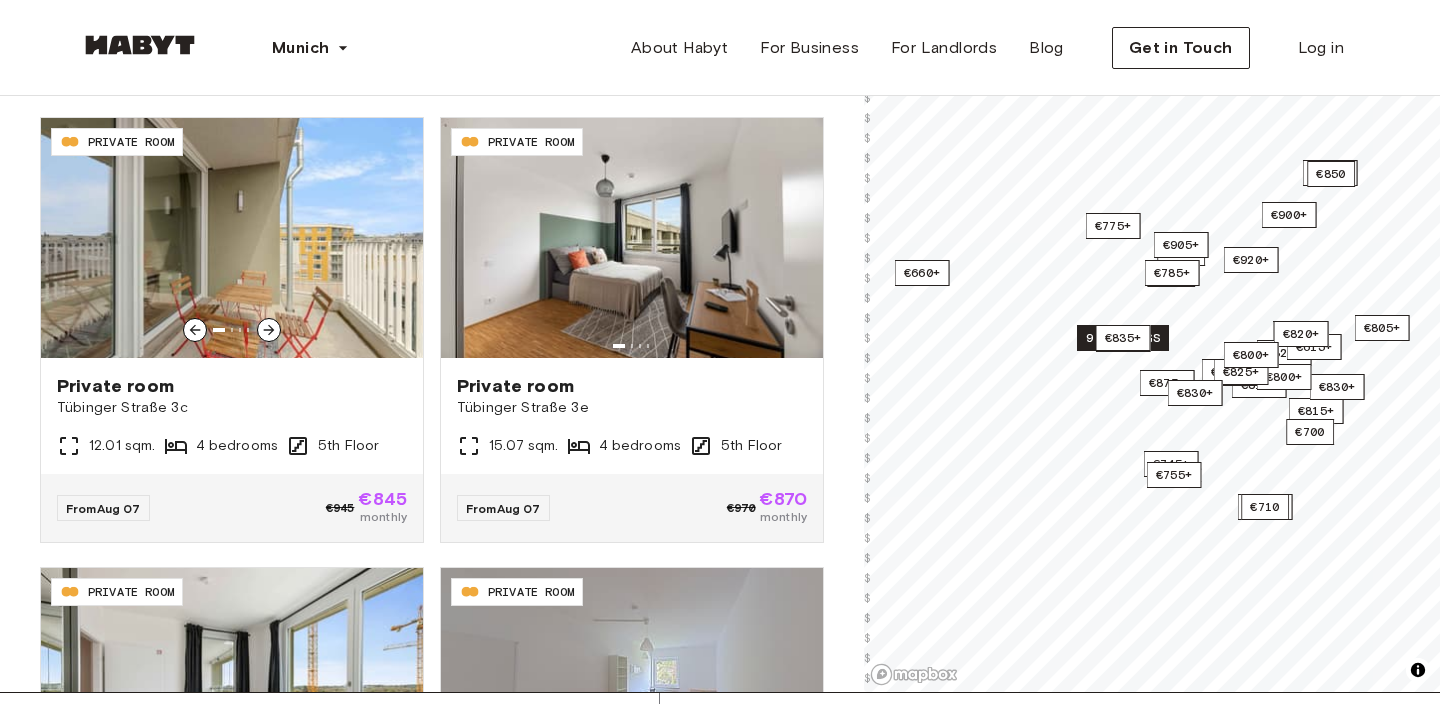 scroll, scrollTop: 3468, scrollLeft: 0, axis: vertical 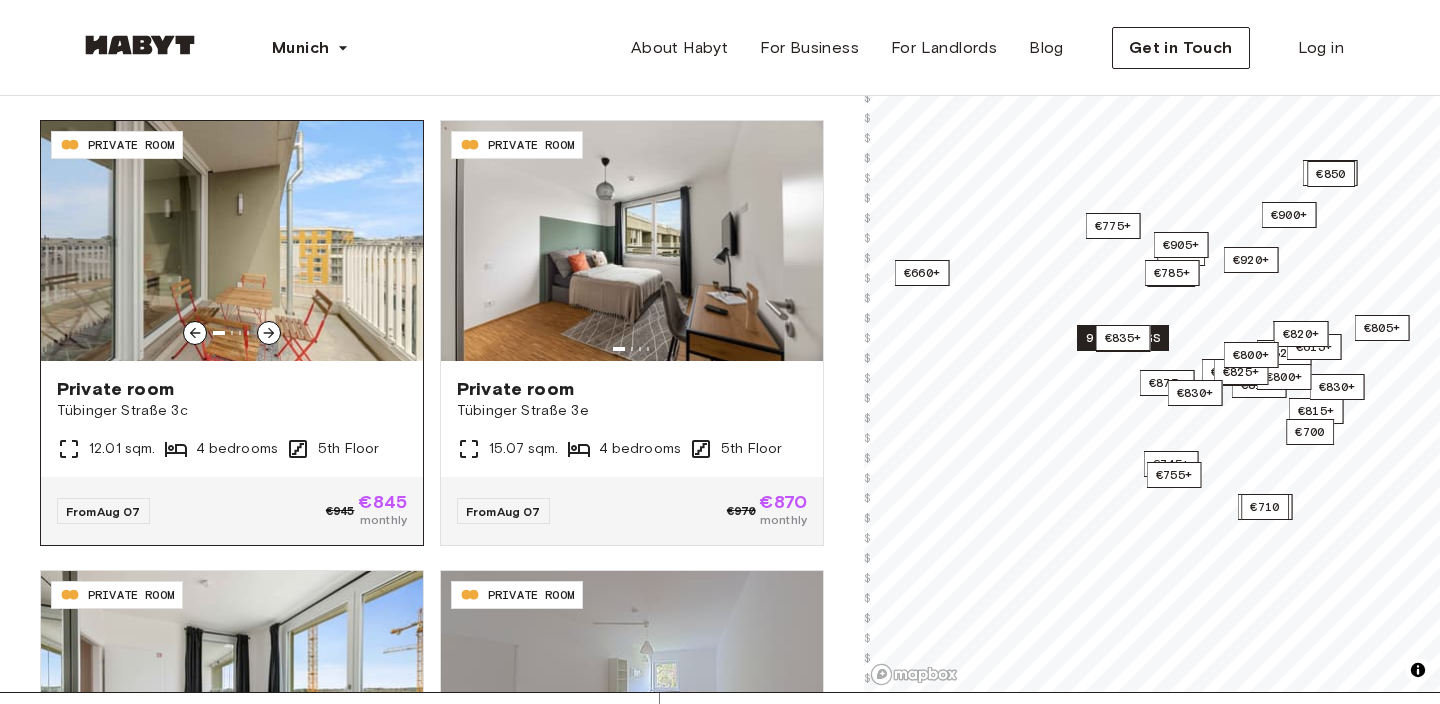 click 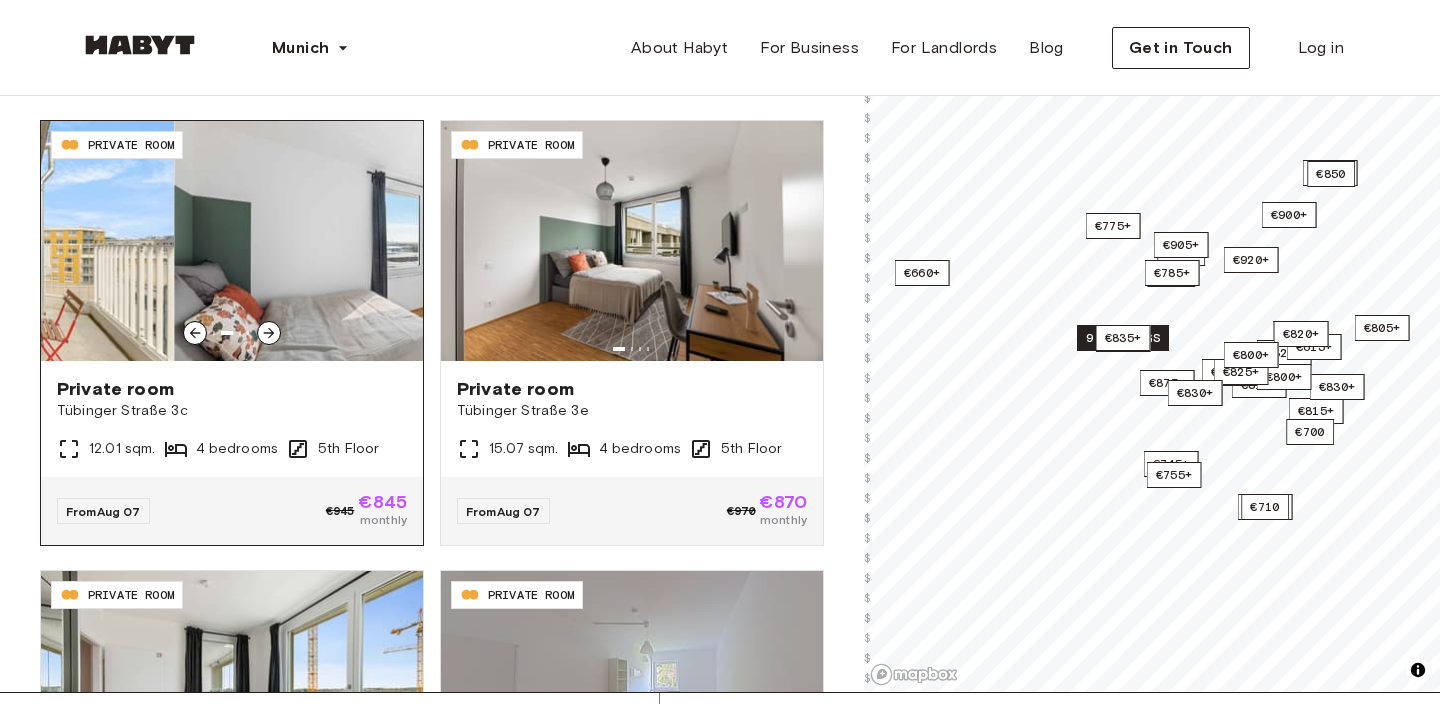 click 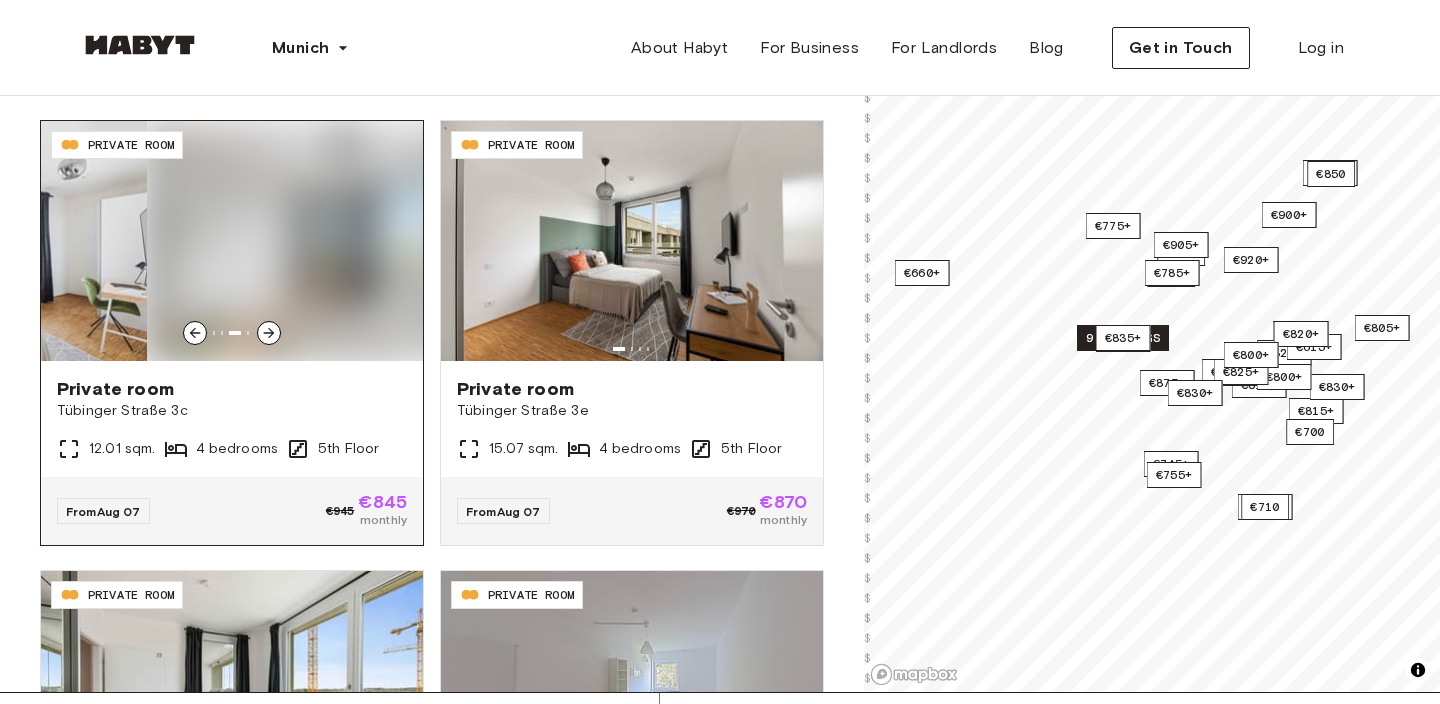 click 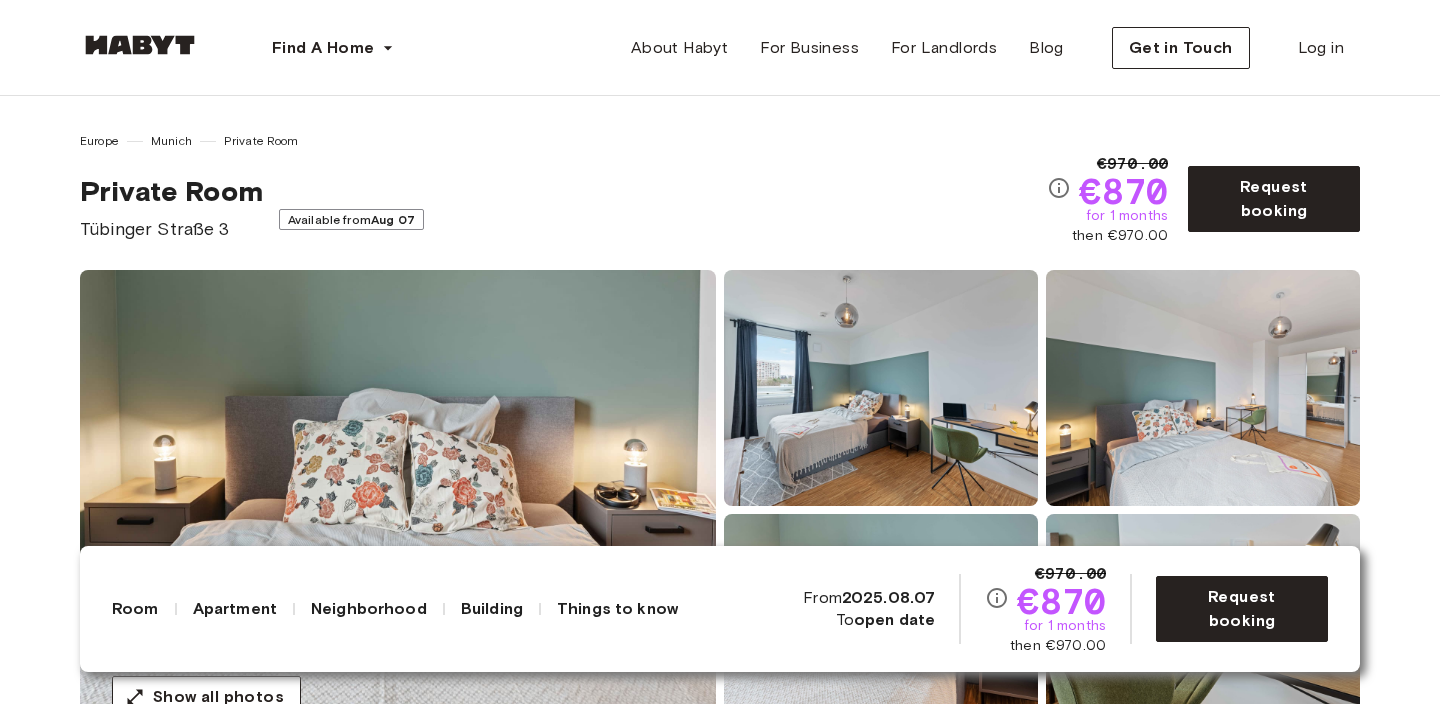 scroll, scrollTop: 494, scrollLeft: 0, axis: vertical 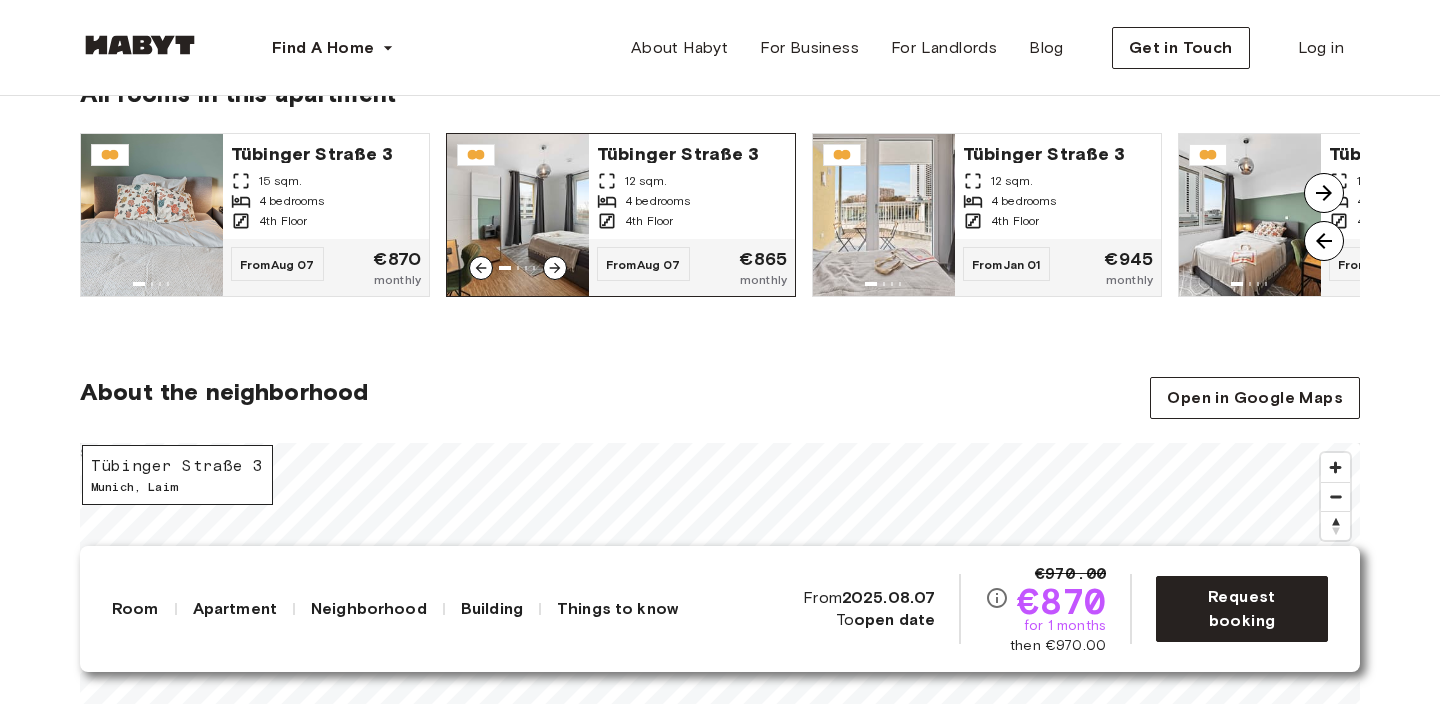 click on "4th Floor" at bounding box center [692, 221] 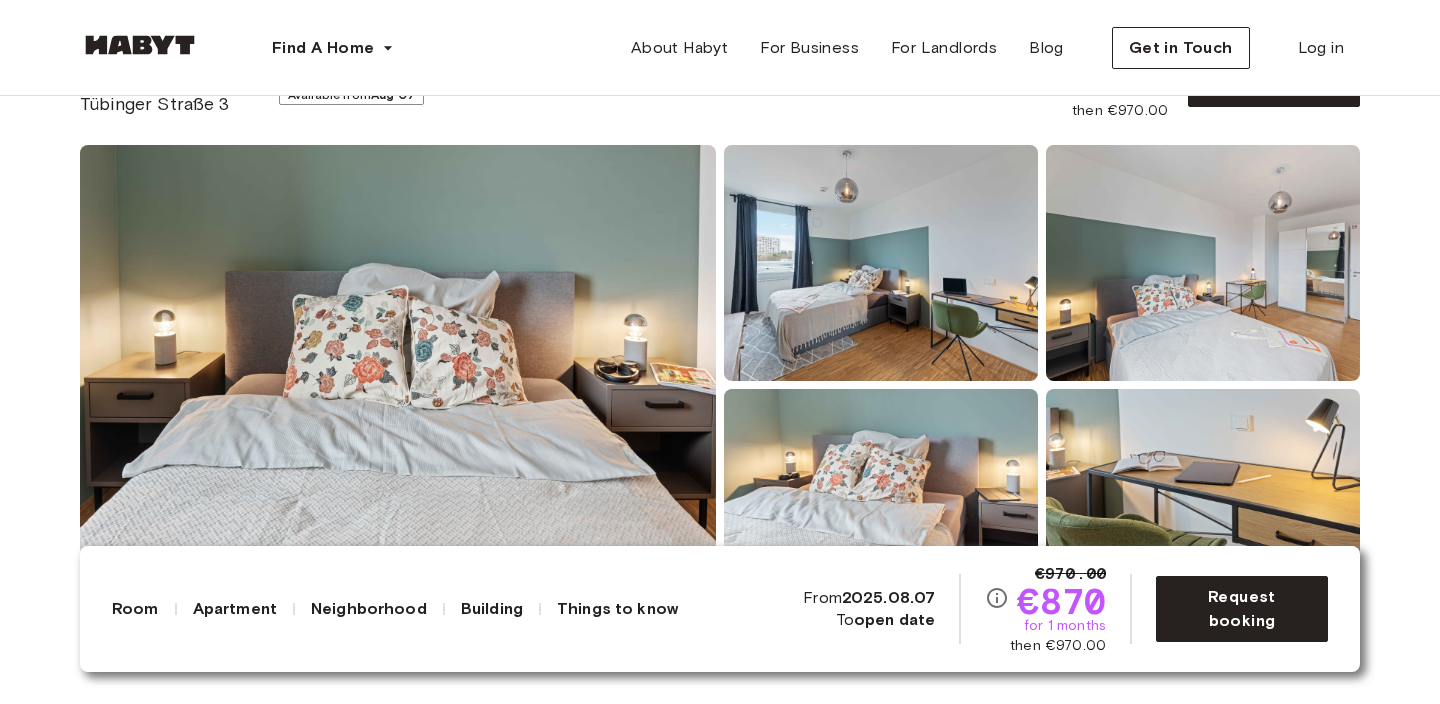 scroll, scrollTop: 0, scrollLeft: 0, axis: both 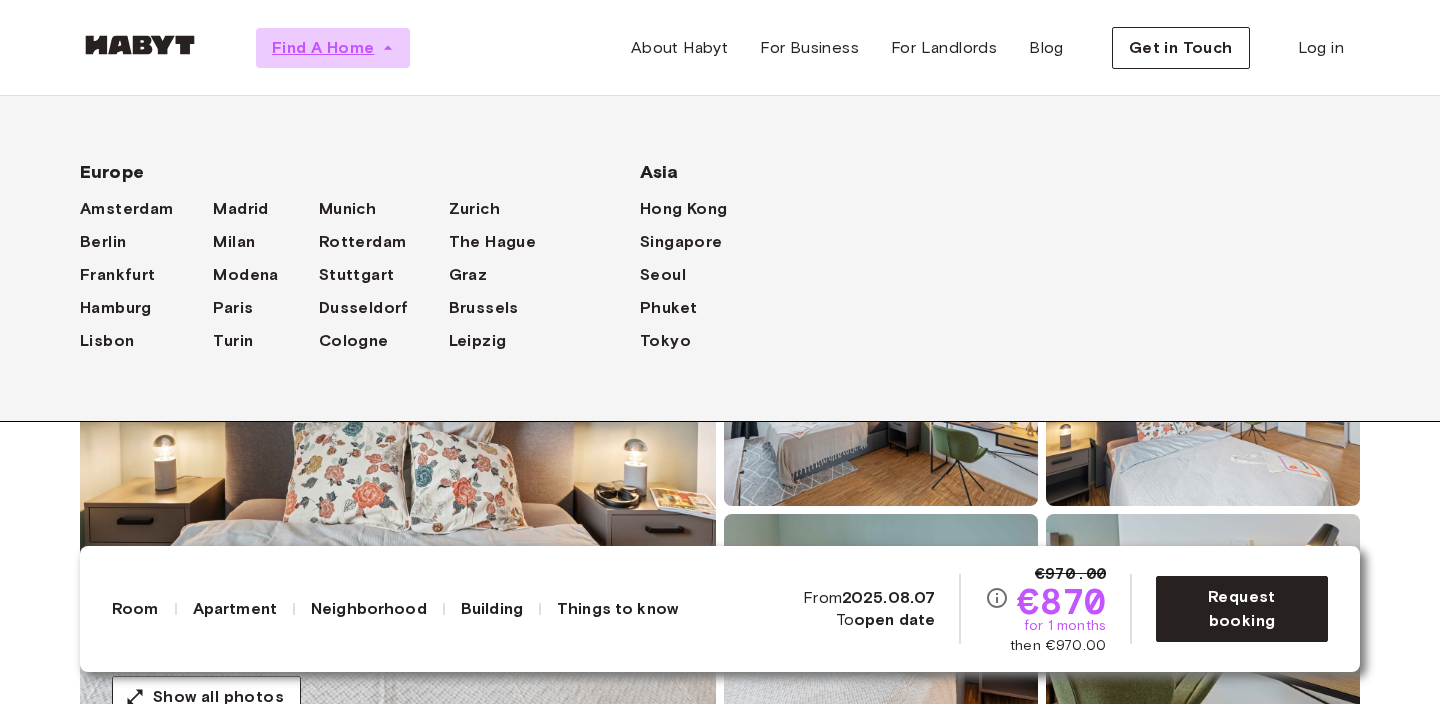 click on "Find A Home" at bounding box center (333, 48) 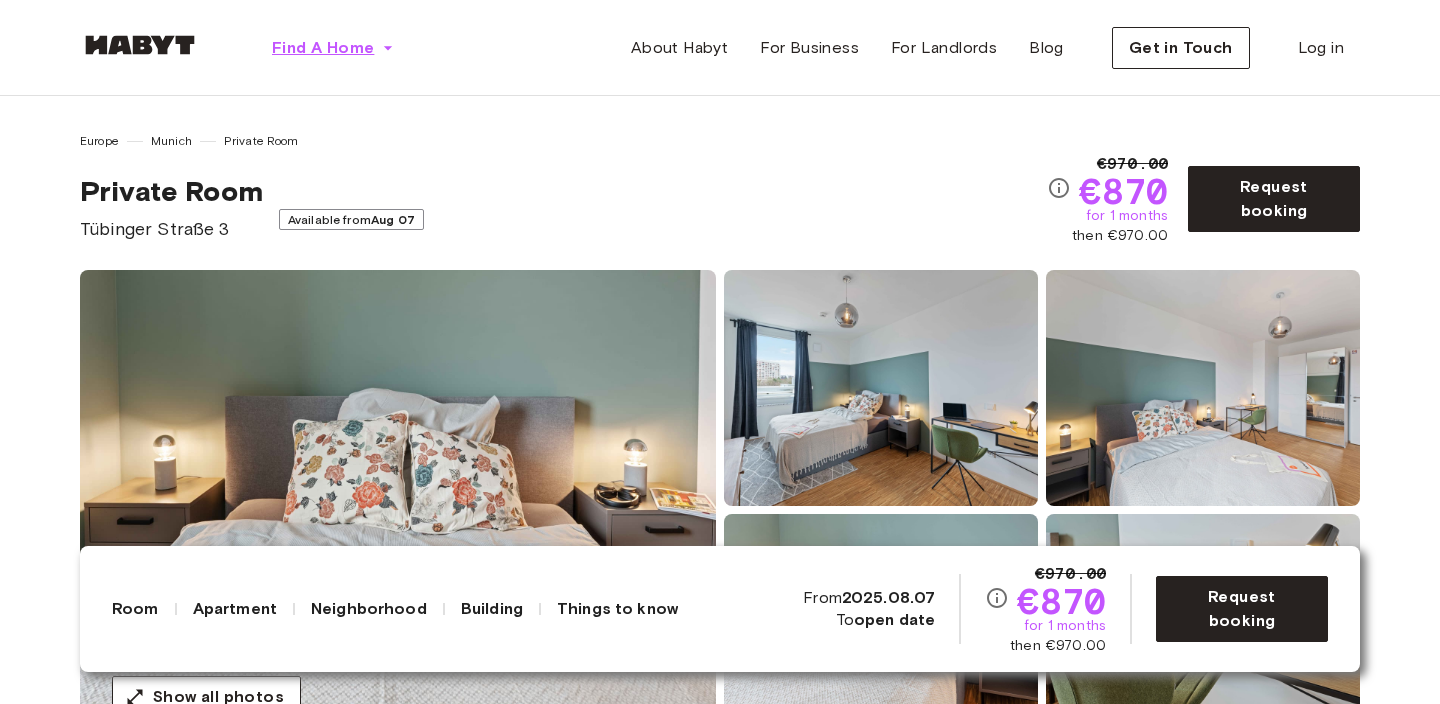 click on "Find A Home" at bounding box center [333, 48] 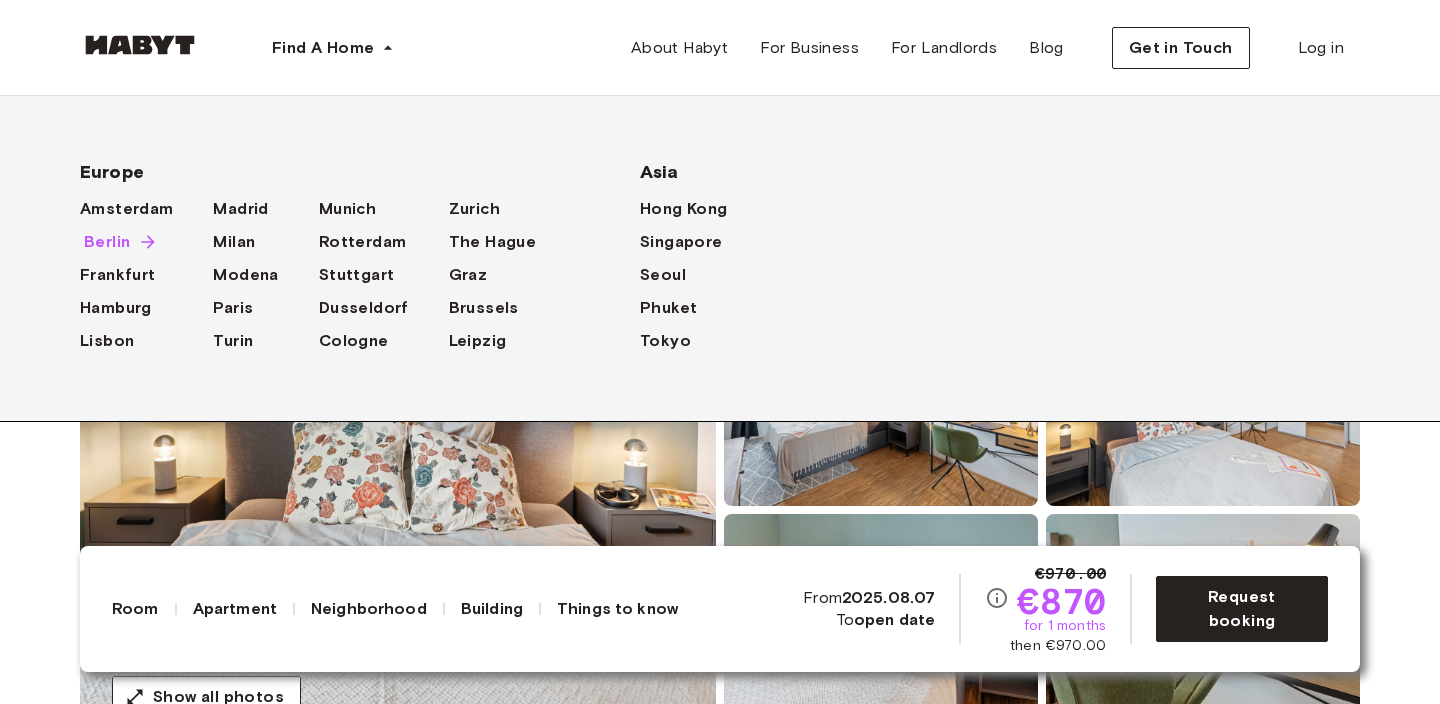 click on "Berlin" at bounding box center [107, 242] 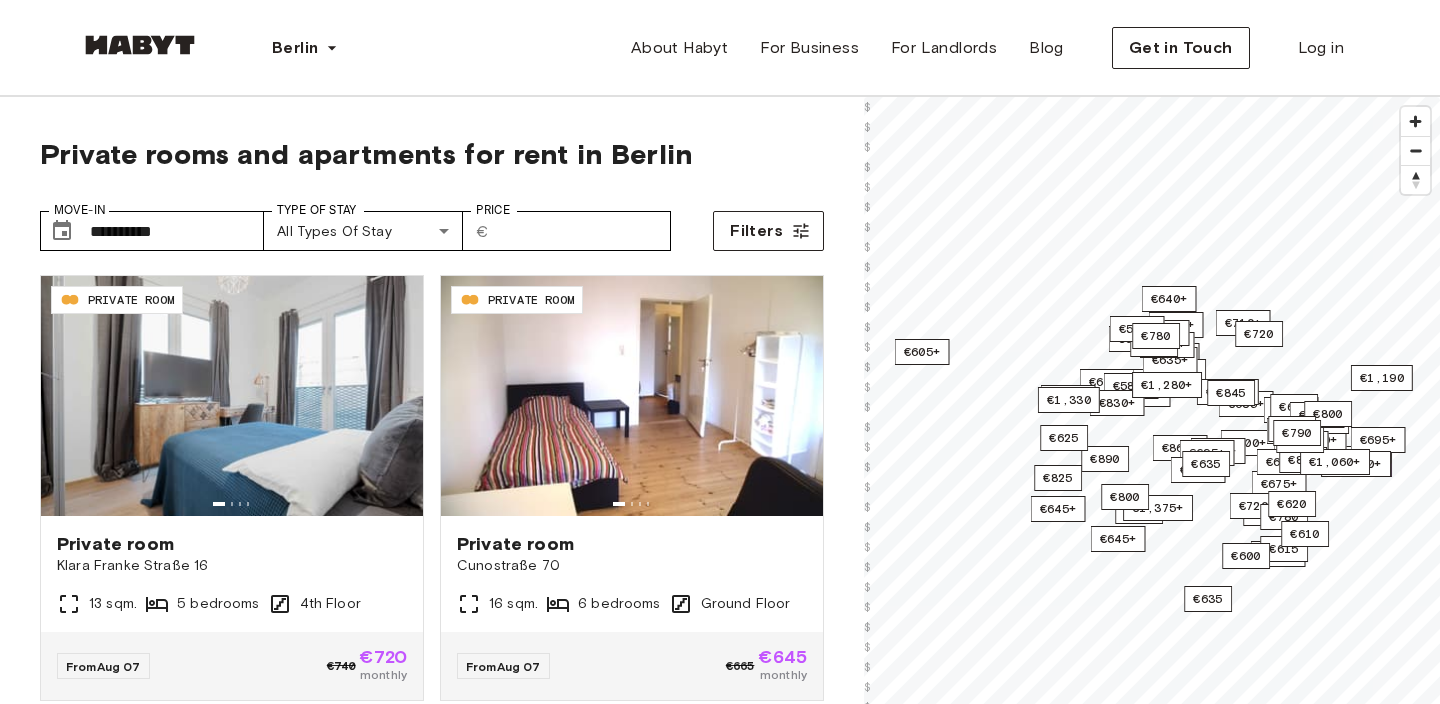 click on "**********" at bounding box center [432, 538] 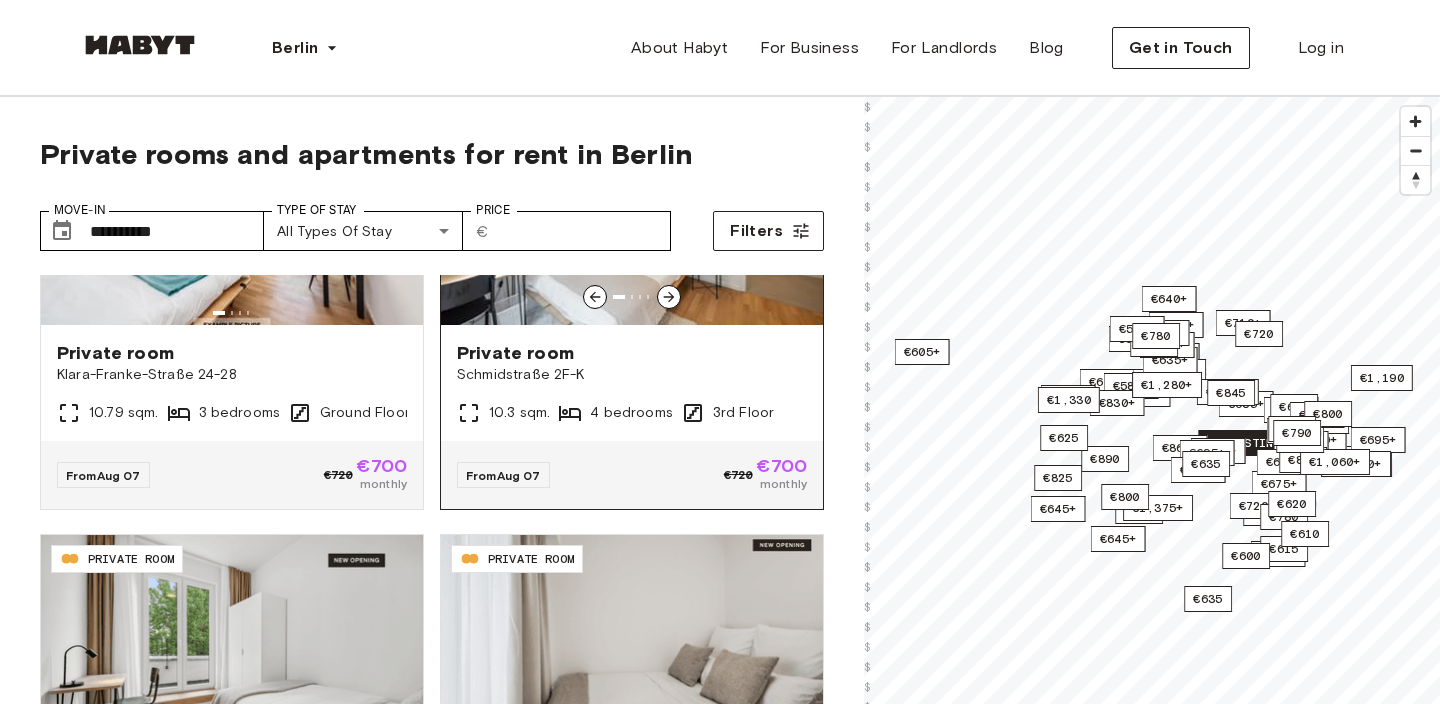 scroll, scrollTop: 1798, scrollLeft: 0, axis: vertical 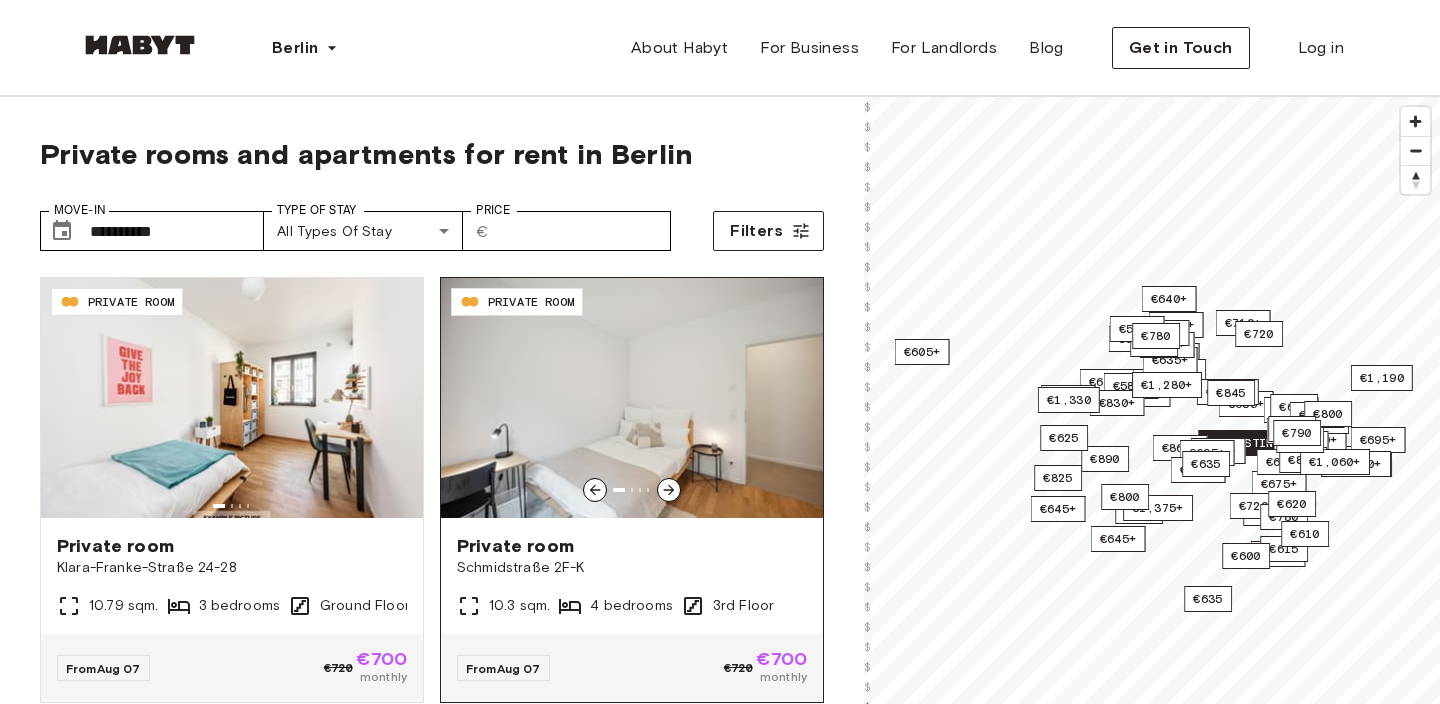 click 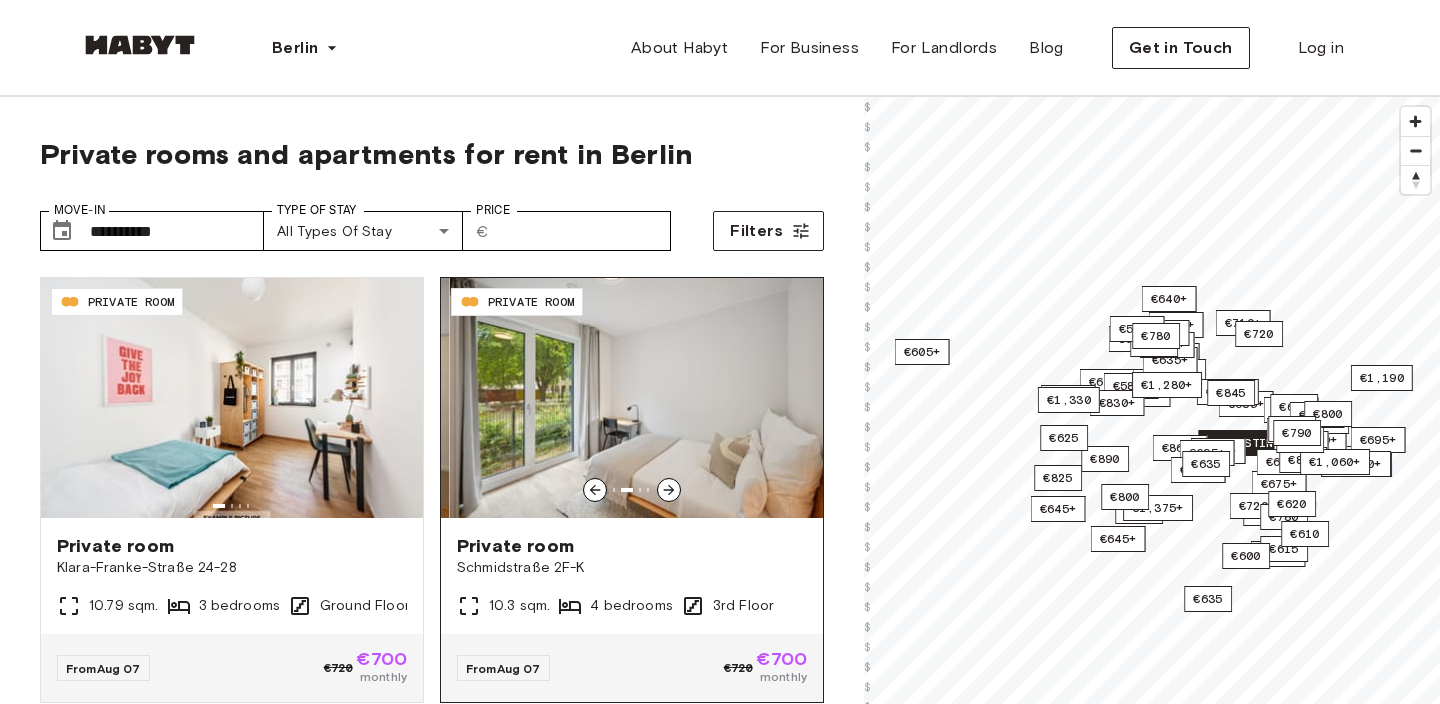 click 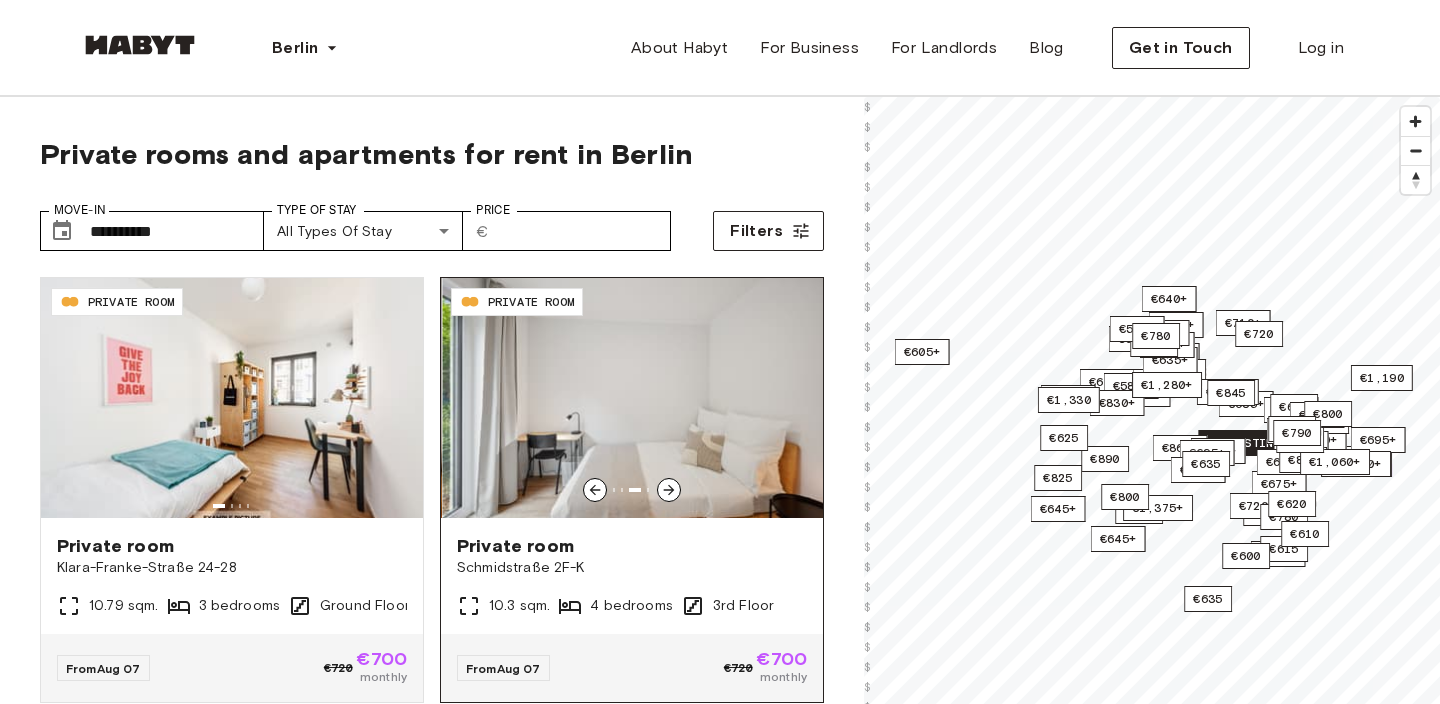 click 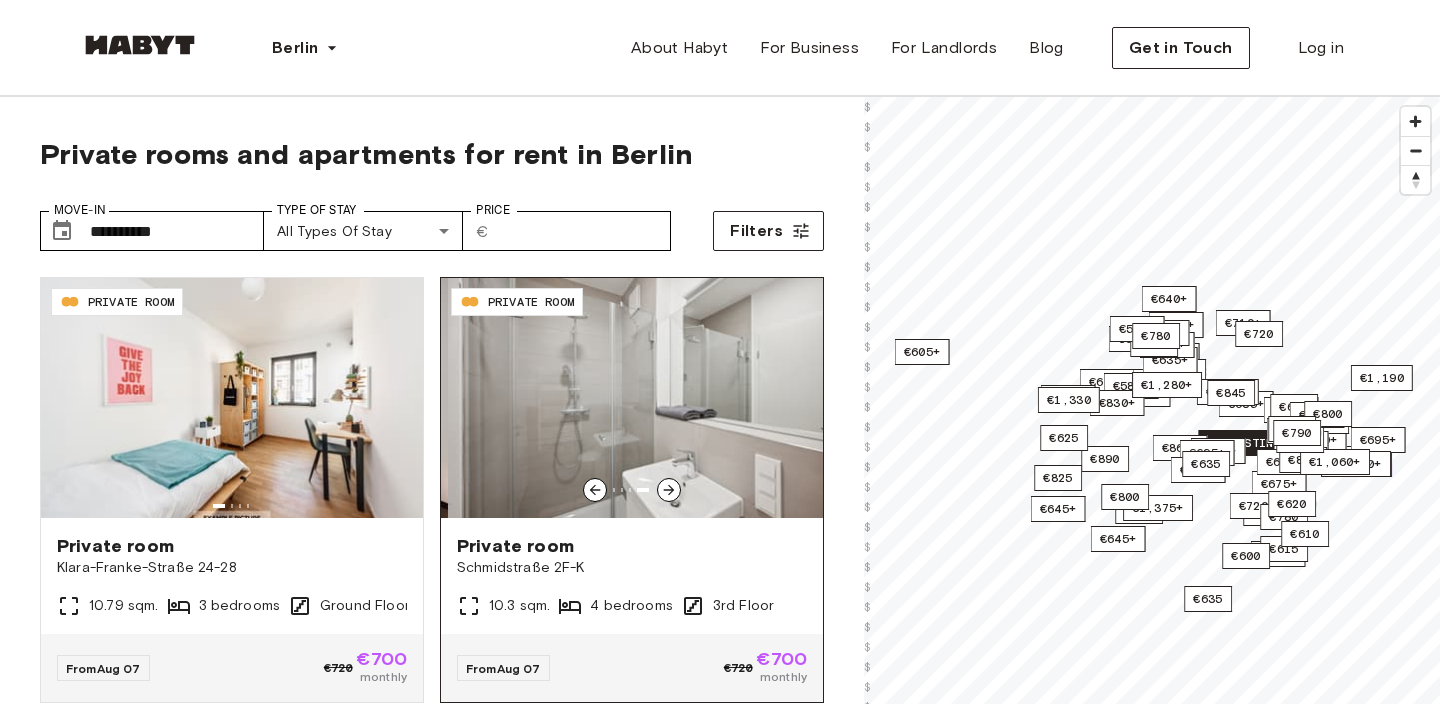 click 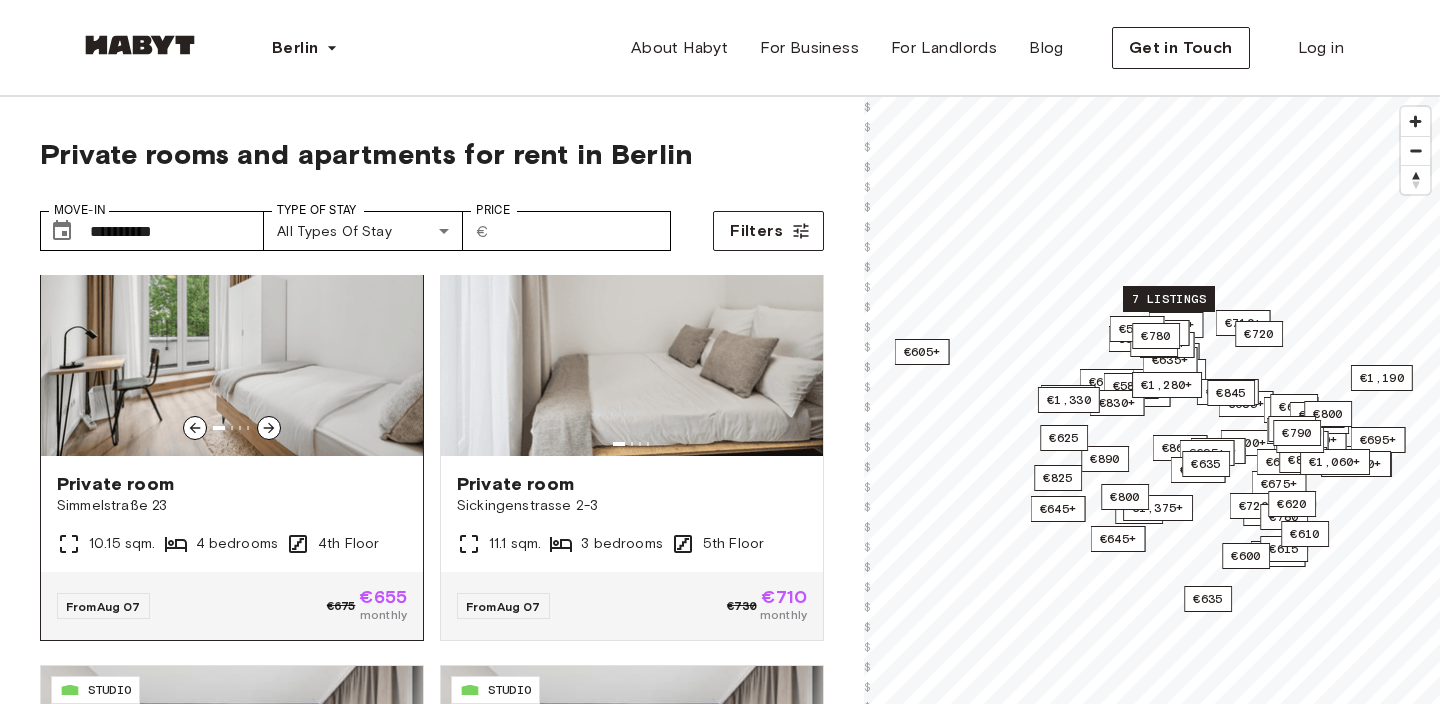 scroll, scrollTop: 2276, scrollLeft: 0, axis: vertical 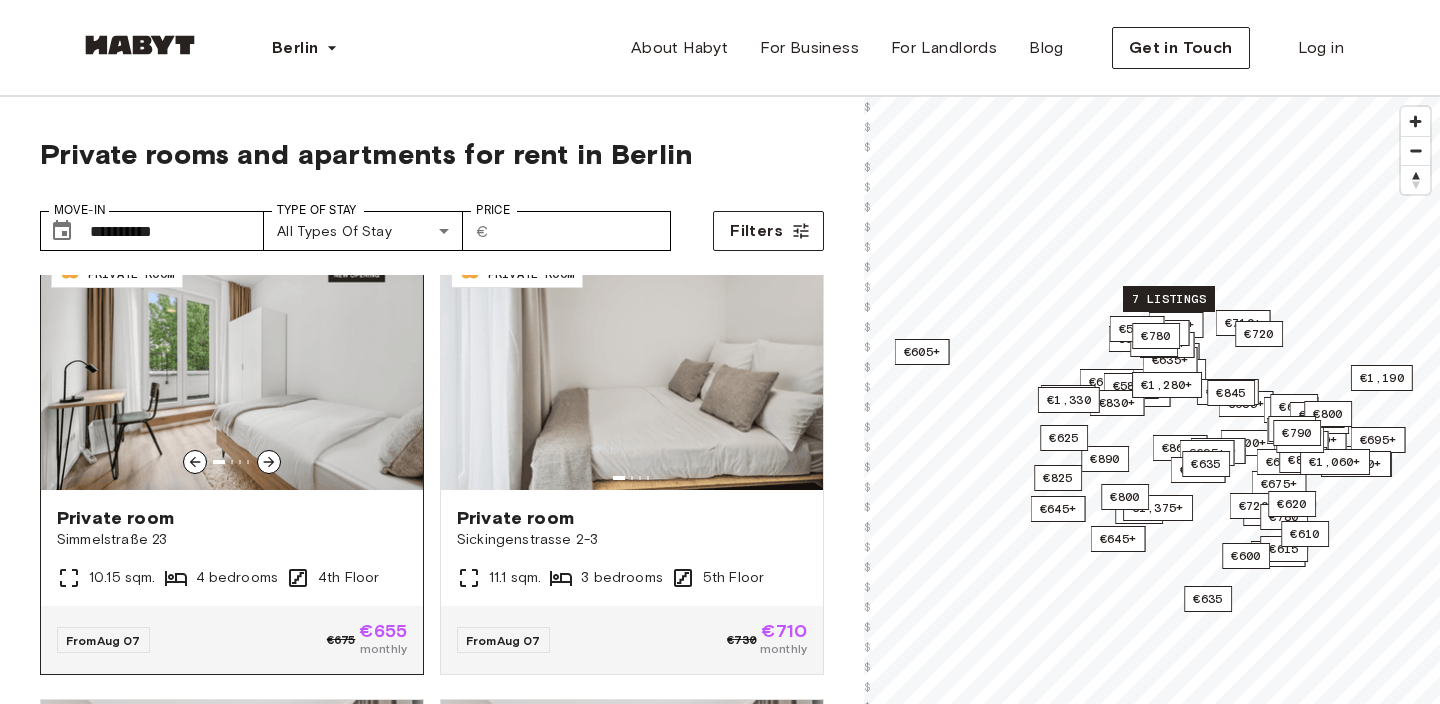 click 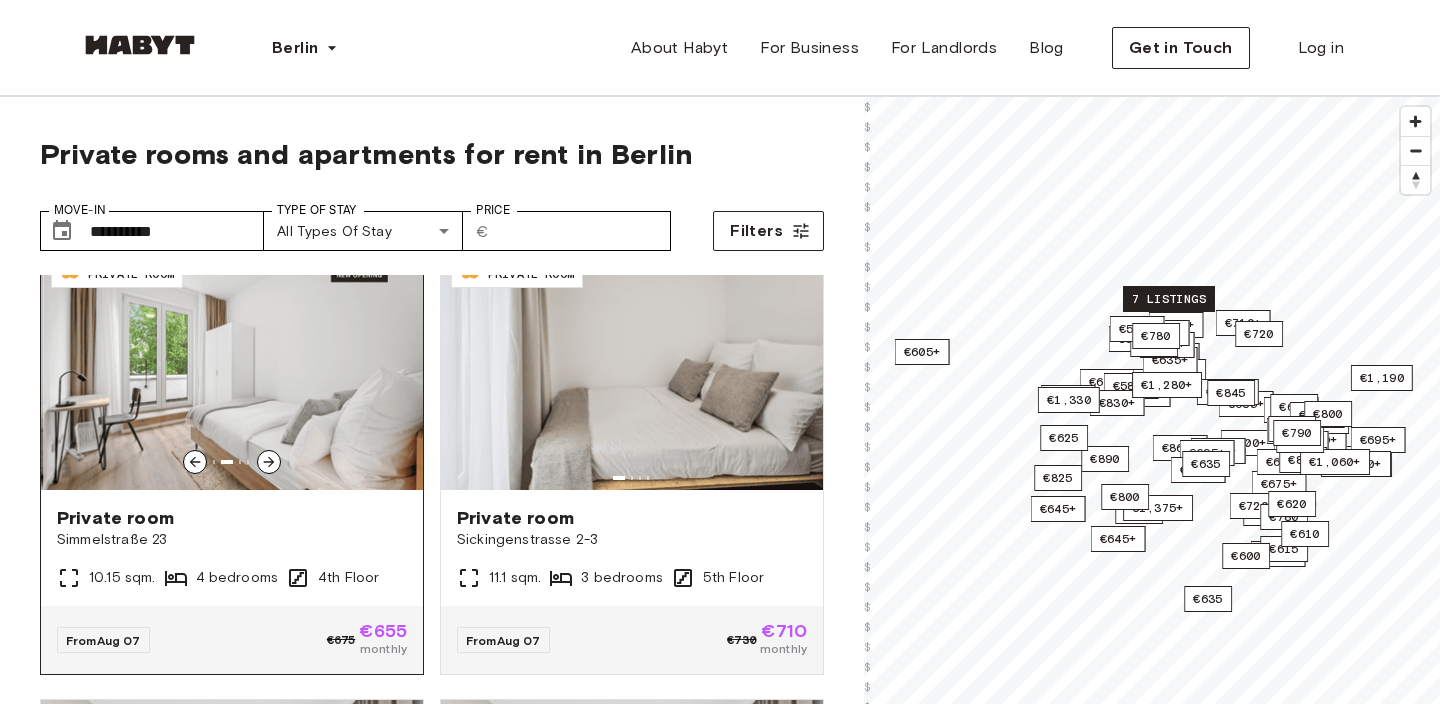 click 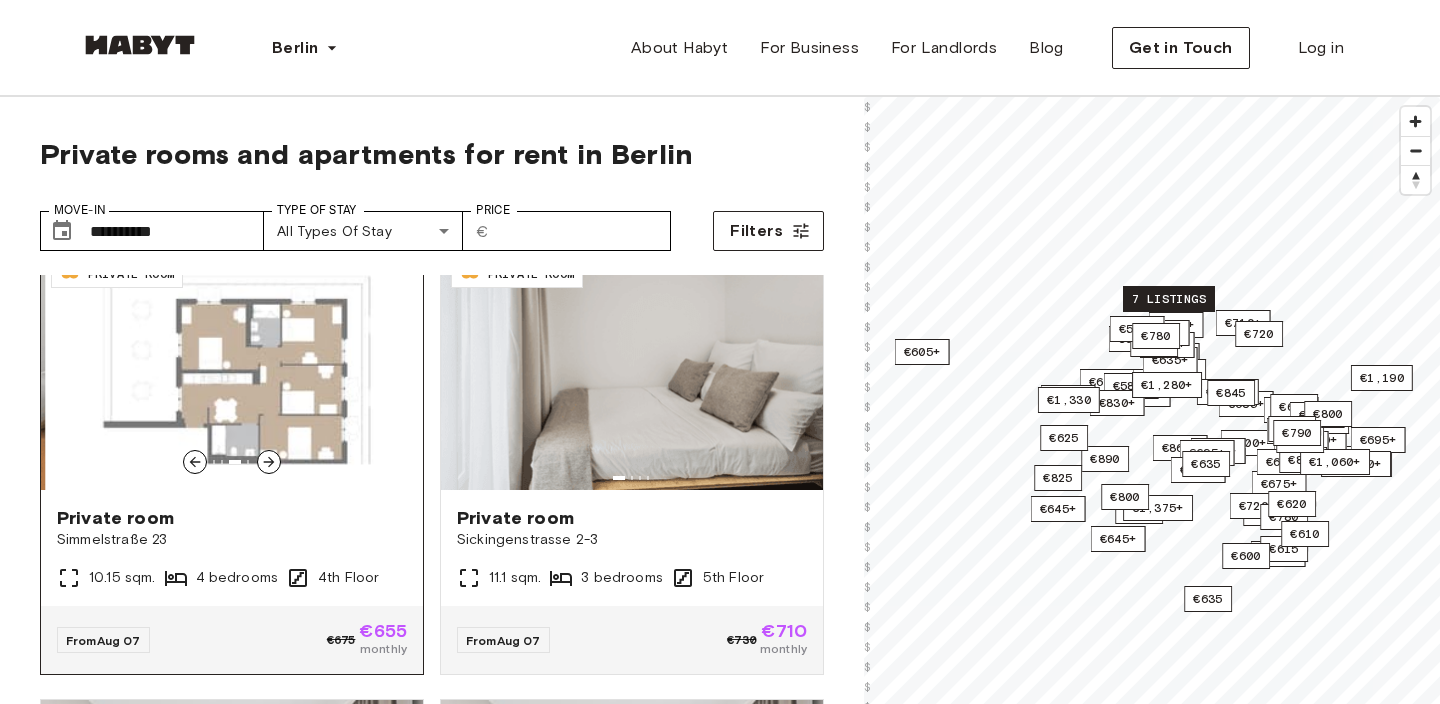 click 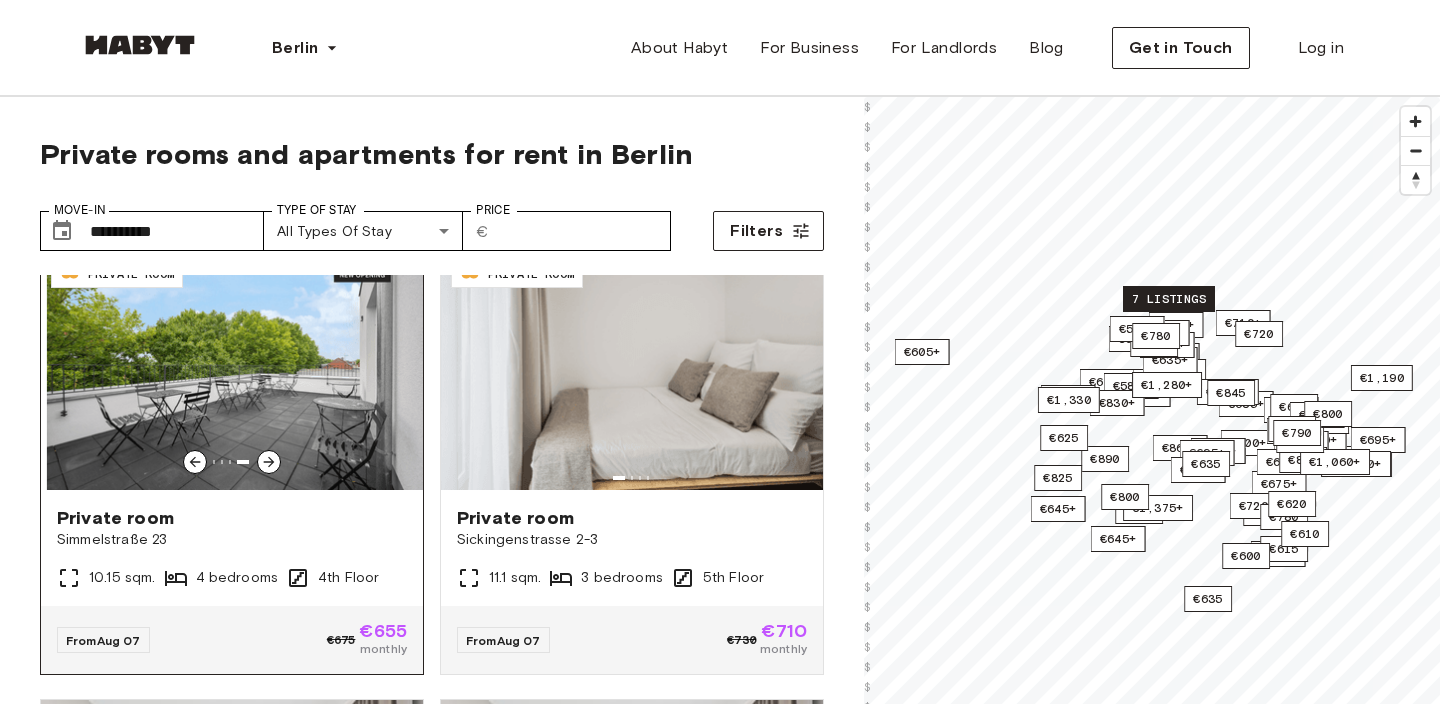 click 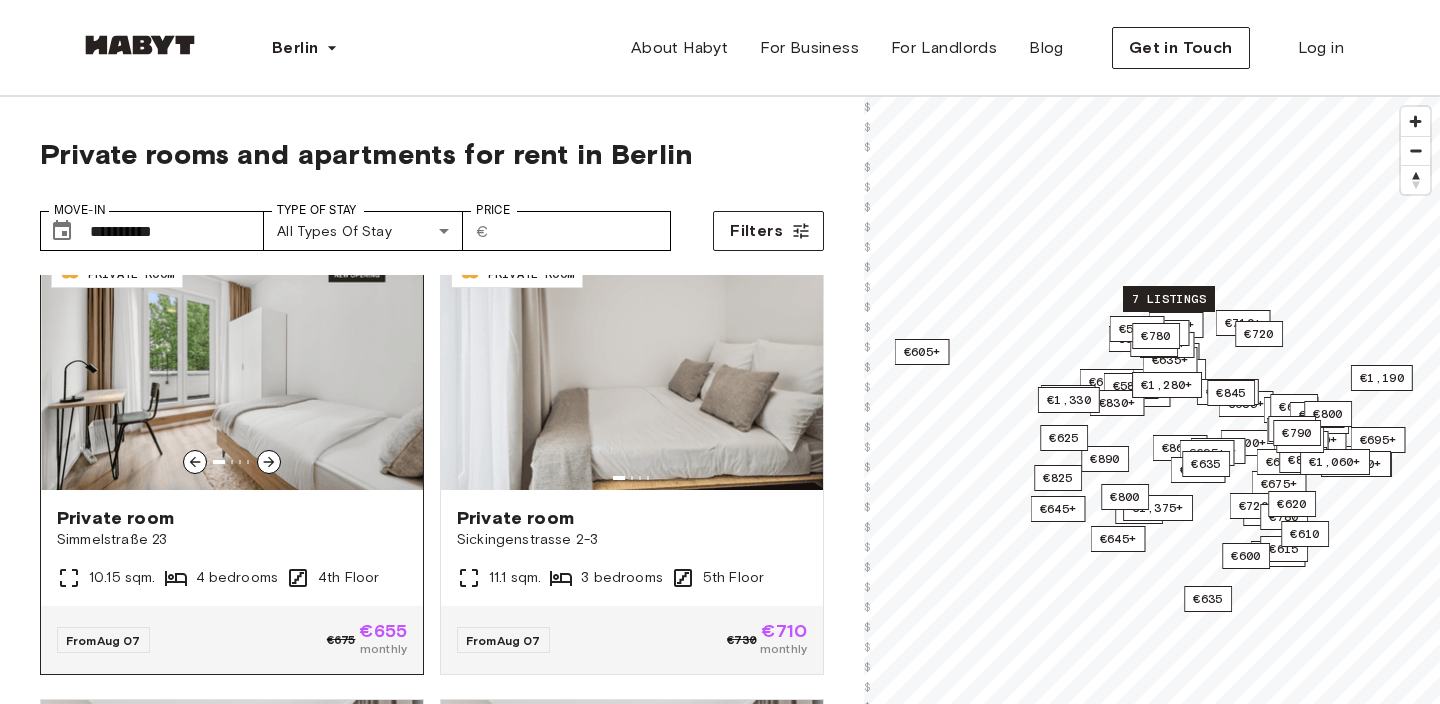 click 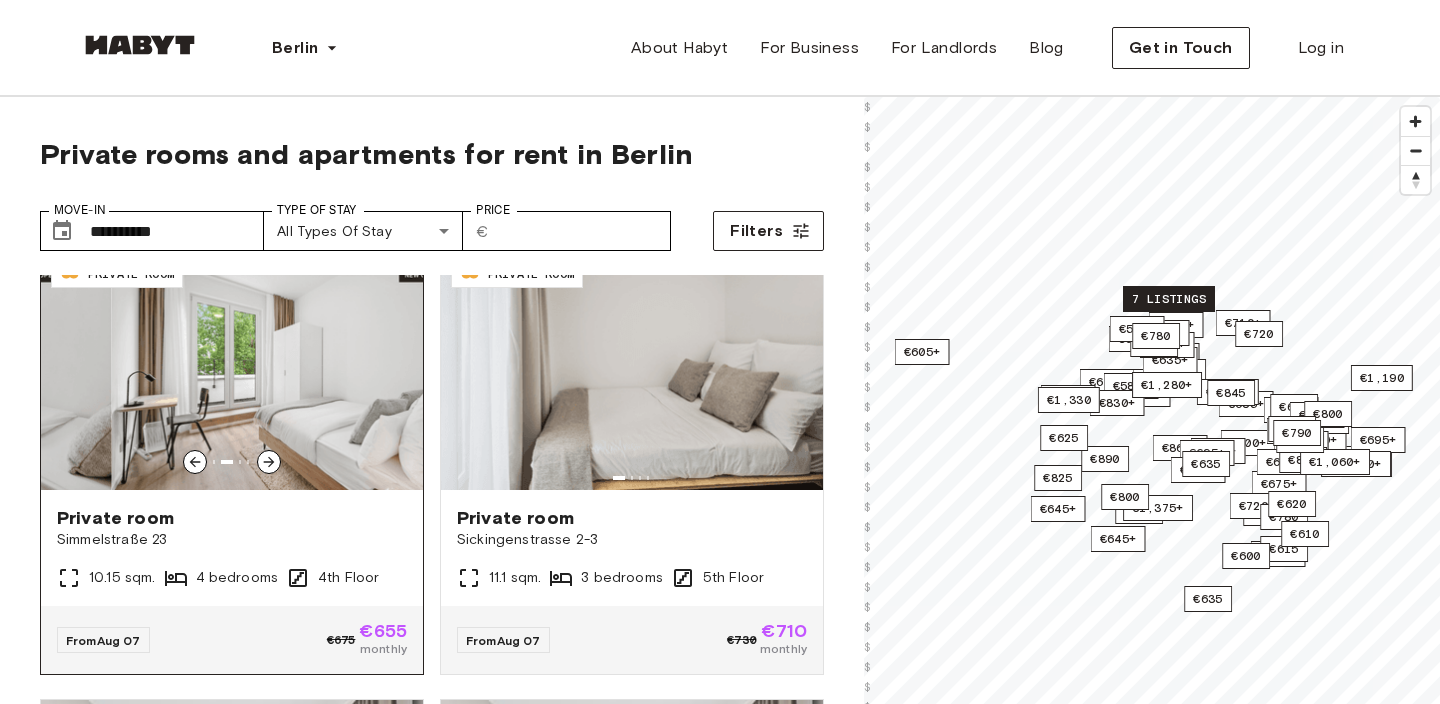 click 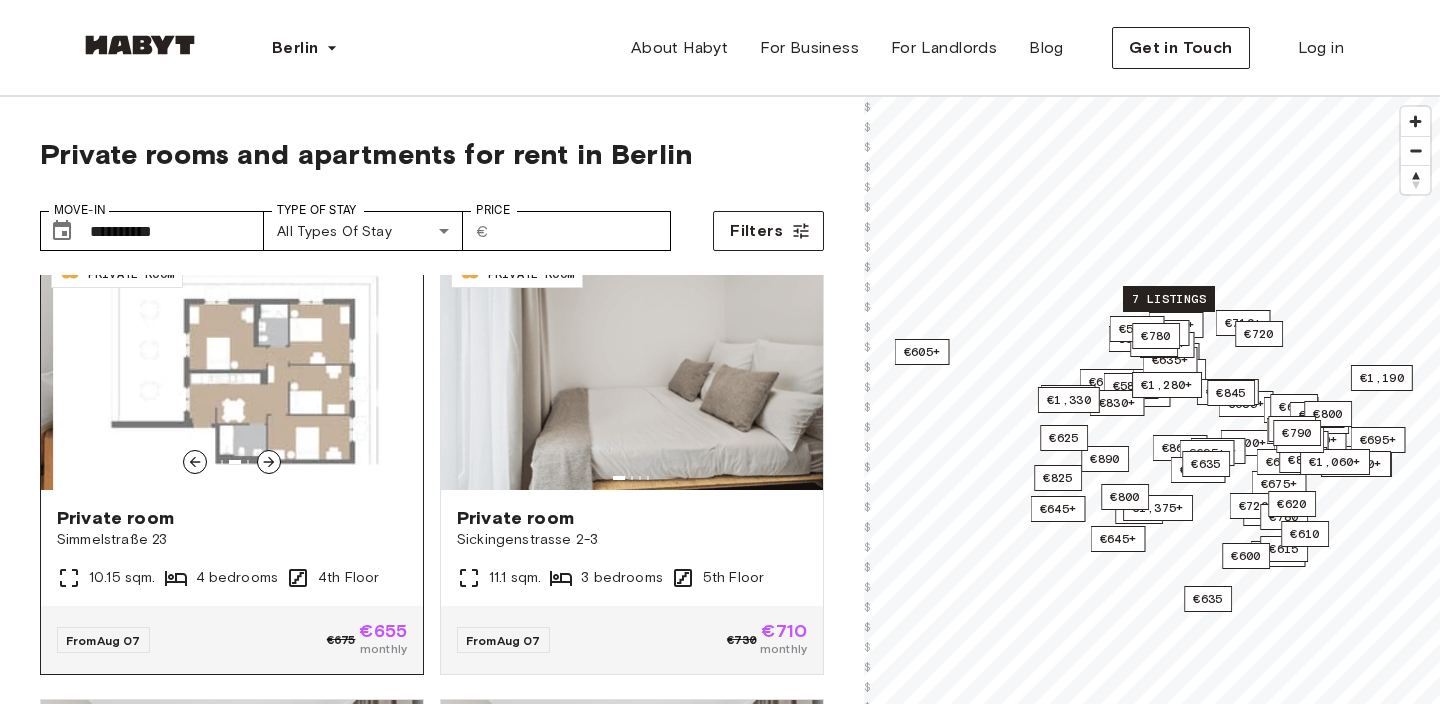 click 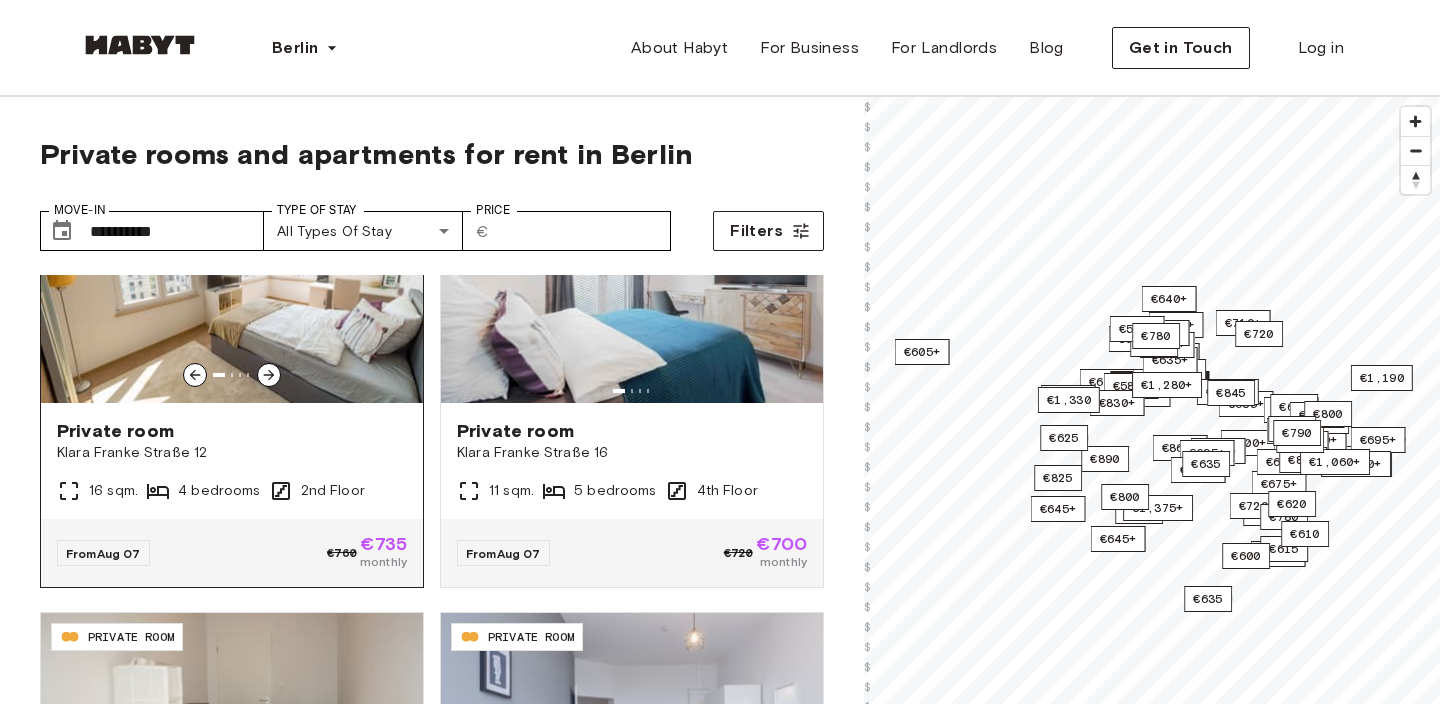 scroll, scrollTop: 3550, scrollLeft: 0, axis: vertical 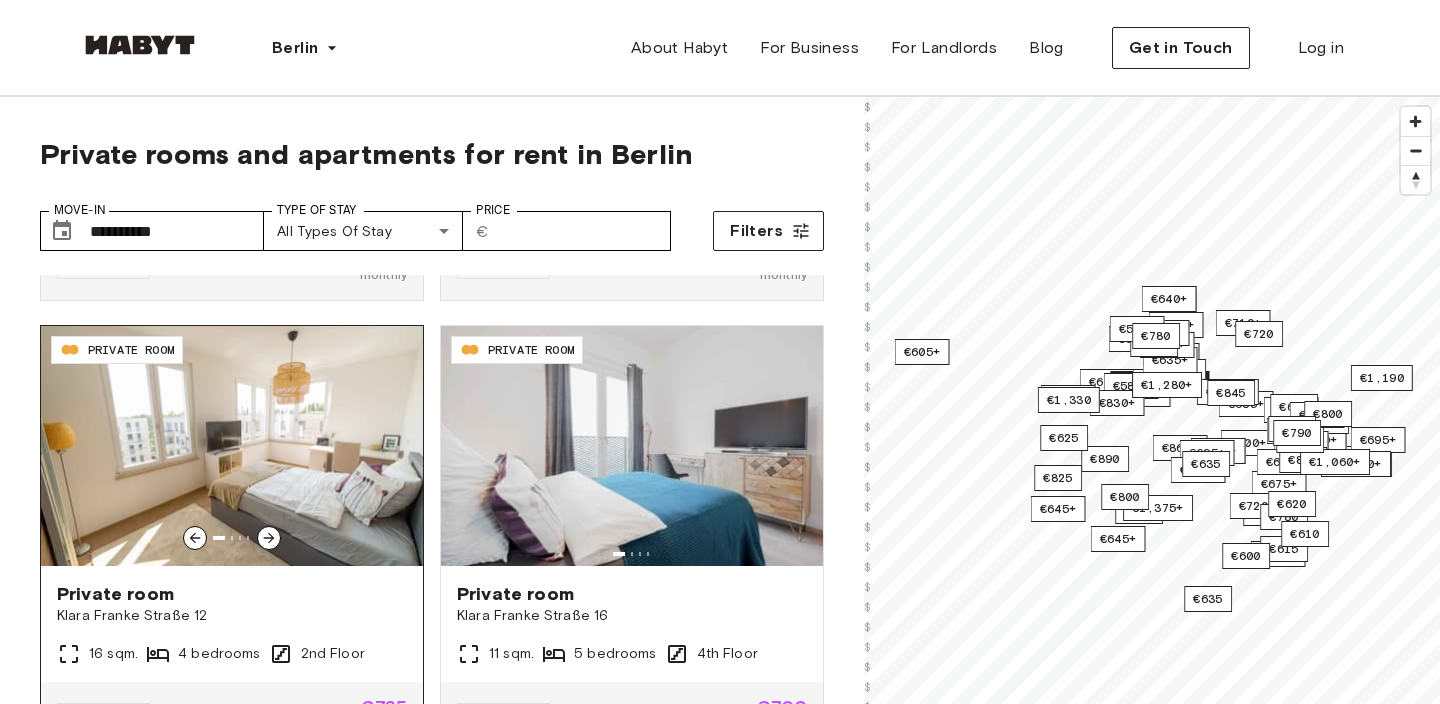 click 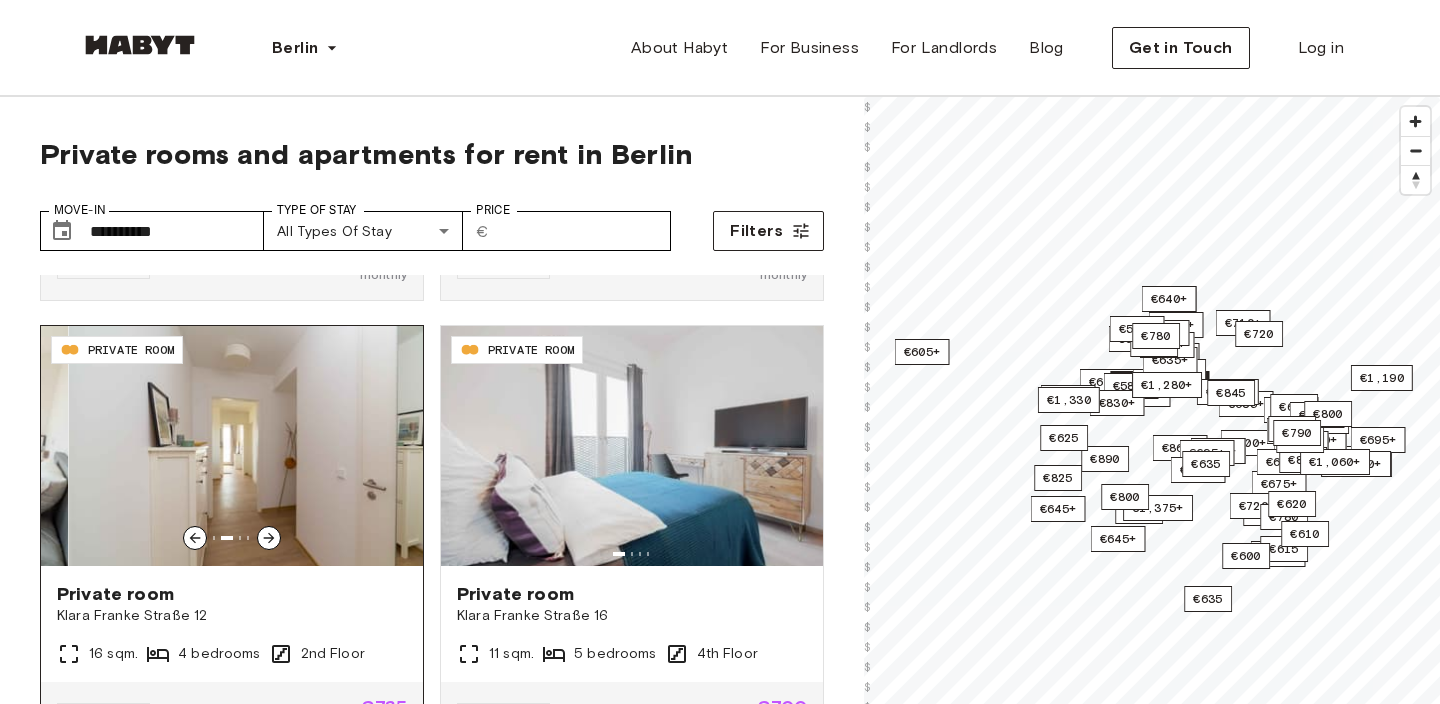 click 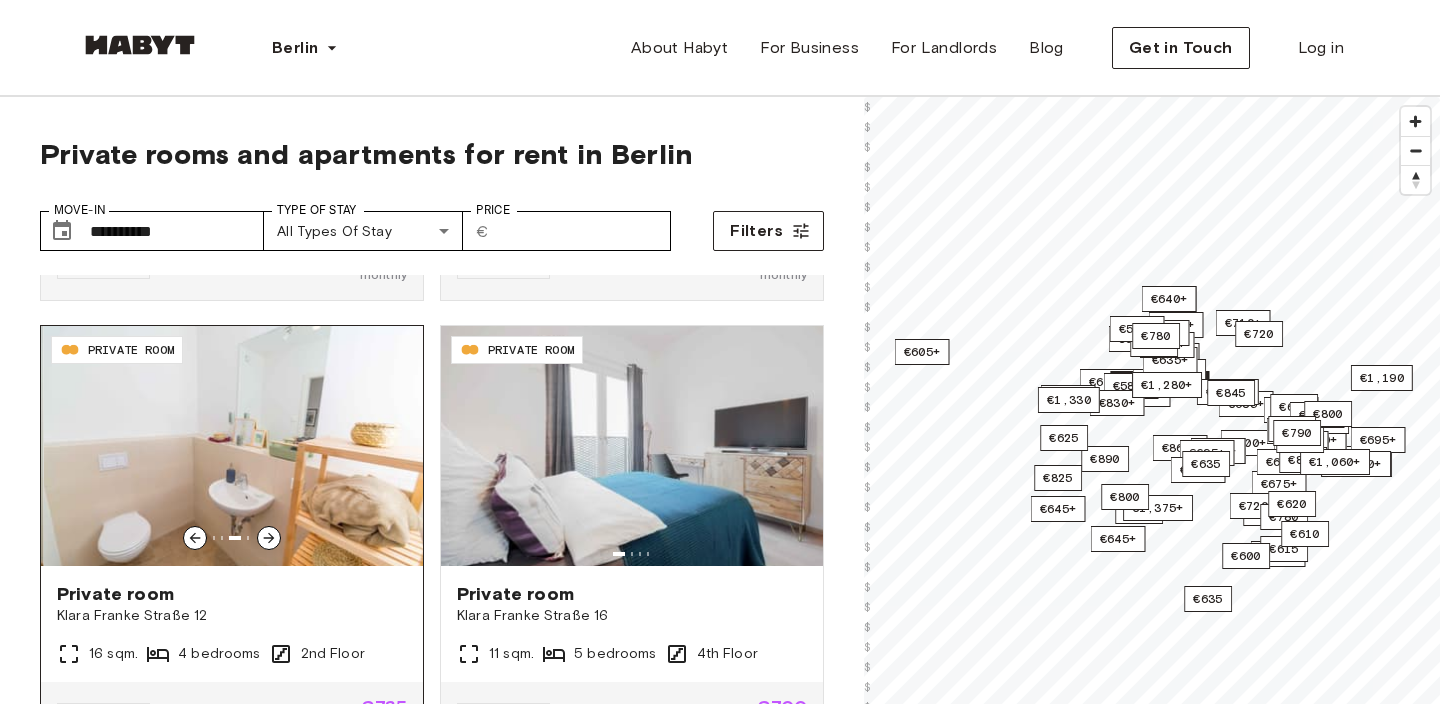 click 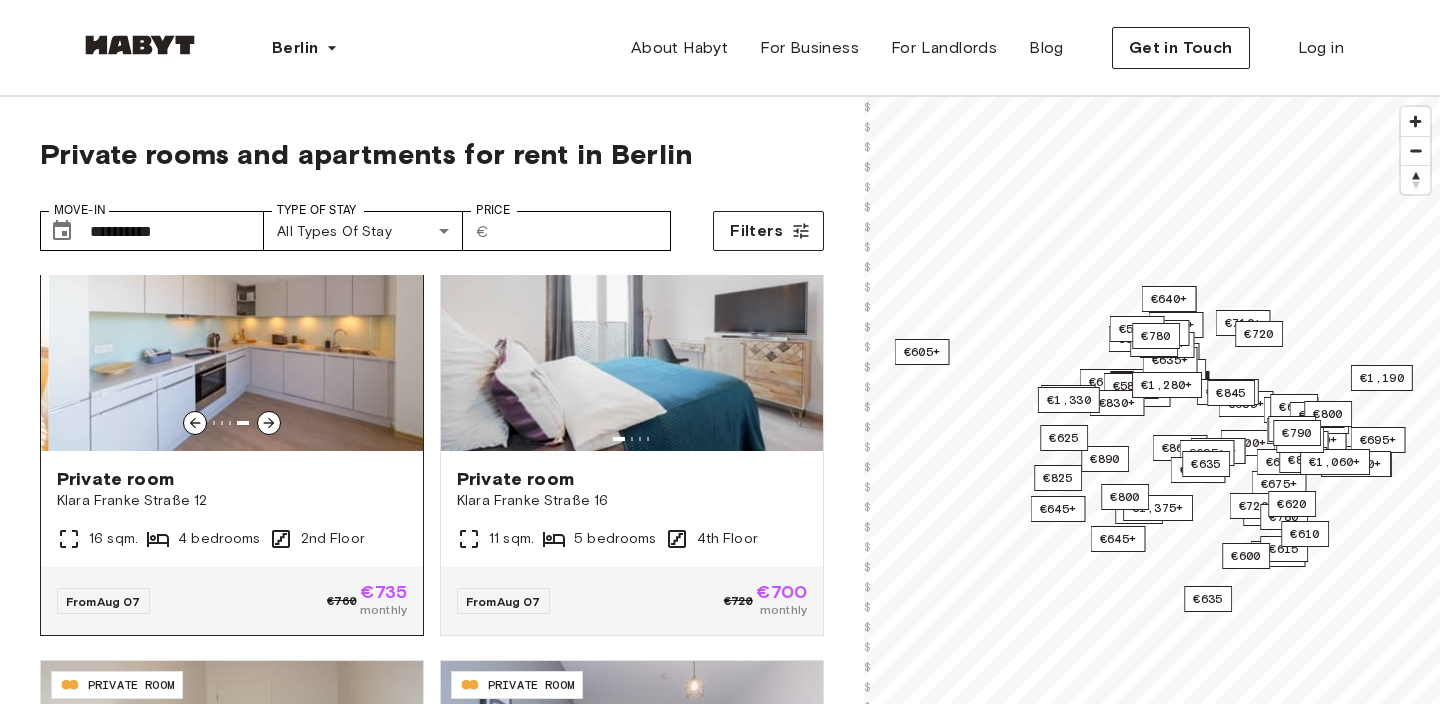 scroll, scrollTop: 3664, scrollLeft: 0, axis: vertical 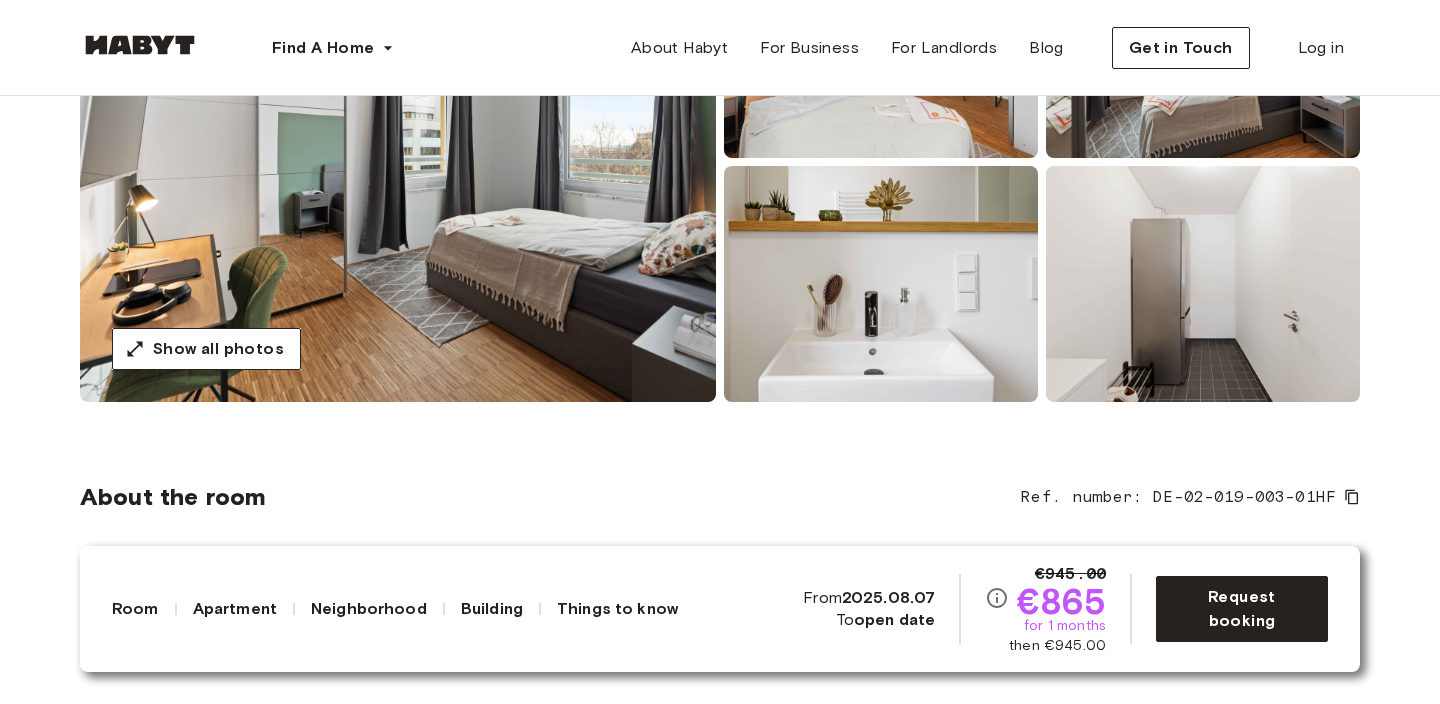 click at bounding box center (1203, 284) 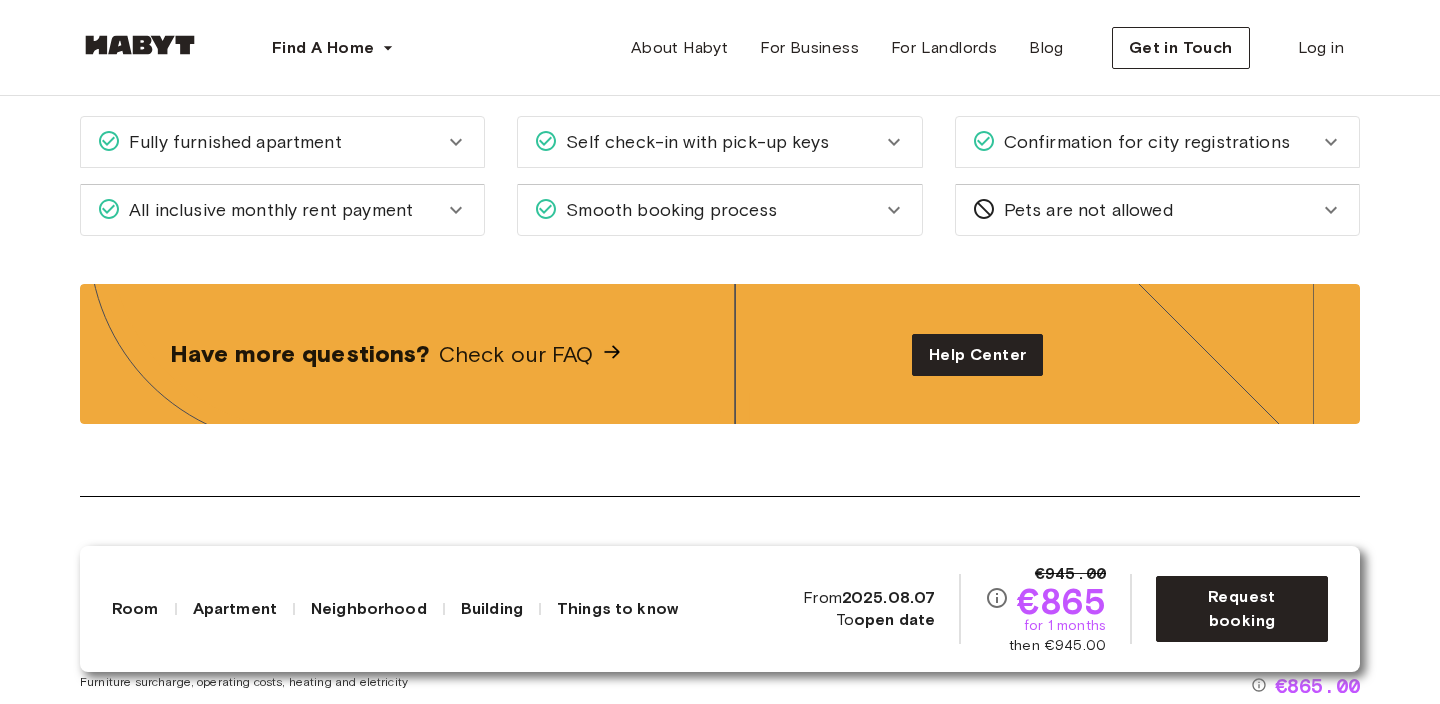 scroll, scrollTop: 2400, scrollLeft: 0, axis: vertical 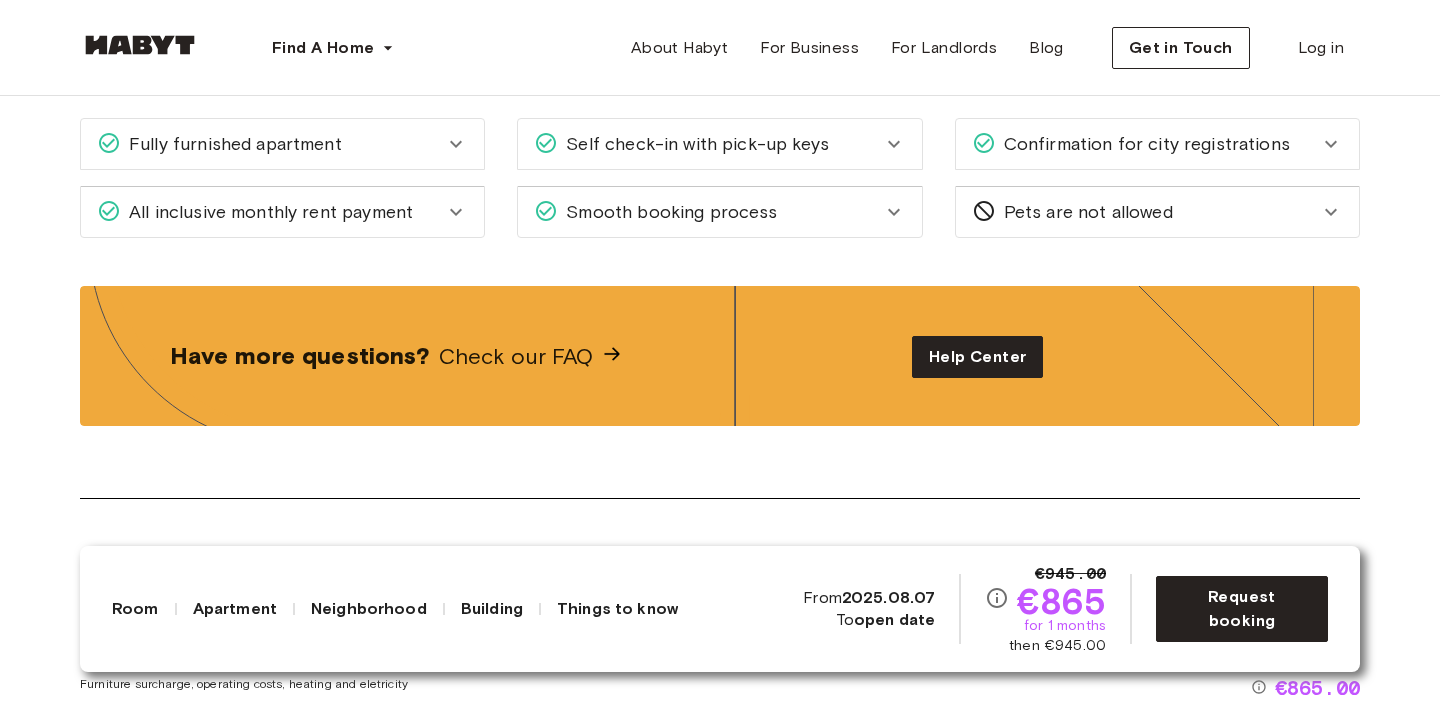 click on "Self check-in with pick-up keys" at bounding box center [719, 144] 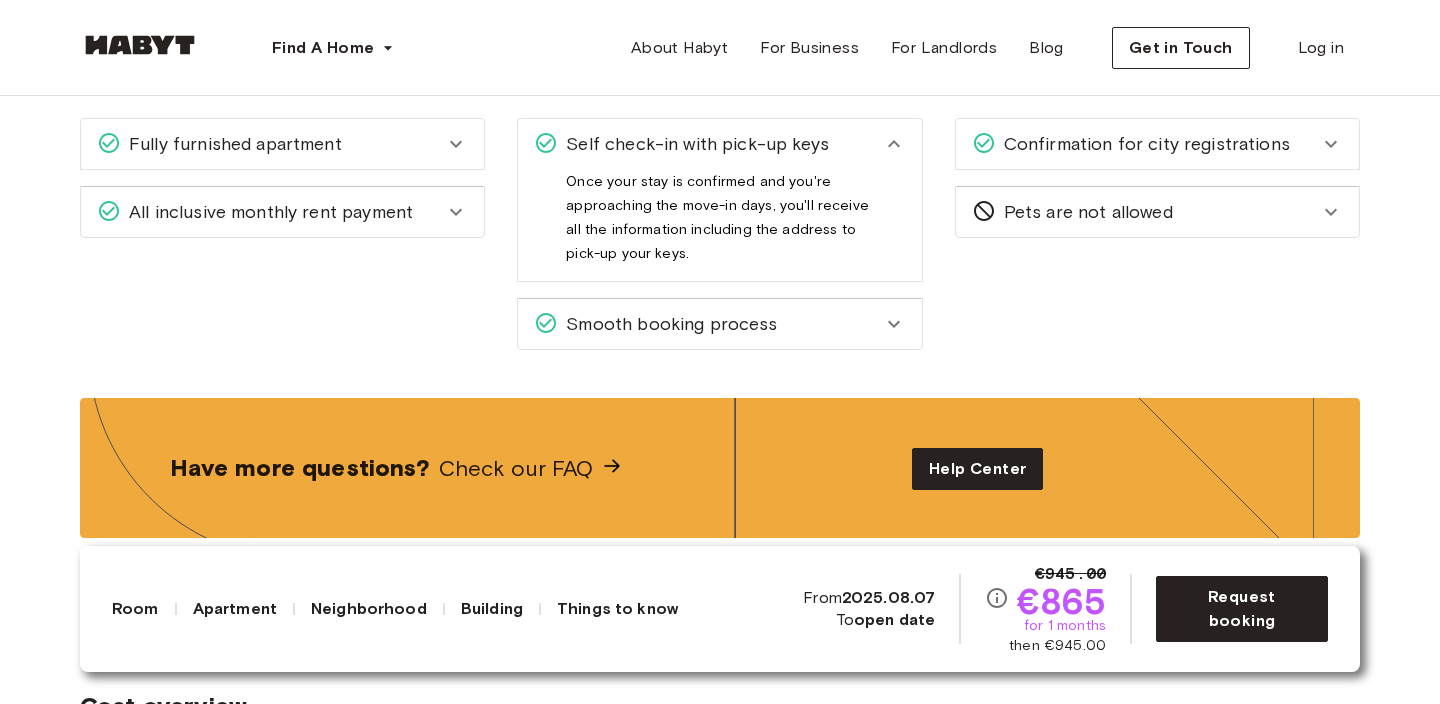click on "Self check-in with pick-up keys" at bounding box center [719, 144] 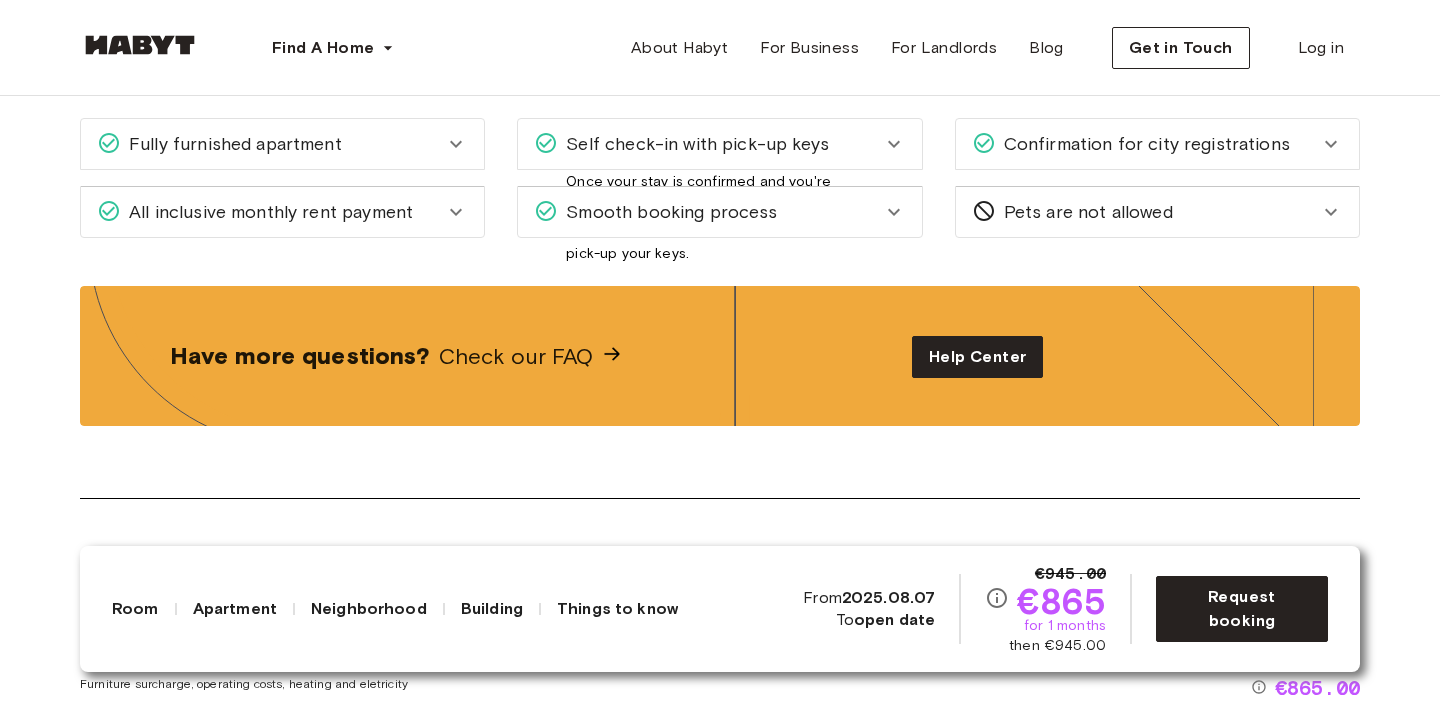 click on "Self check-in with pick-up keys" at bounding box center (719, 144) 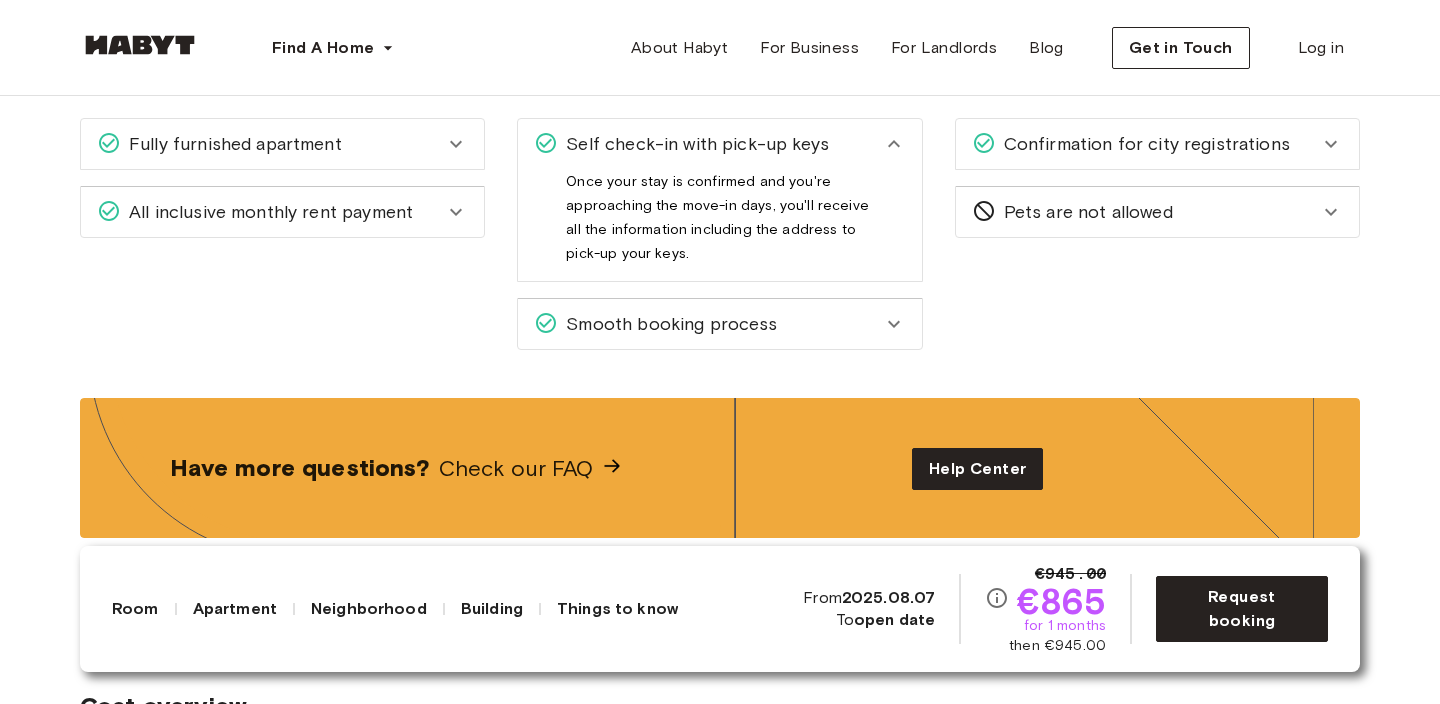 click on "Self check-in with pick-up keys" at bounding box center [719, 144] 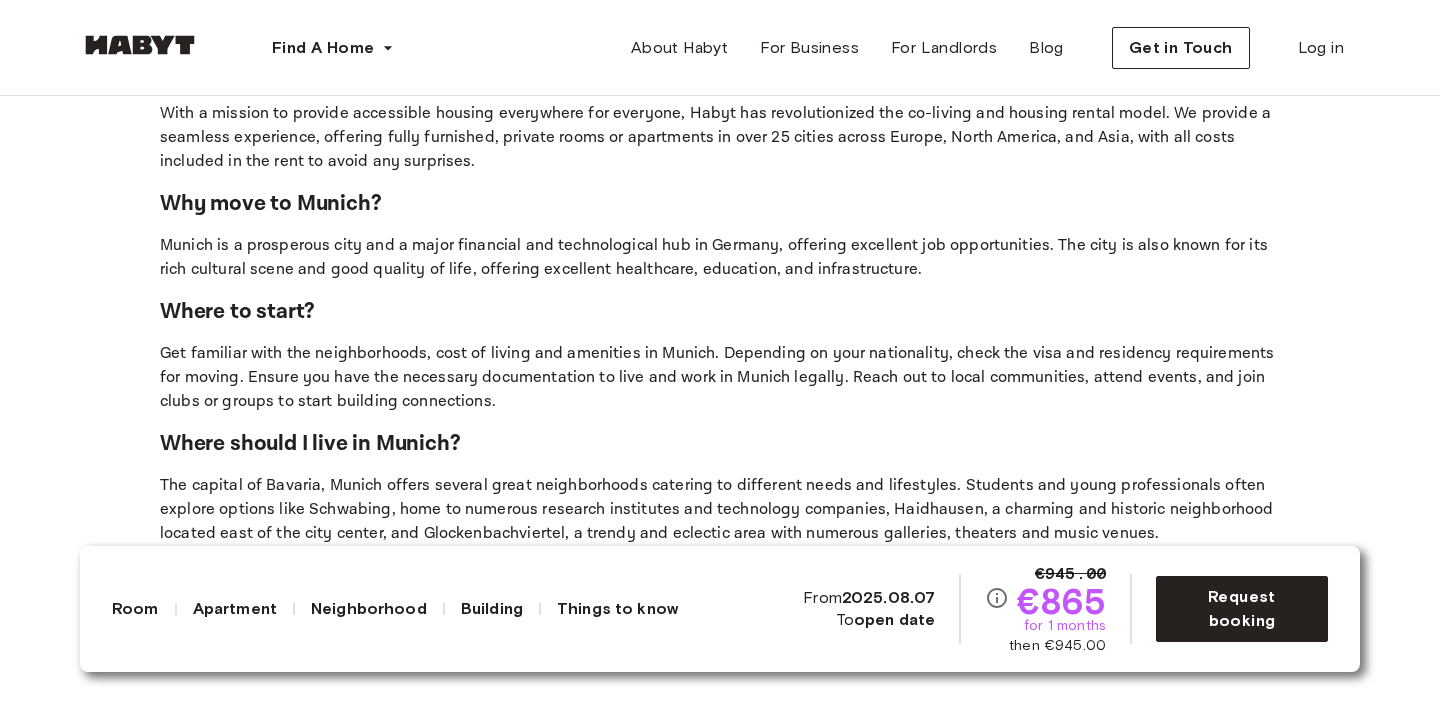scroll, scrollTop: 4054, scrollLeft: 0, axis: vertical 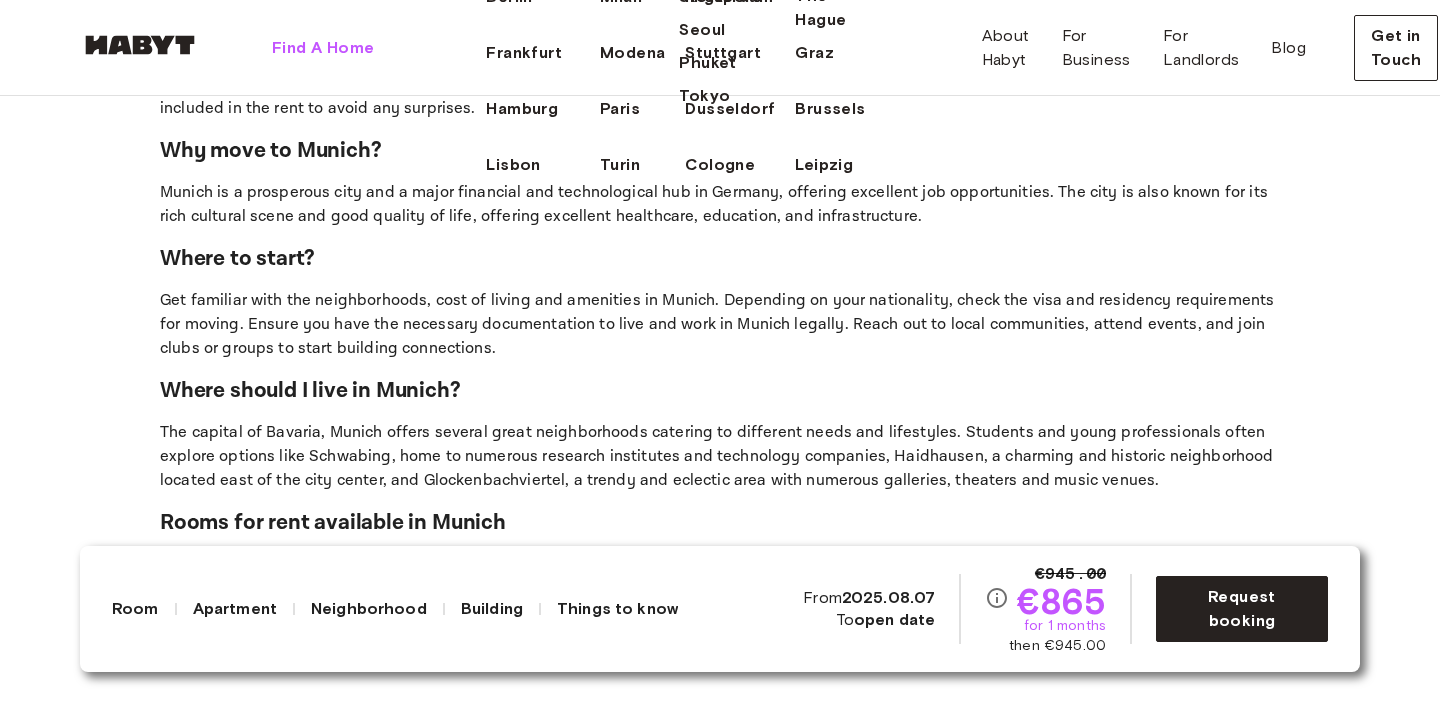 drag, startPoint x: 314, startPoint y: 61, endPoint x: 306, endPoint y: 78, distance: 18.788294 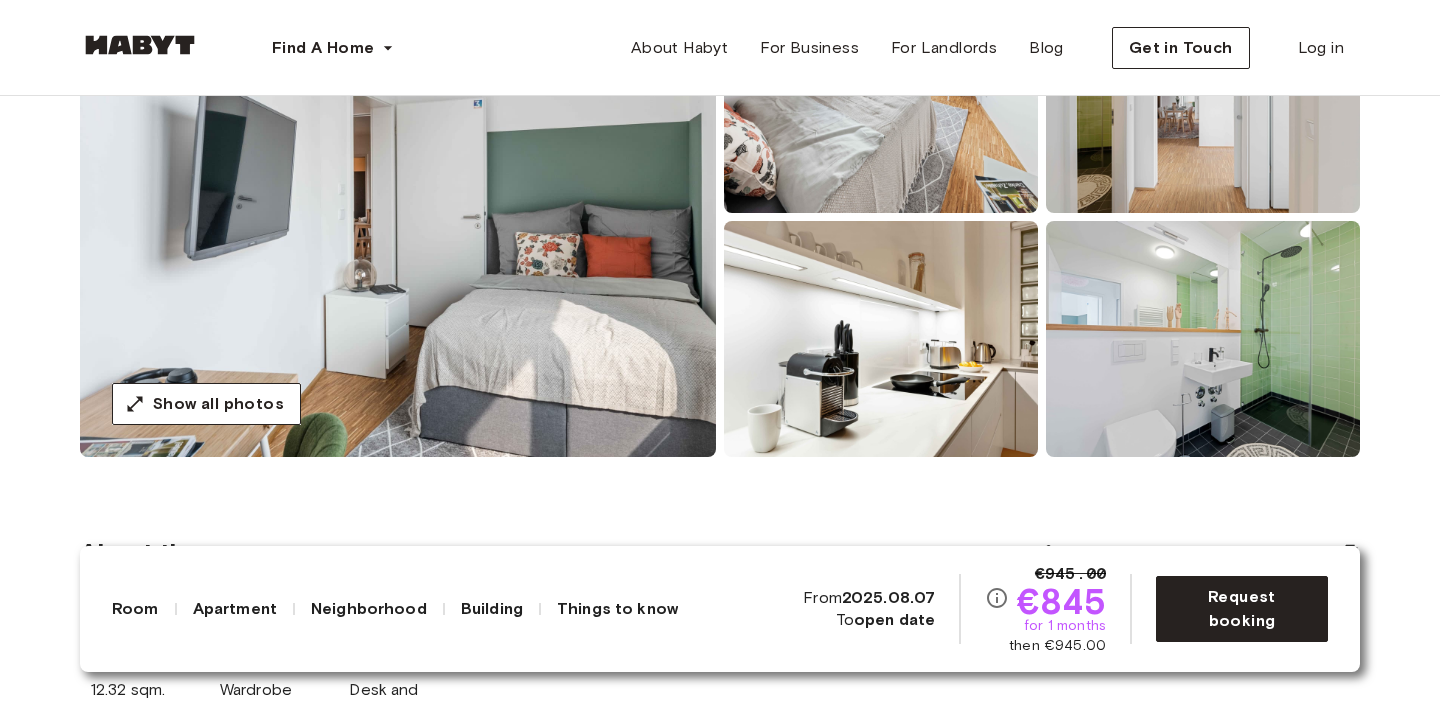 scroll, scrollTop: 293, scrollLeft: 0, axis: vertical 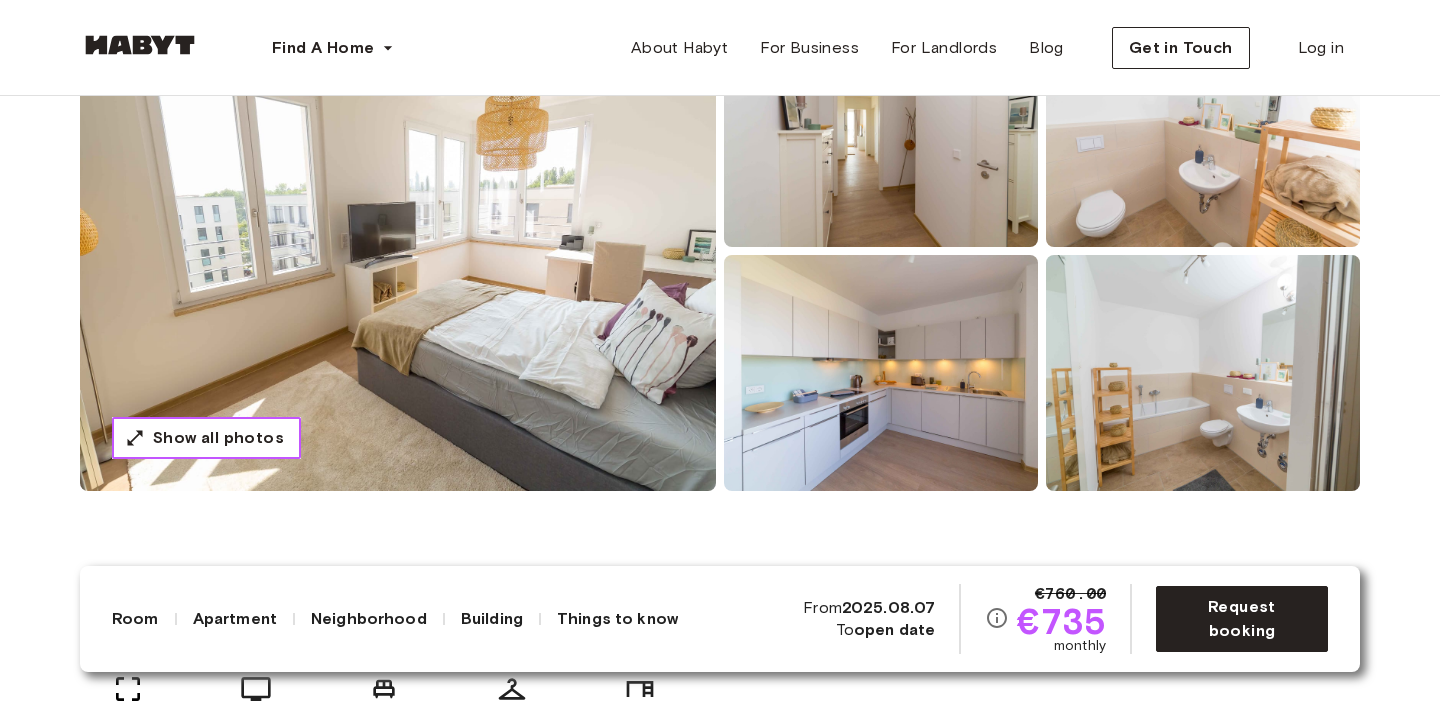 click on "Show all photos" at bounding box center (218, 438) 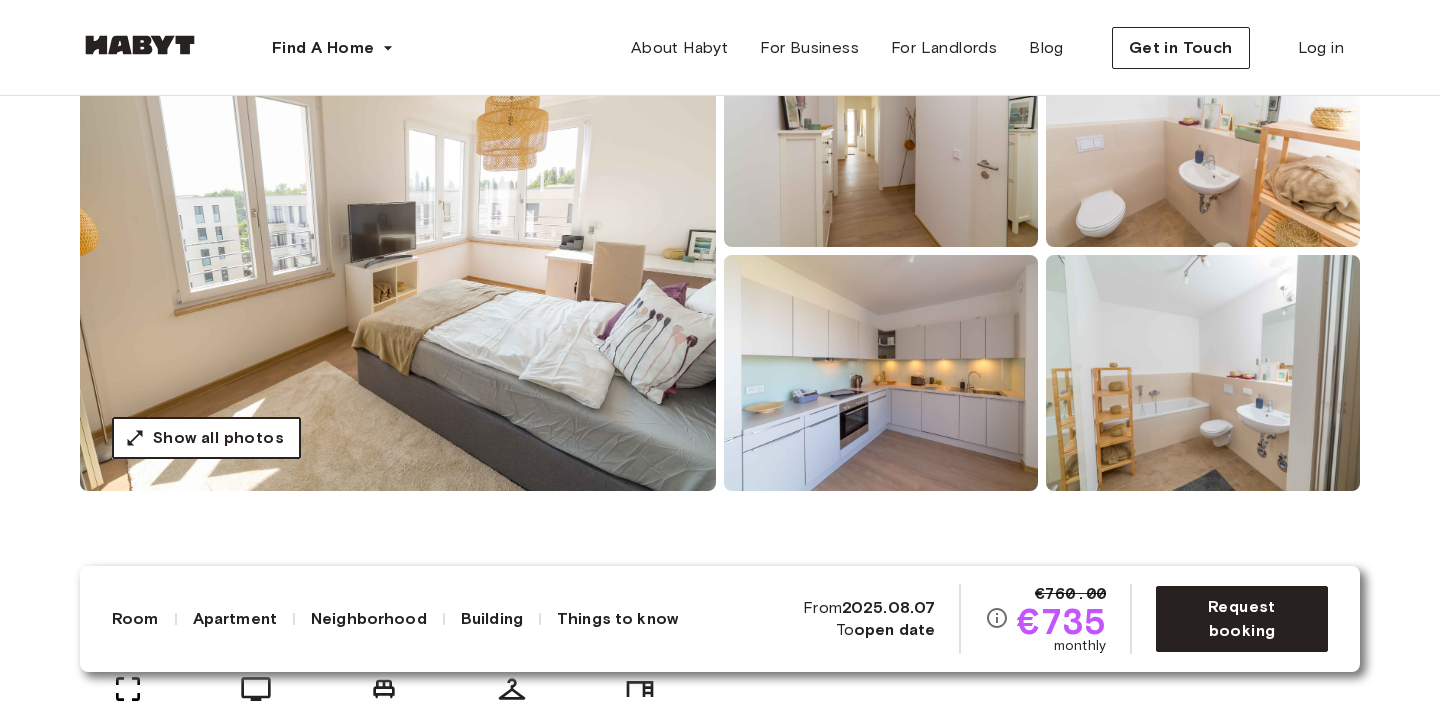 scroll, scrollTop: 251, scrollLeft: 0, axis: vertical 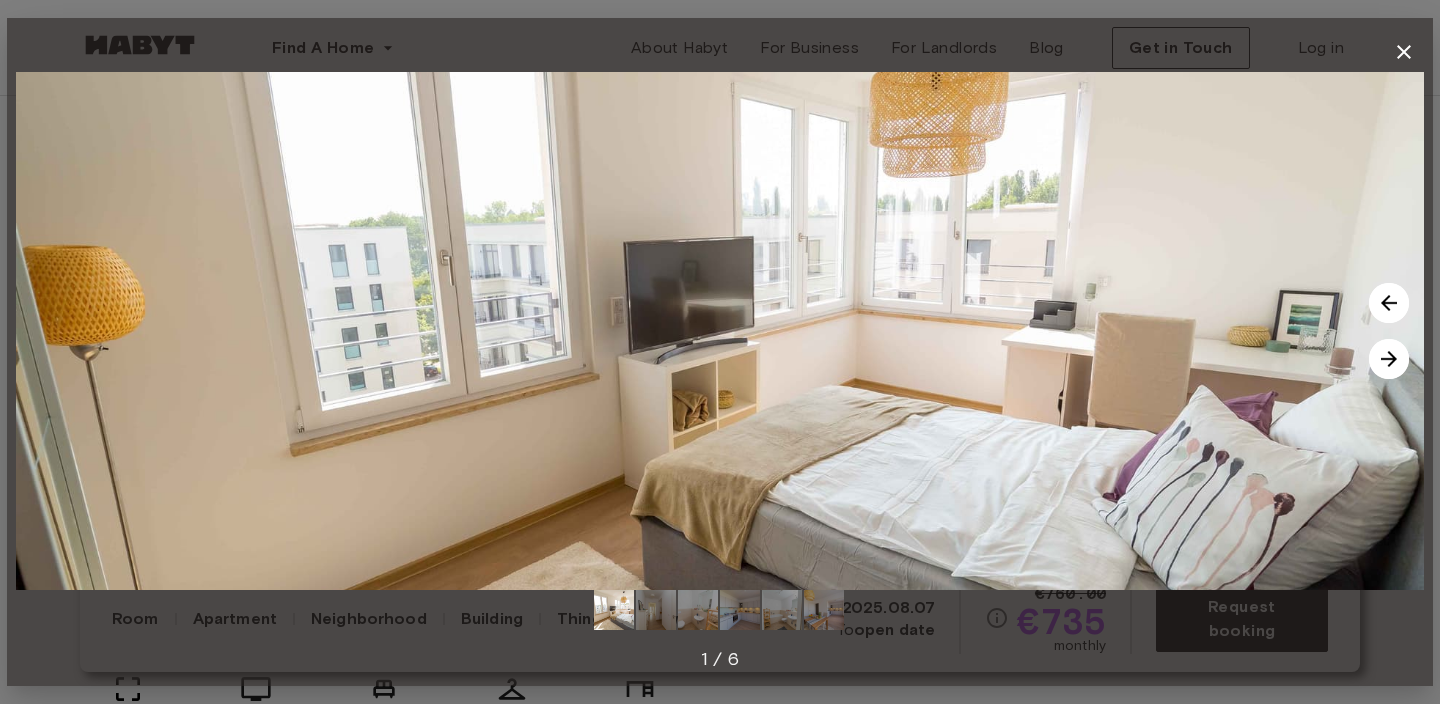 click at bounding box center (1389, 359) 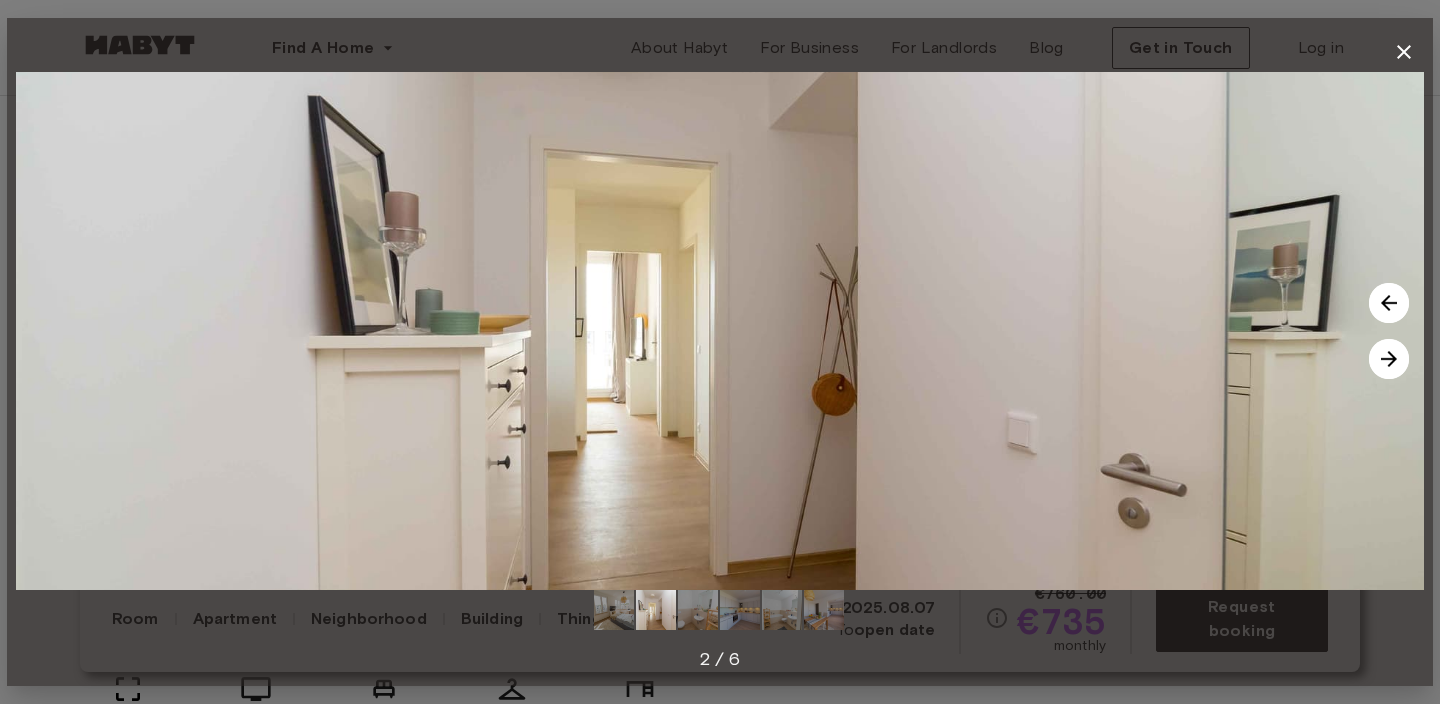 click at bounding box center (1389, 359) 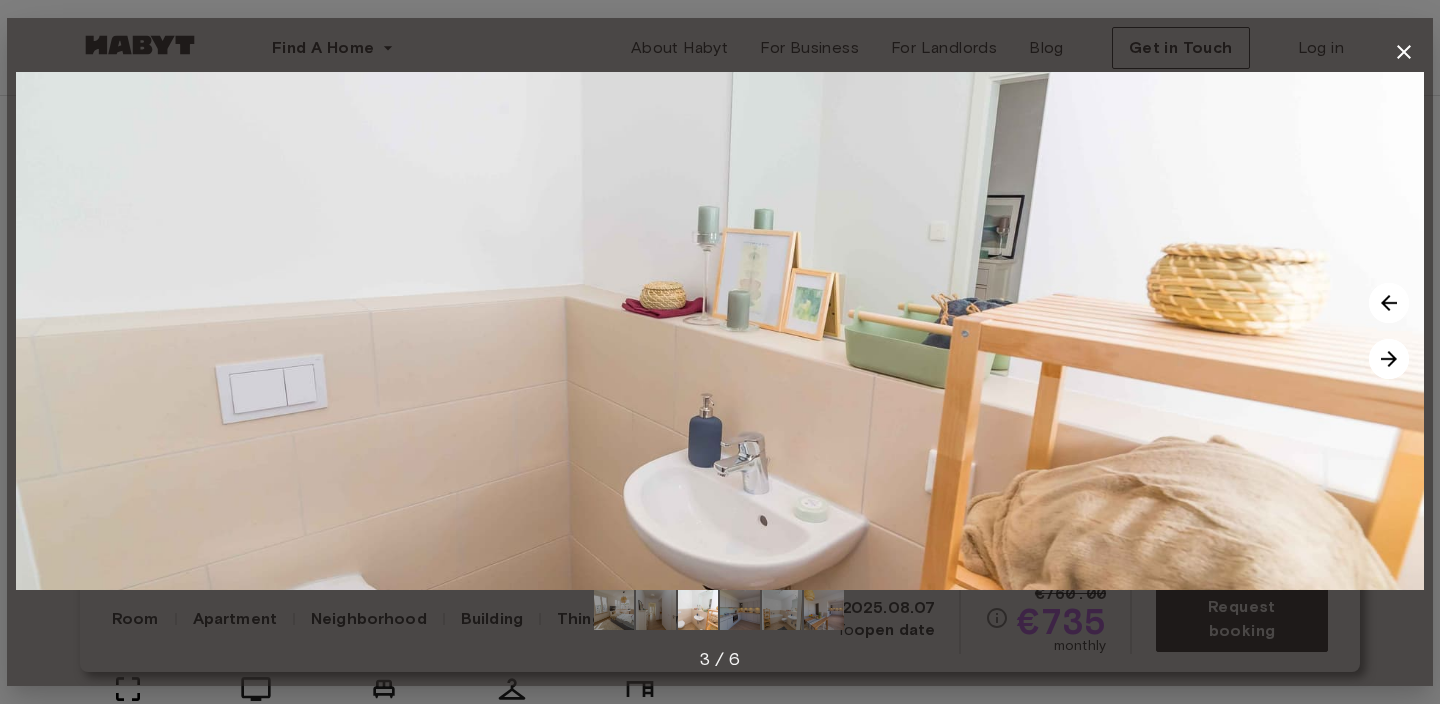 click at bounding box center (1389, 359) 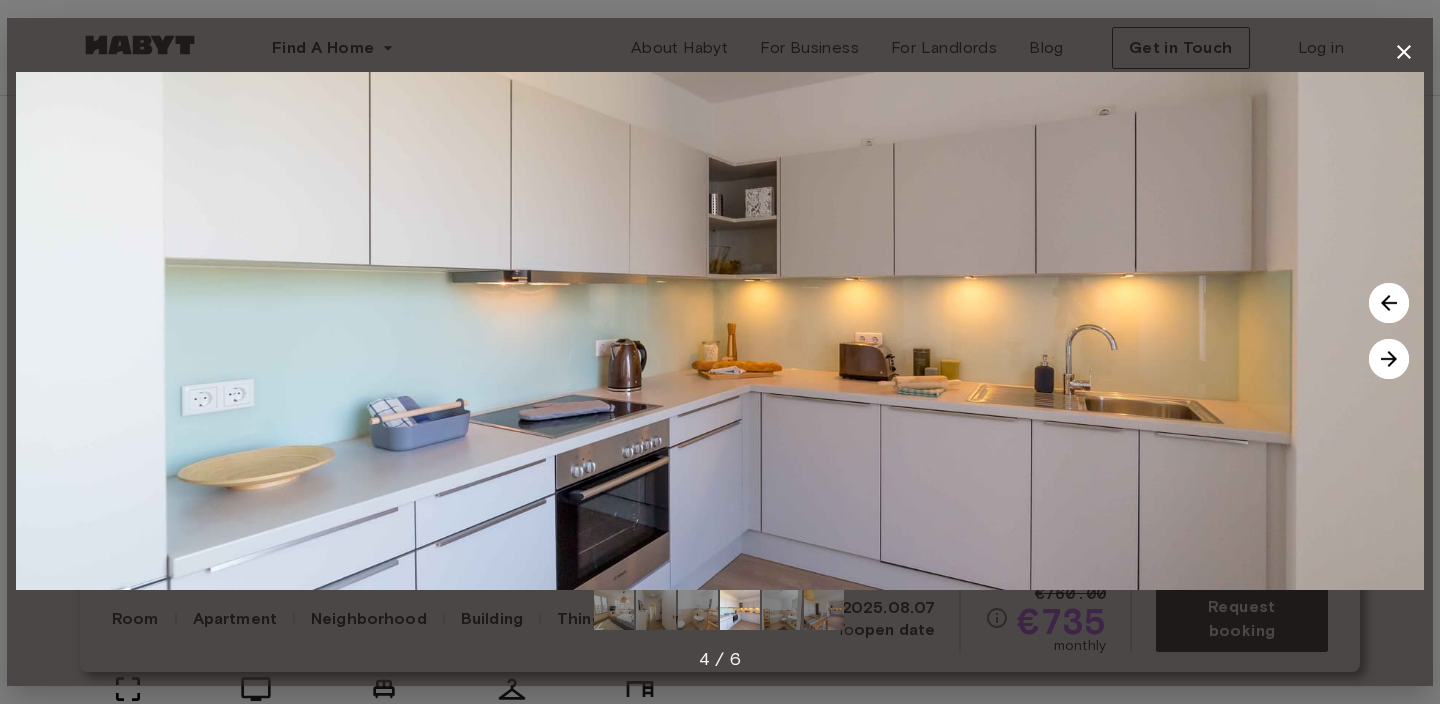 click at bounding box center (1389, 359) 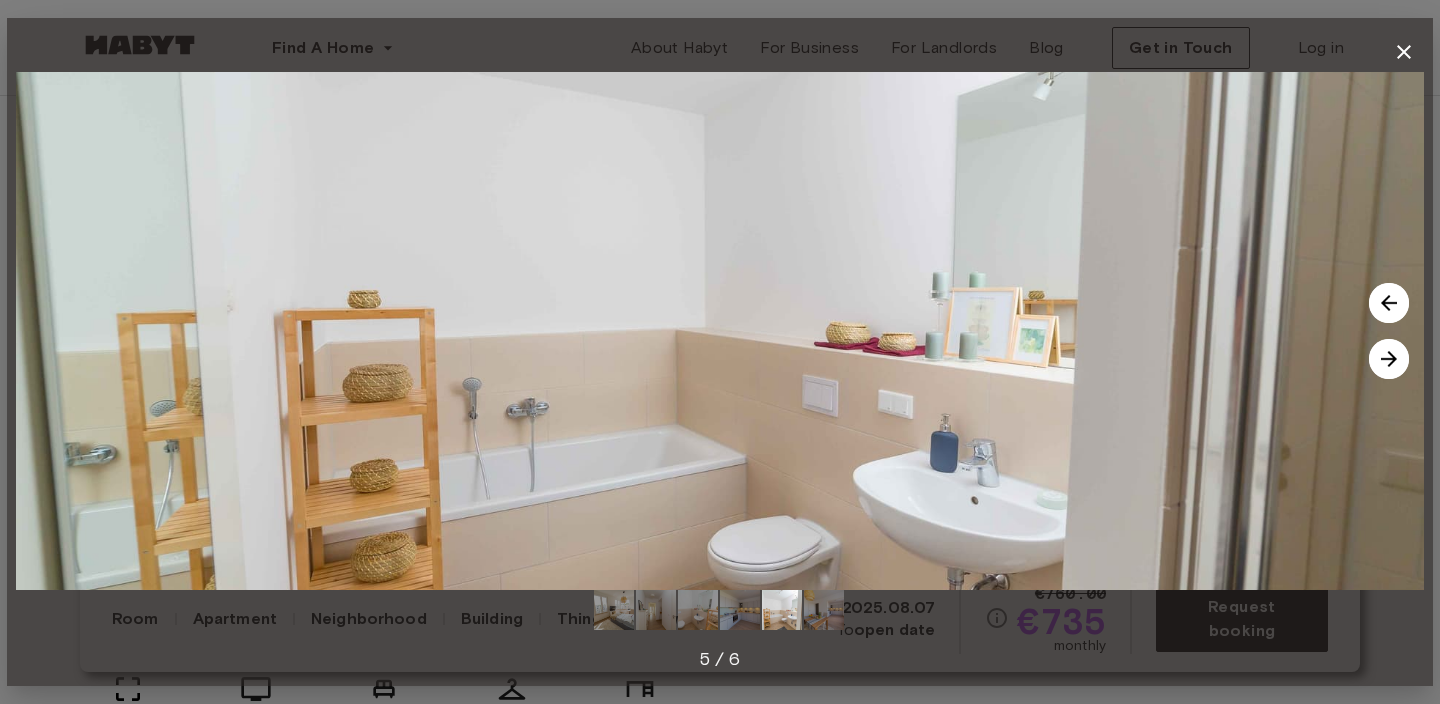 click at bounding box center [1389, 303] 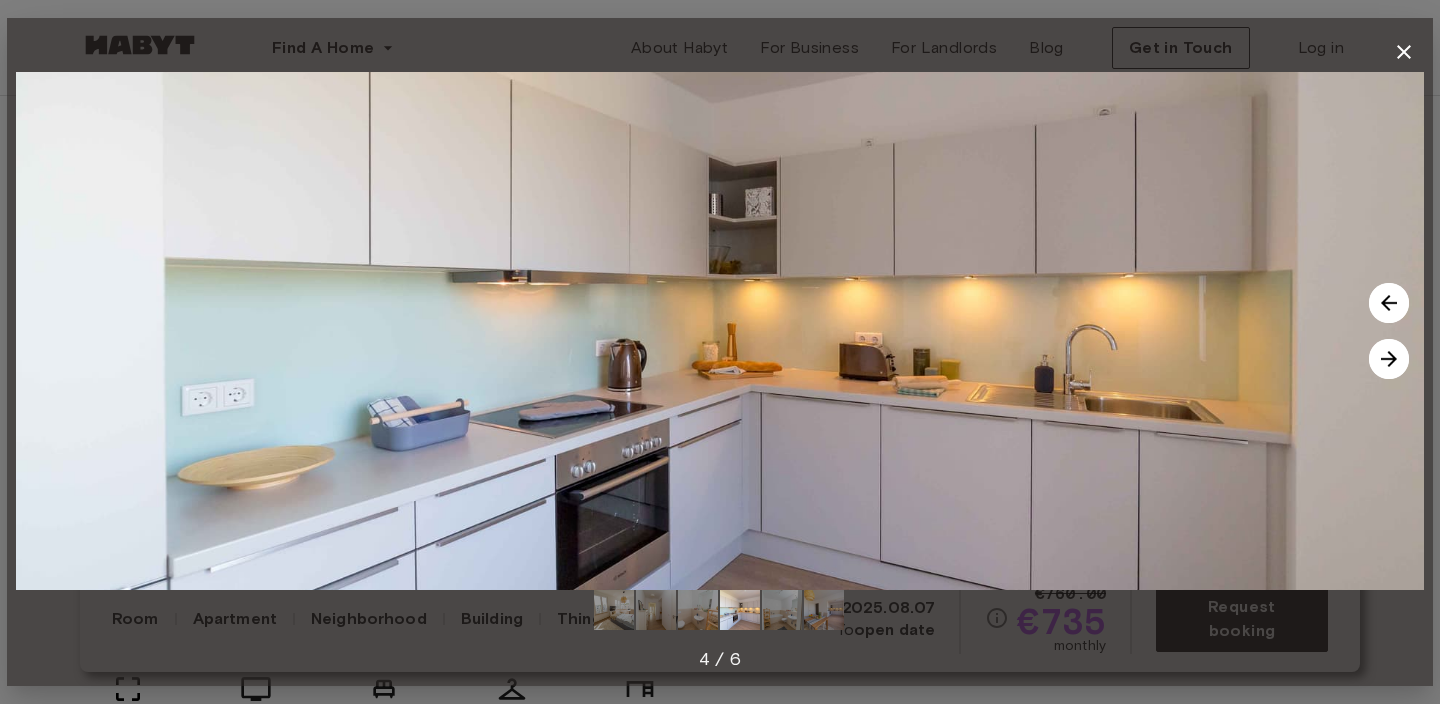 click at bounding box center [1389, 359] 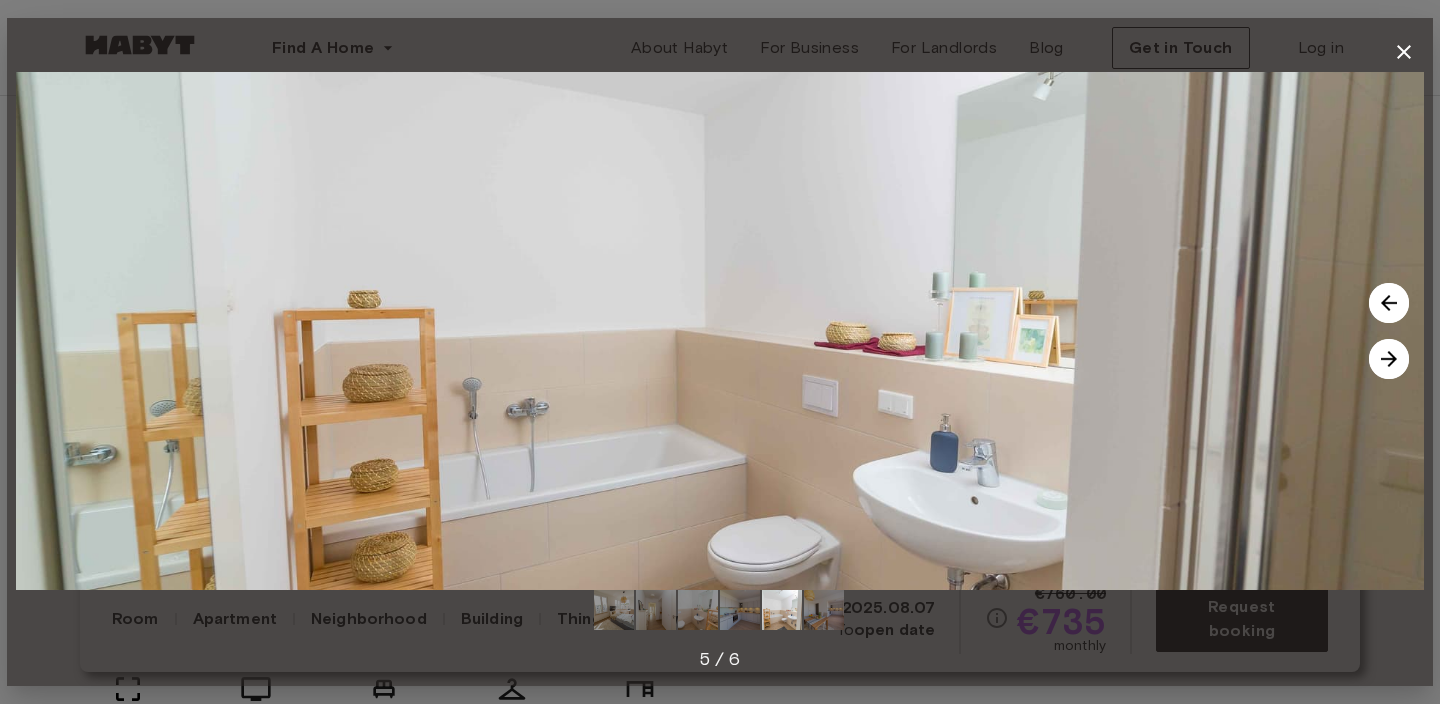 click at bounding box center [720, 331] 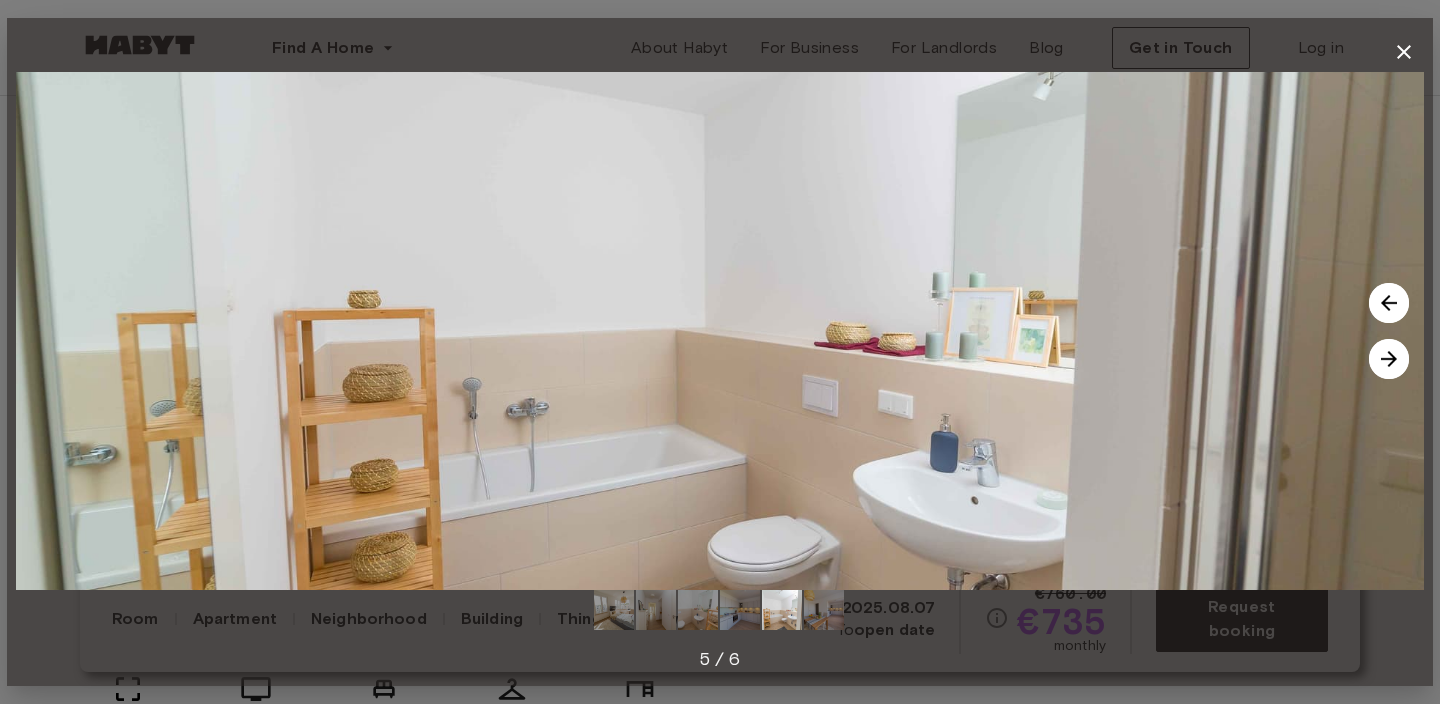 click at bounding box center (1389, 303) 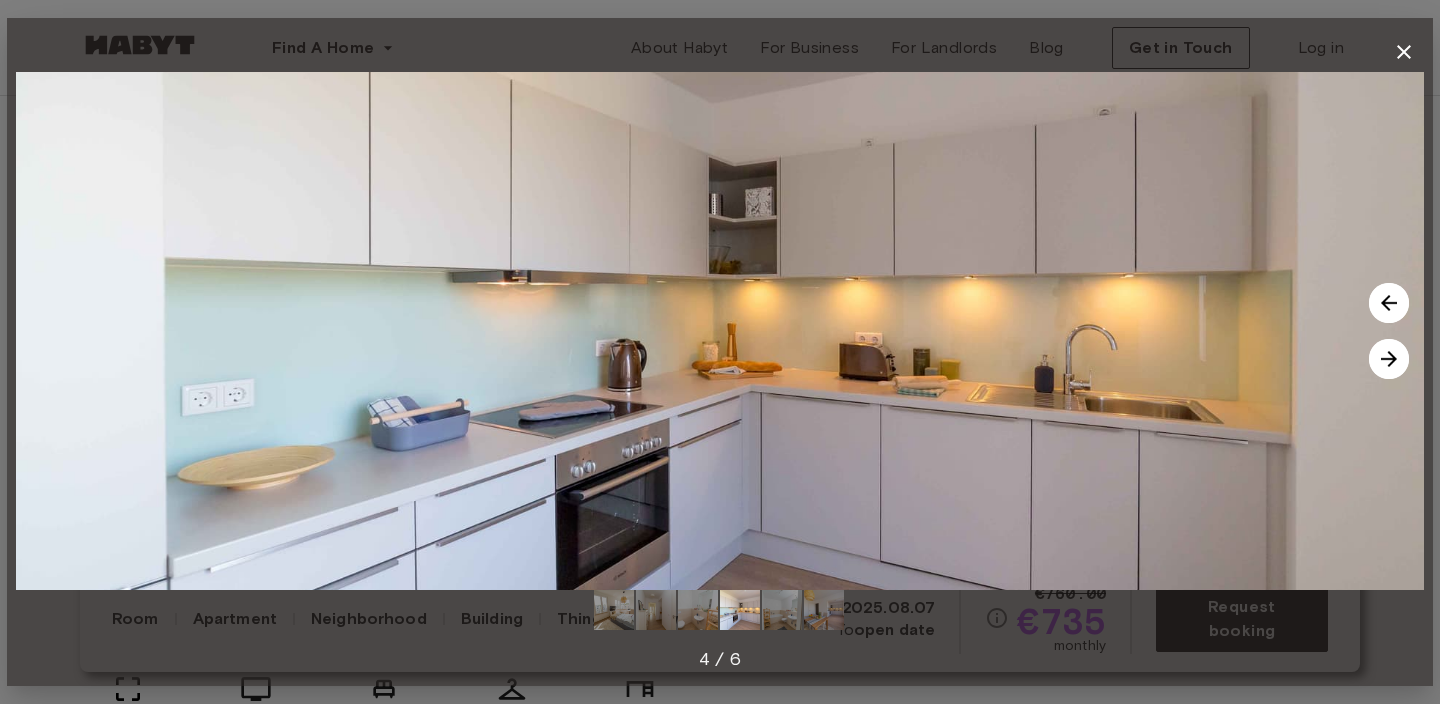 click at bounding box center (1389, 359) 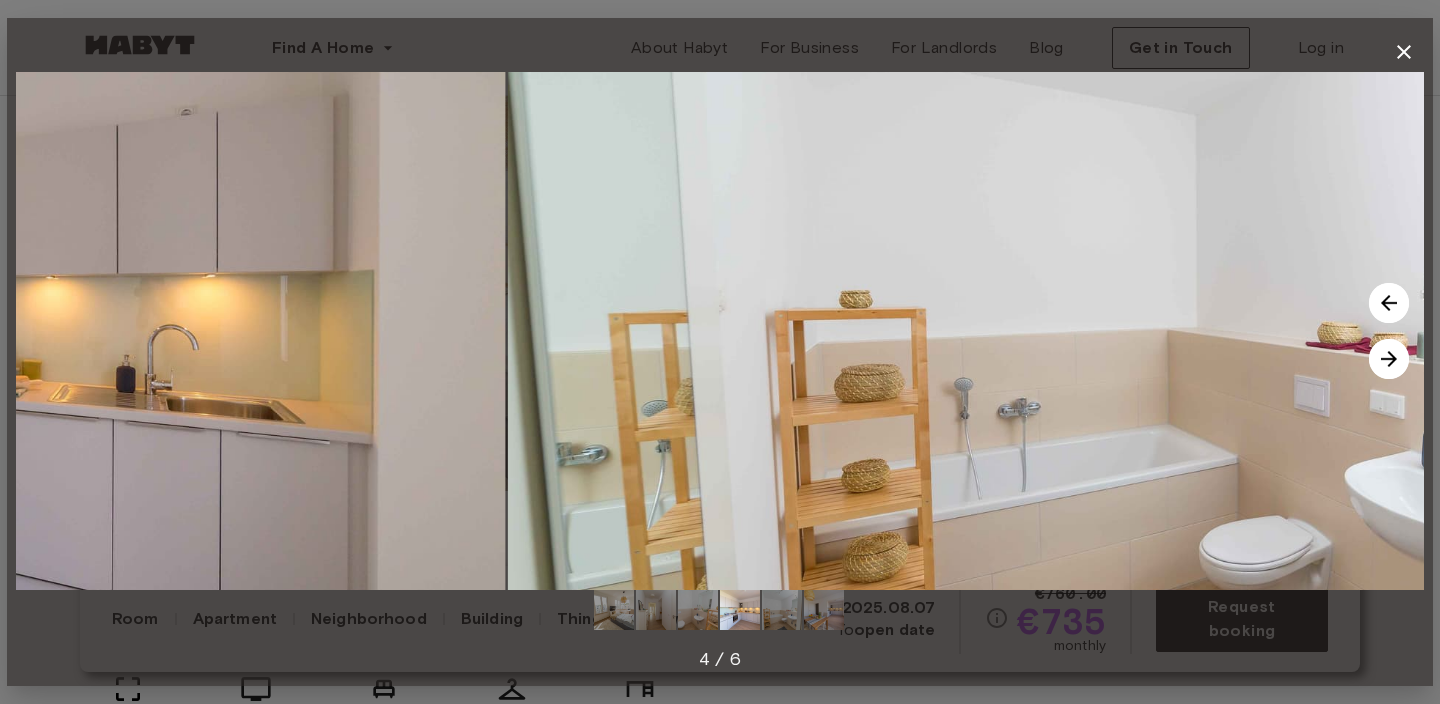 click at bounding box center [1389, 359] 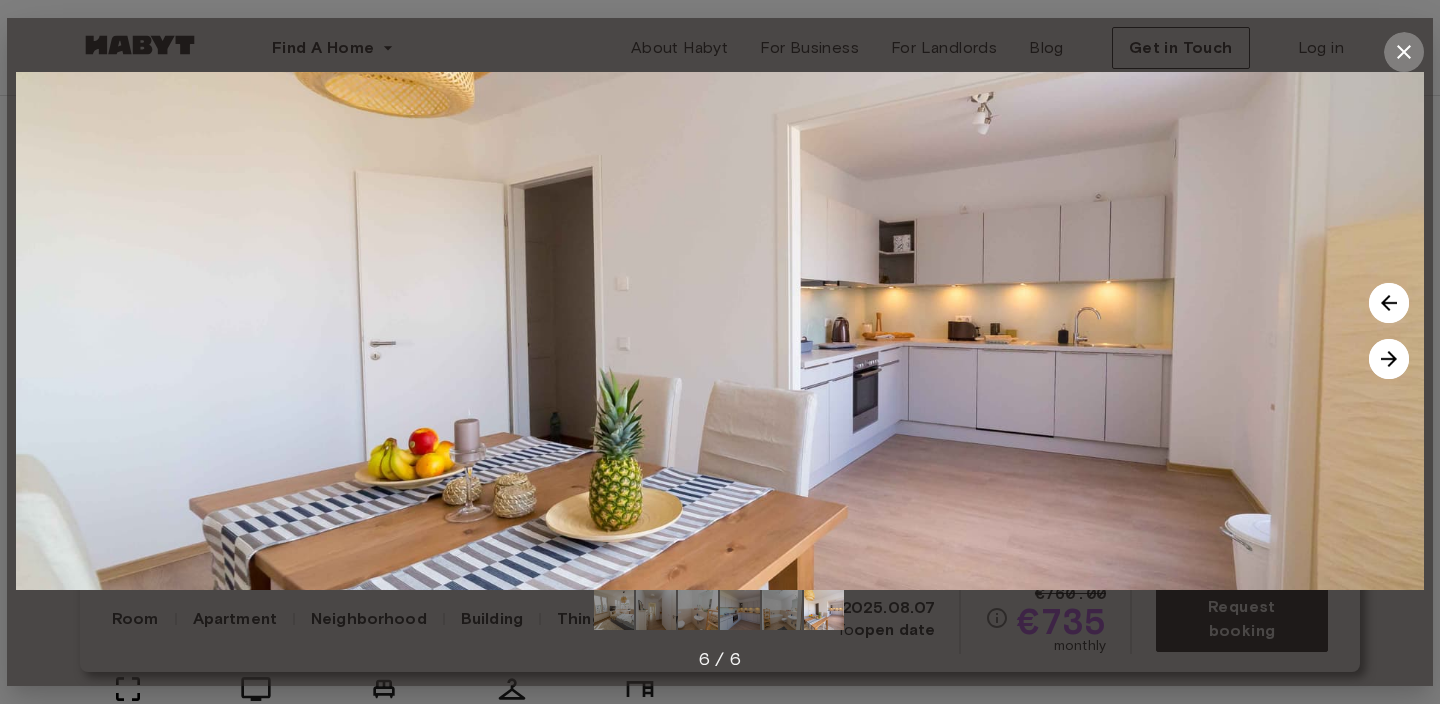 click at bounding box center (1404, 52) 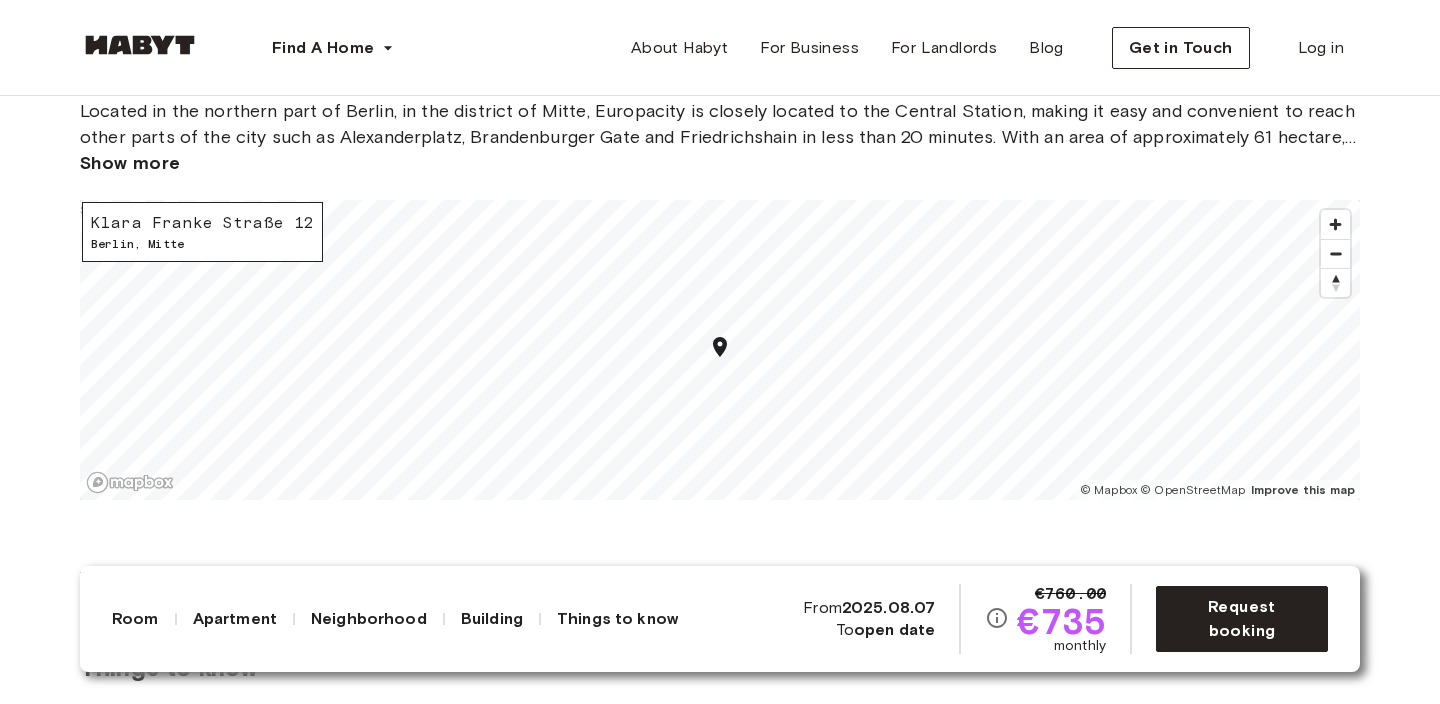 scroll, scrollTop: 2316, scrollLeft: 0, axis: vertical 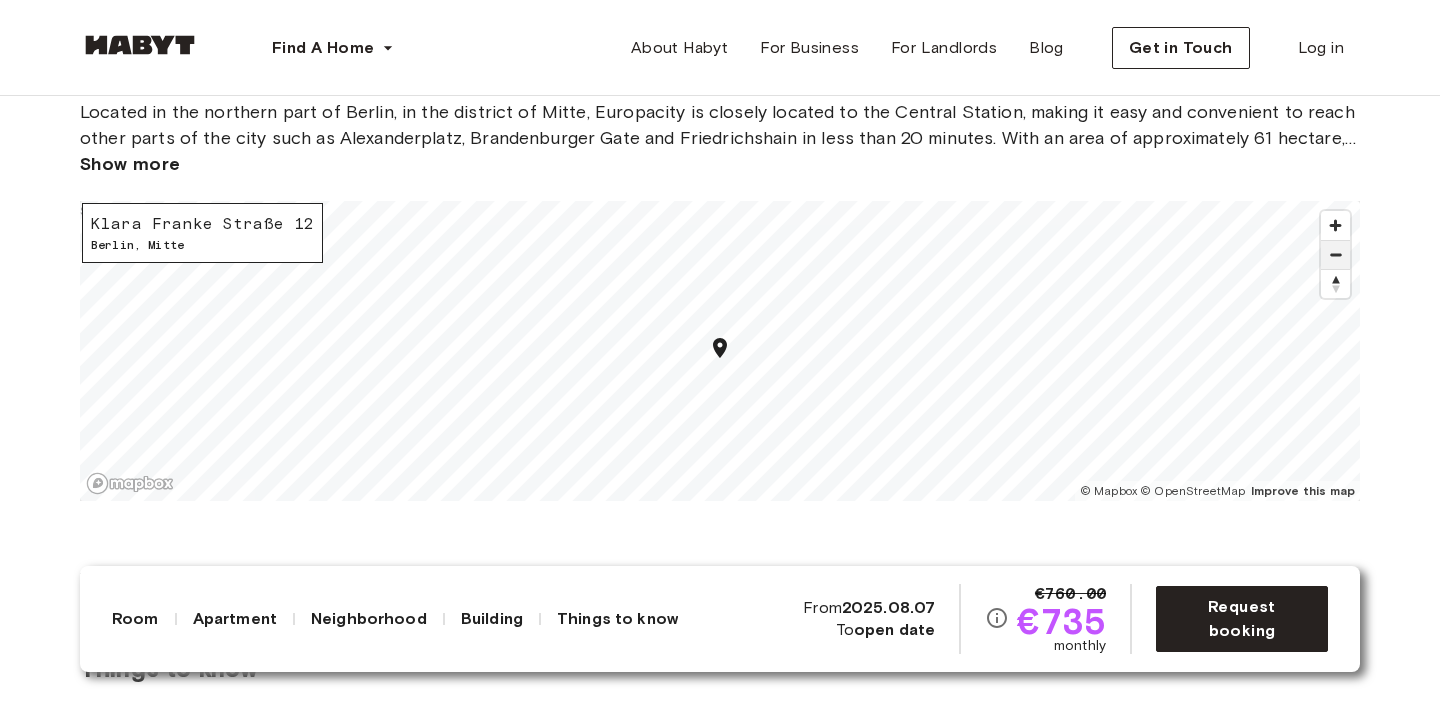 click at bounding box center [1335, 255] 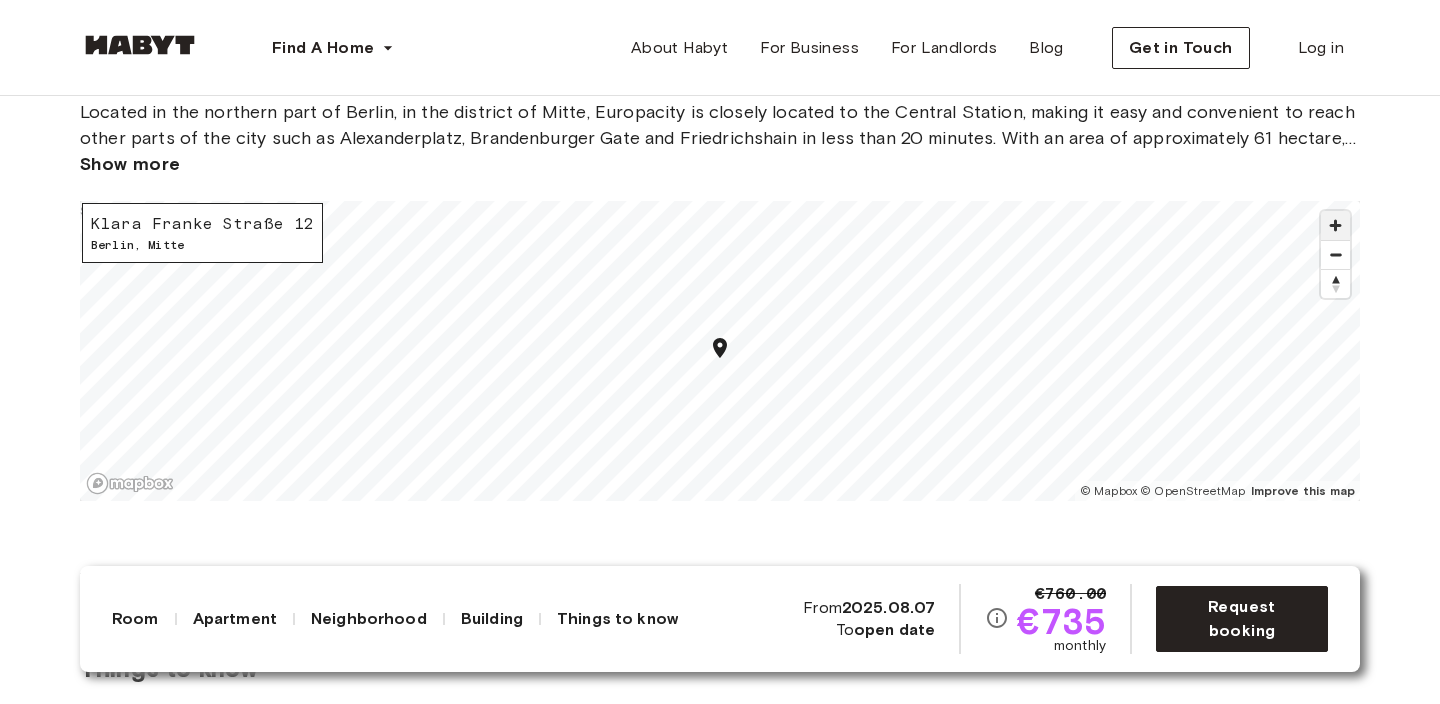 click at bounding box center [1335, 225] 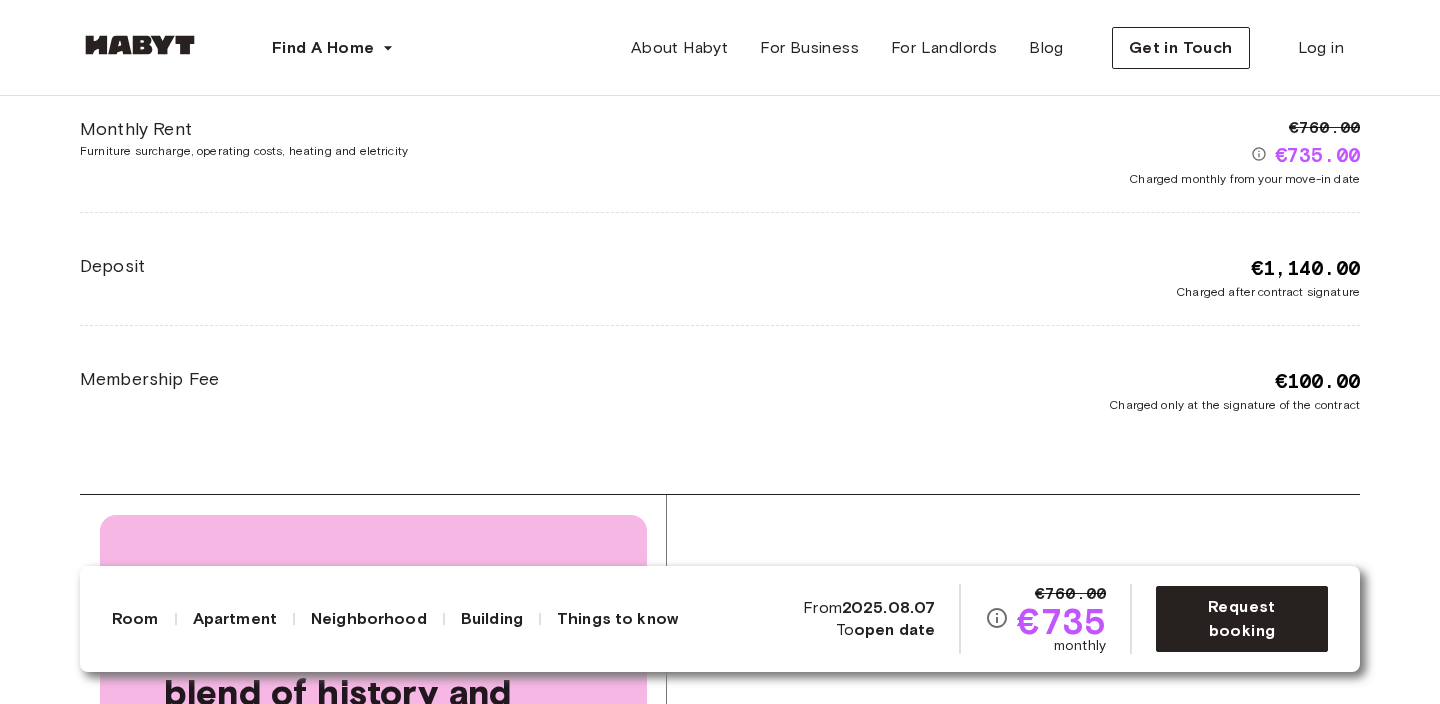 scroll, scrollTop: 3464, scrollLeft: 0, axis: vertical 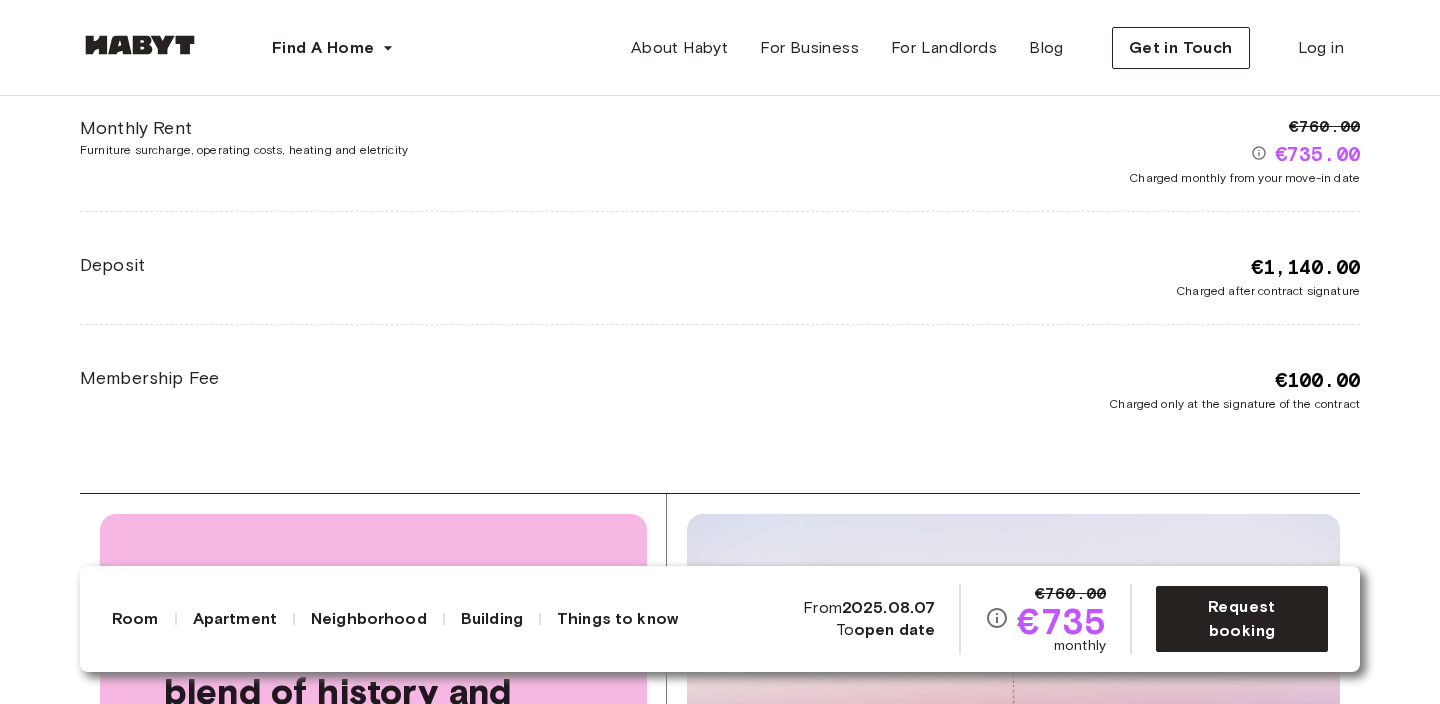 click 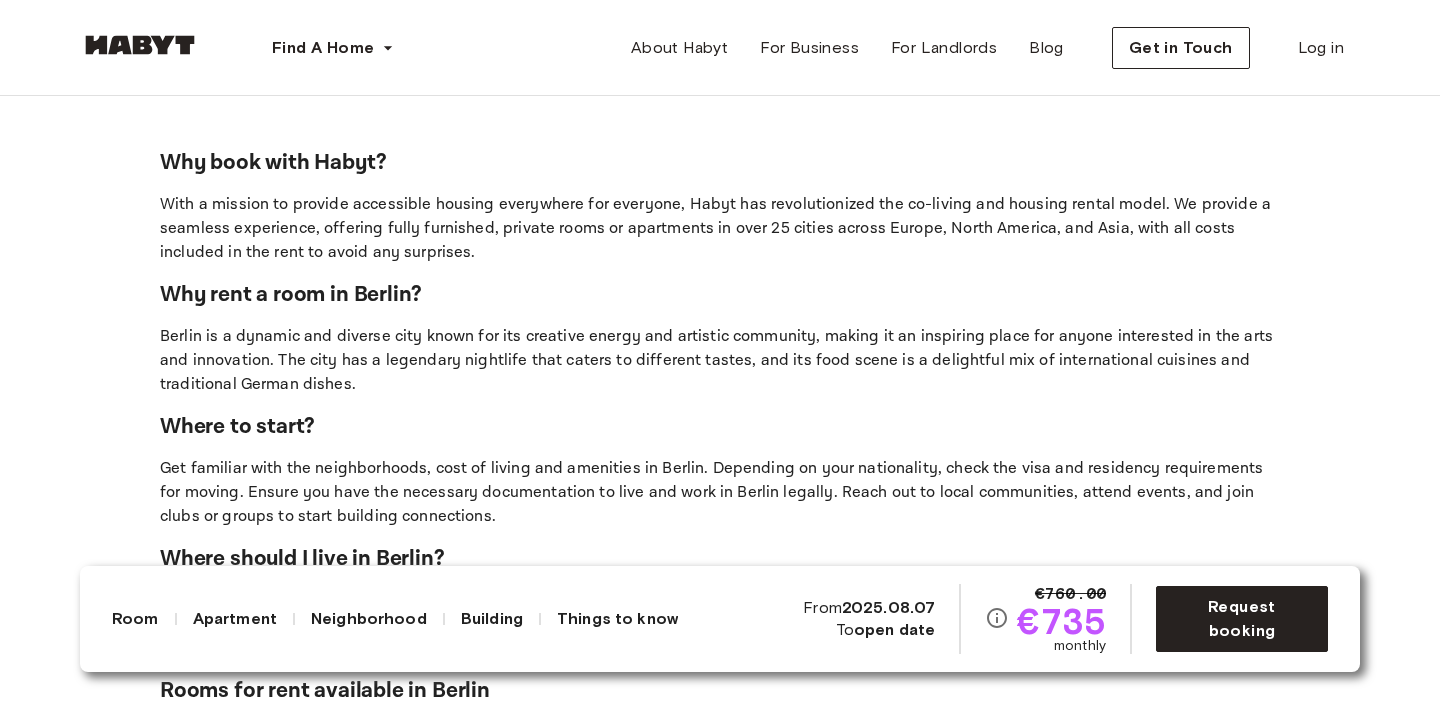 click on "Neighborhood" at bounding box center [369, 619] 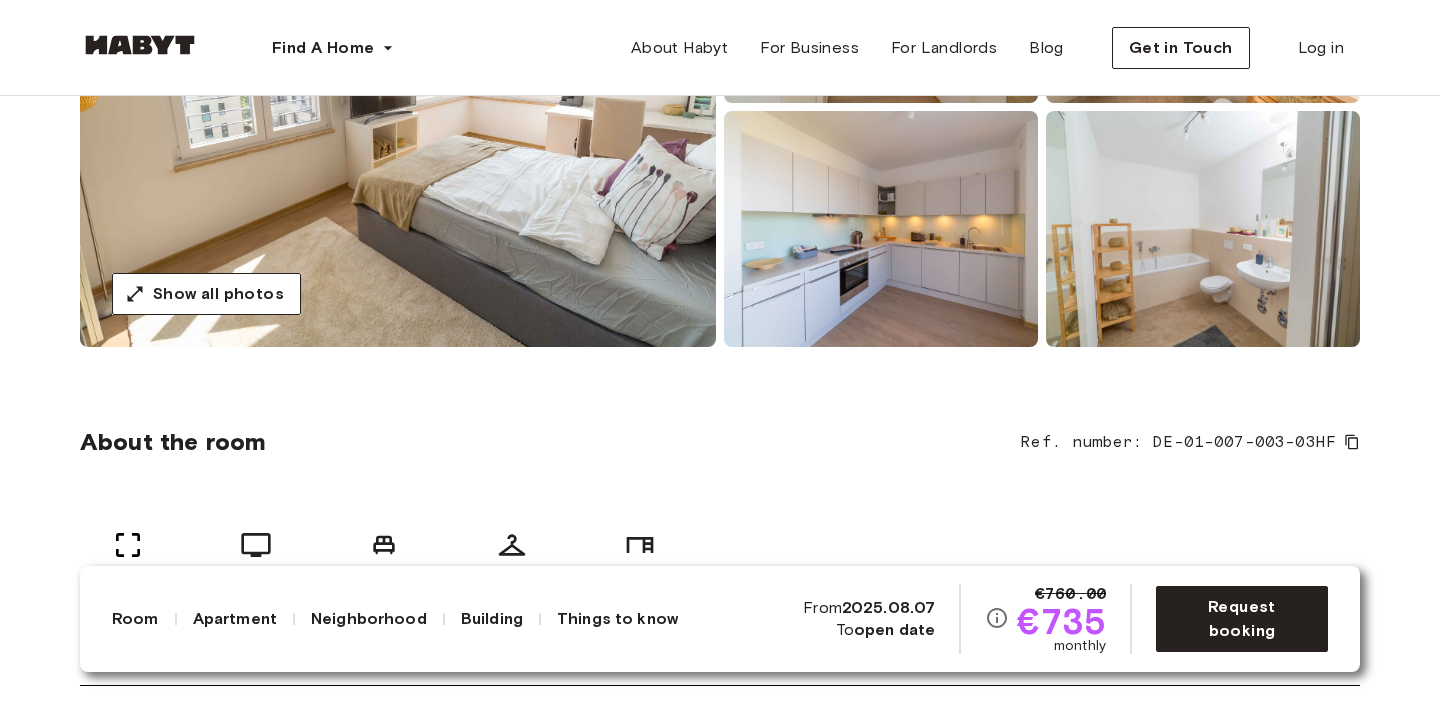 scroll, scrollTop: 0, scrollLeft: 0, axis: both 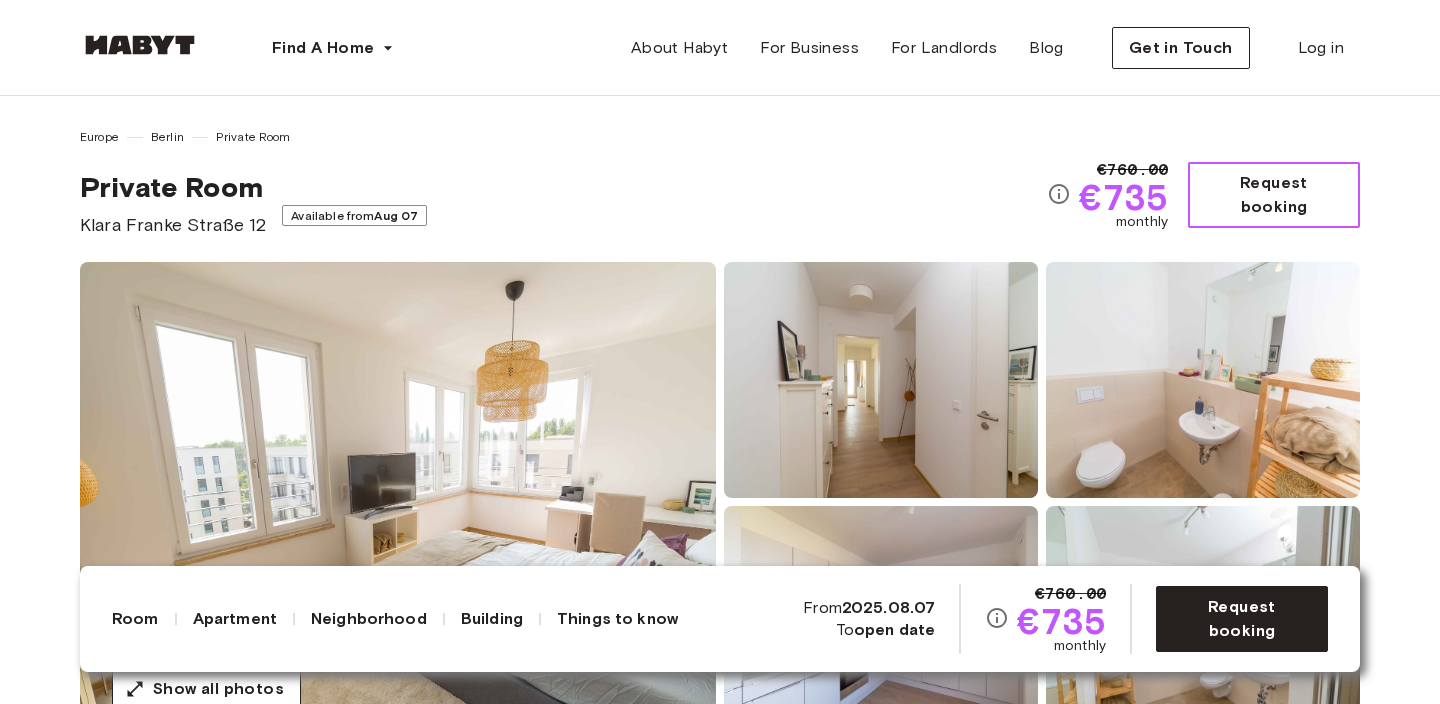 click on "Request booking" at bounding box center [1274, 195] 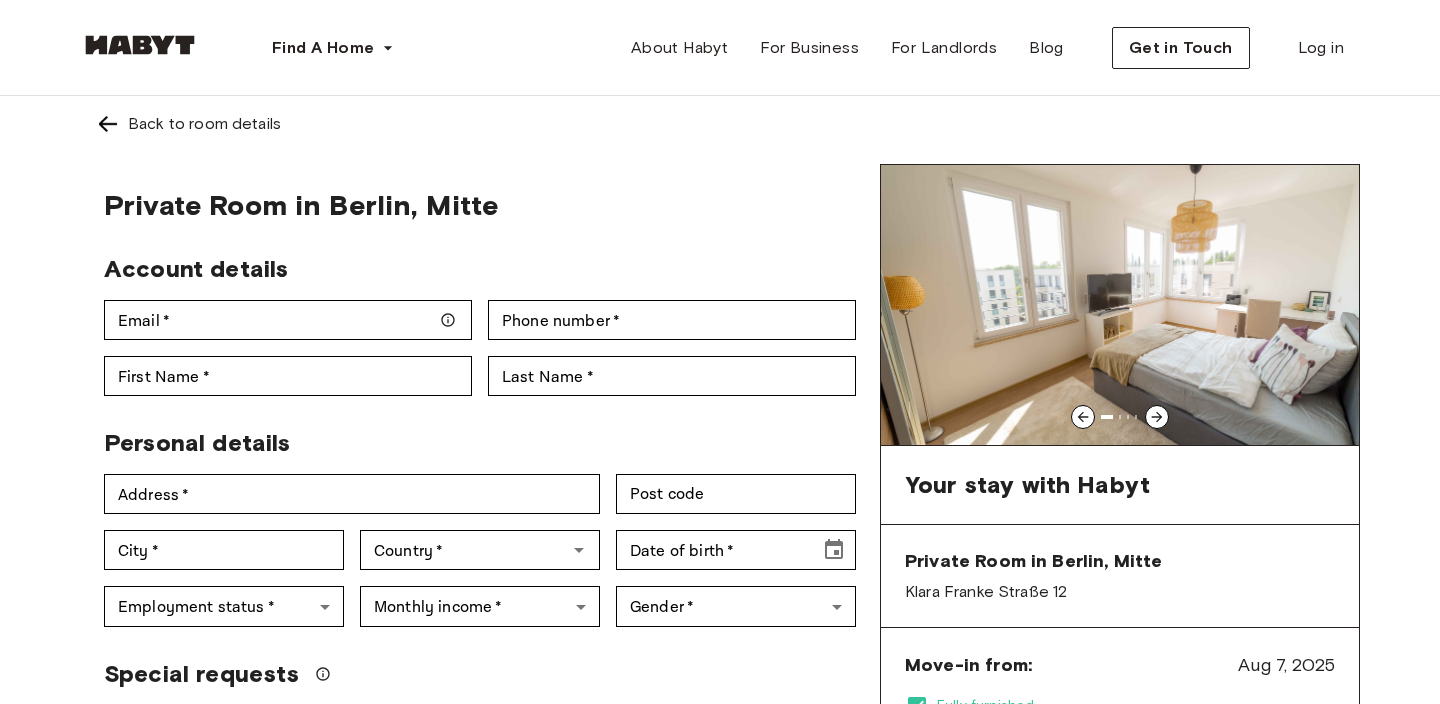 scroll, scrollTop: 124, scrollLeft: 0, axis: vertical 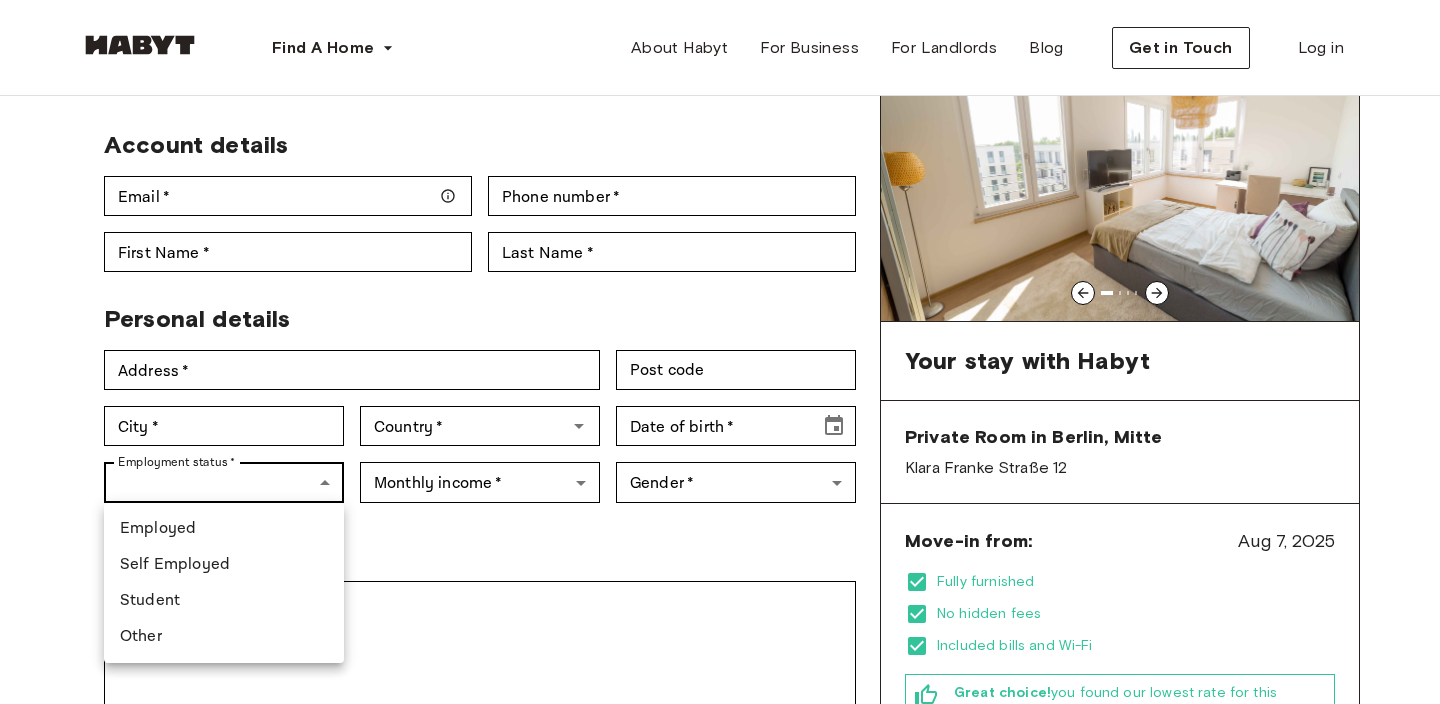 click on "Find A Home Europe Amsterdam Berlin Frankfurt Hamburg Lisbon Madrid Milan Modena Paris Turin Munich Rotterdam Stuttgart Dusseldorf Cologne Zurich The Hague Graz Brussels Leipzig Asia Hong Kong Singapore Seoul Phuket Tokyo About Habyt For Business For Landlords Blog Get in Touch Log in Back to room details Private Room in Berlin, Mitte Account details Email   * Email   * Phone number   * Phone number   * First Name   * First Name   * Last Name   * Last Name   * Personal details Address   * Address   * Post code Post code City   * City   * Country   * Country   * Date of birth   * Date of birth   * Employment status   * ​ Employment status   * Monthly income   * ​ Monthly income   * Gender   * ​ Gender   * Special requests Comments * Comments I agree with Habyt's  Terms of Service  and  Privacy Policy Confirm Application You won't be charged today Have more questions? Help Center Your stay with Habyt Private Room in Berlin, Mitte Klara Franke Straße 12 Deposit" at bounding box center [720, 1067] 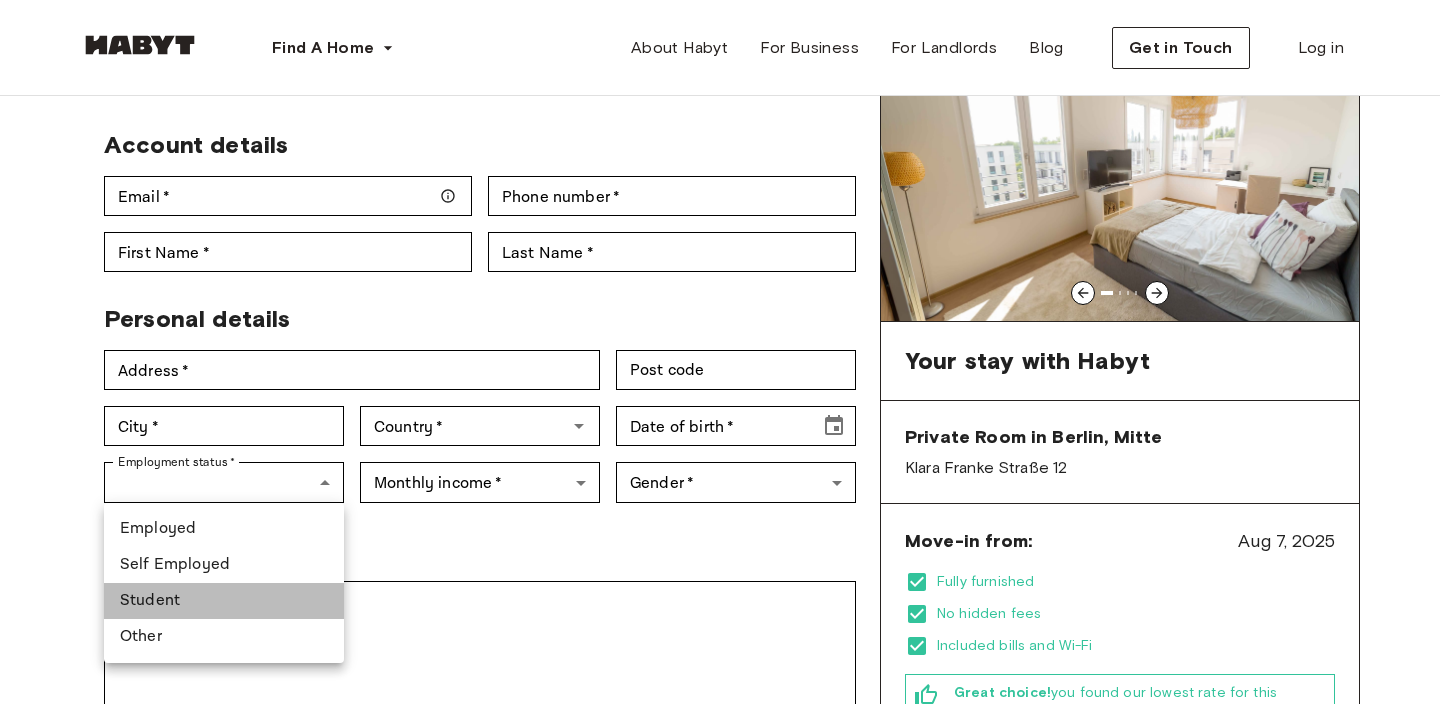 click on "Student" at bounding box center (224, 601) 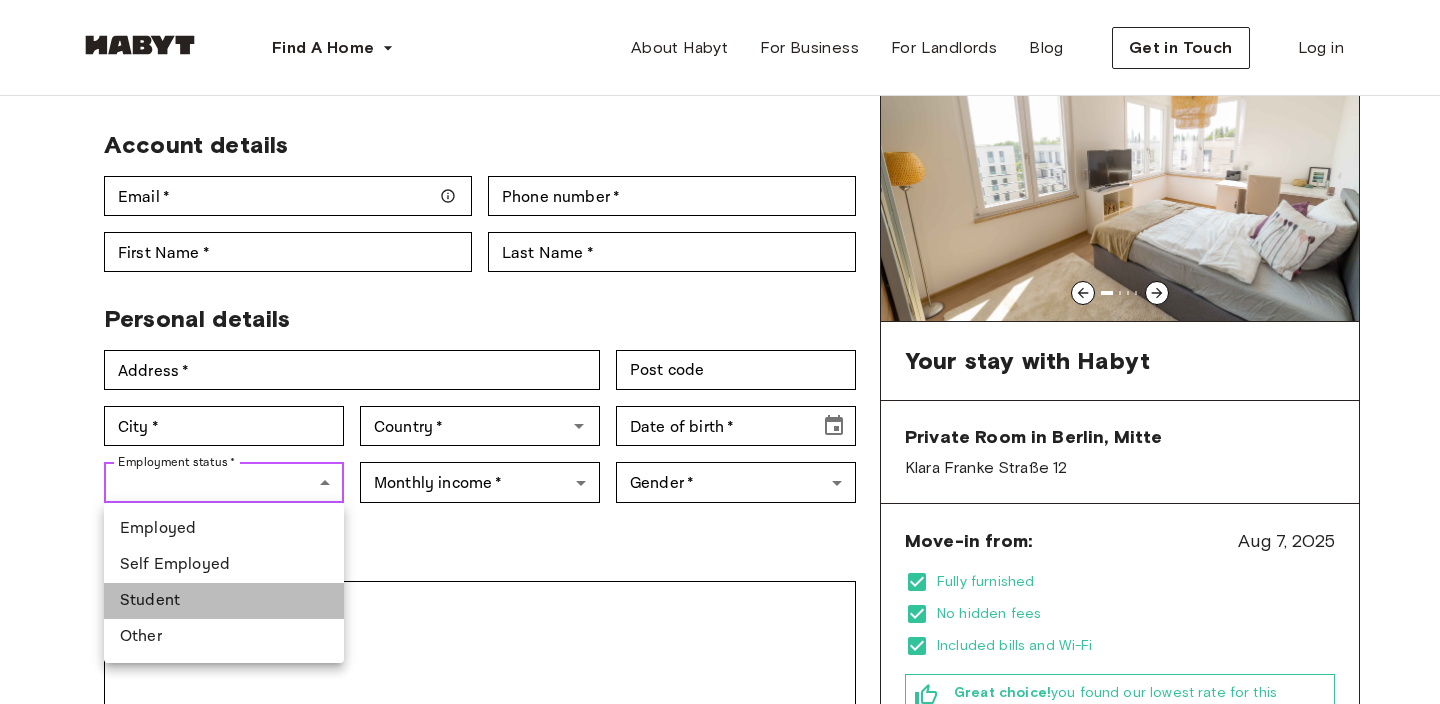 type on "*******" 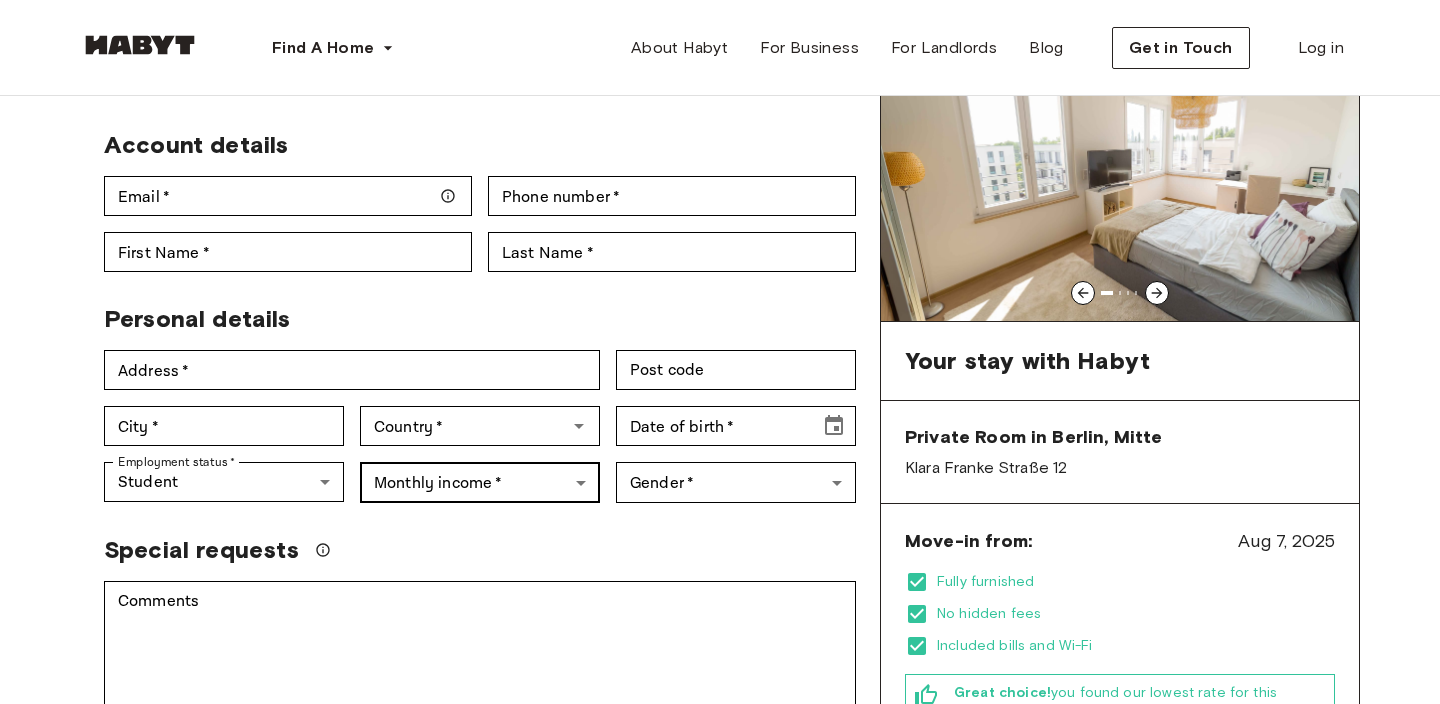 click on "Find A Home Europe Amsterdam Berlin Frankfurt Hamburg Lisbon Madrid Milan Modena Paris Turin Munich Rotterdam Stuttgart Dusseldorf Cologne Zurich The Hague Graz Brussels Leipzig Asia Hong Kong Singapore Seoul Phuket Tokyo About Habyt For Business For Landlords Blog Get in Touch Log in Back to room details Private Room in Berlin, Mitte Account details Email   * Email   * Phone number   * Phone number   * First Name   * First Name   * Last Name   * Last Name   * Personal details Address   * Address   * Post code Post code City   * City   * Country   * Country   * Date of birth   * Date of birth   * Employment status   * Student ******* Employment status   * Monthly income   * ​ Monthly income   * Gender   * ​ Gender   * Special requests Comments * Comments I agree with Habyt's  Terms of Service  and  Privacy Policy Confirm Application You won't be charged today Have more questions? Help Center Your stay with Habyt Private Room in Berlin, Mitte Move-in from:  and" at bounding box center [720, 1067] 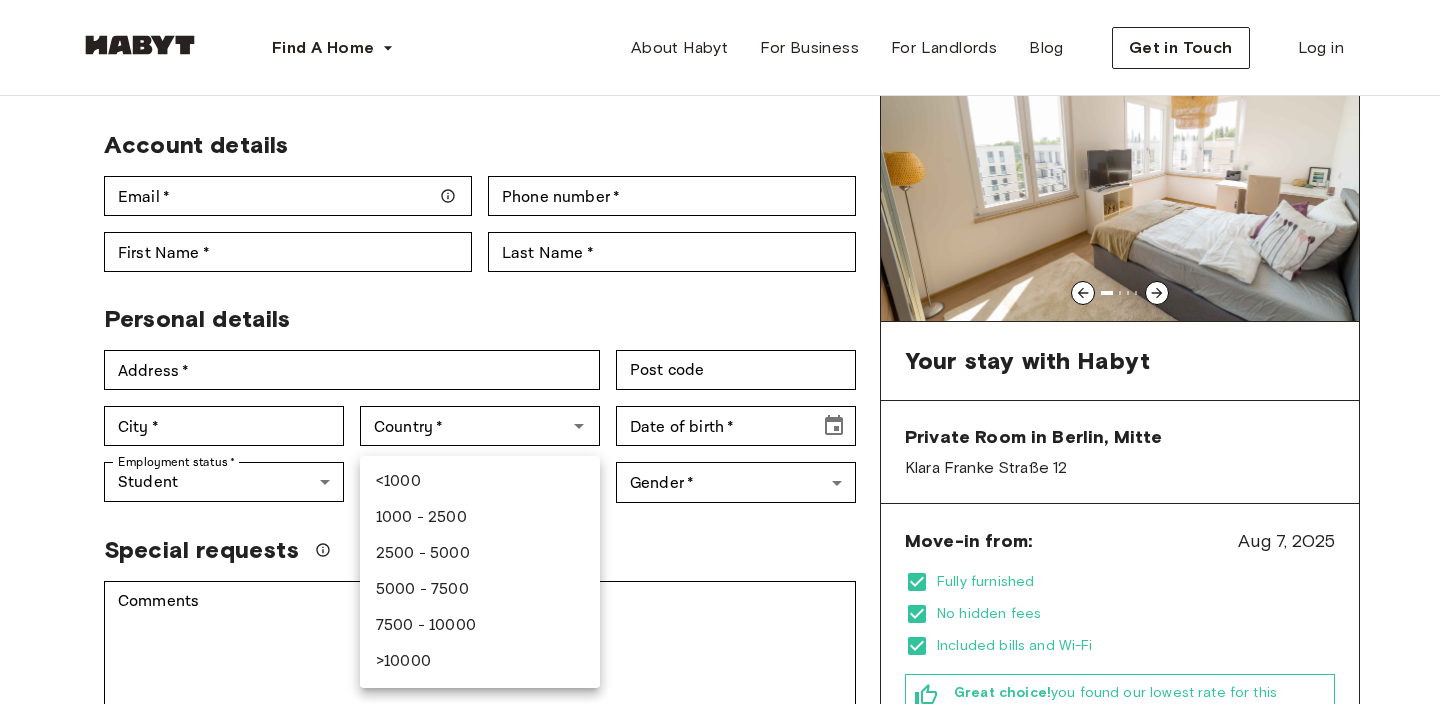 click at bounding box center (720, 352) 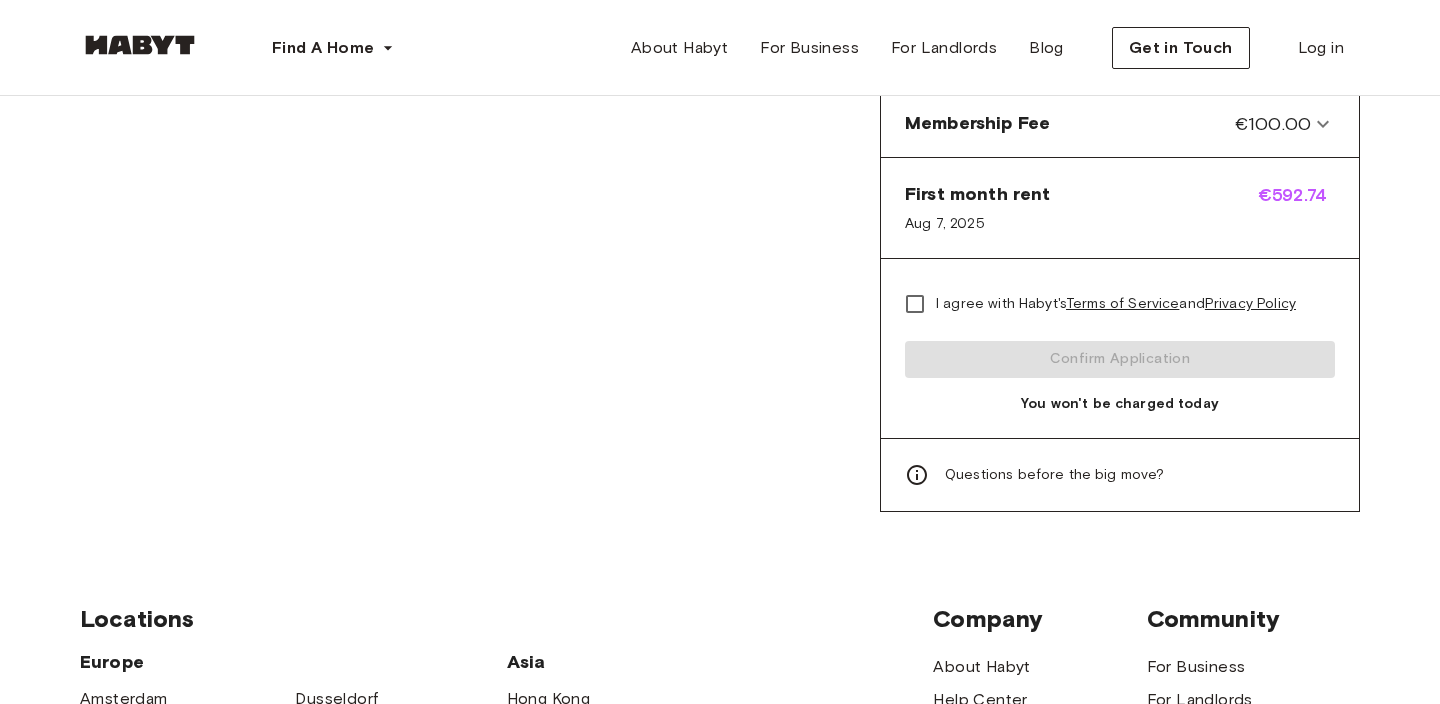 scroll, scrollTop: 922, scrollLeft: 0, axis: vertical 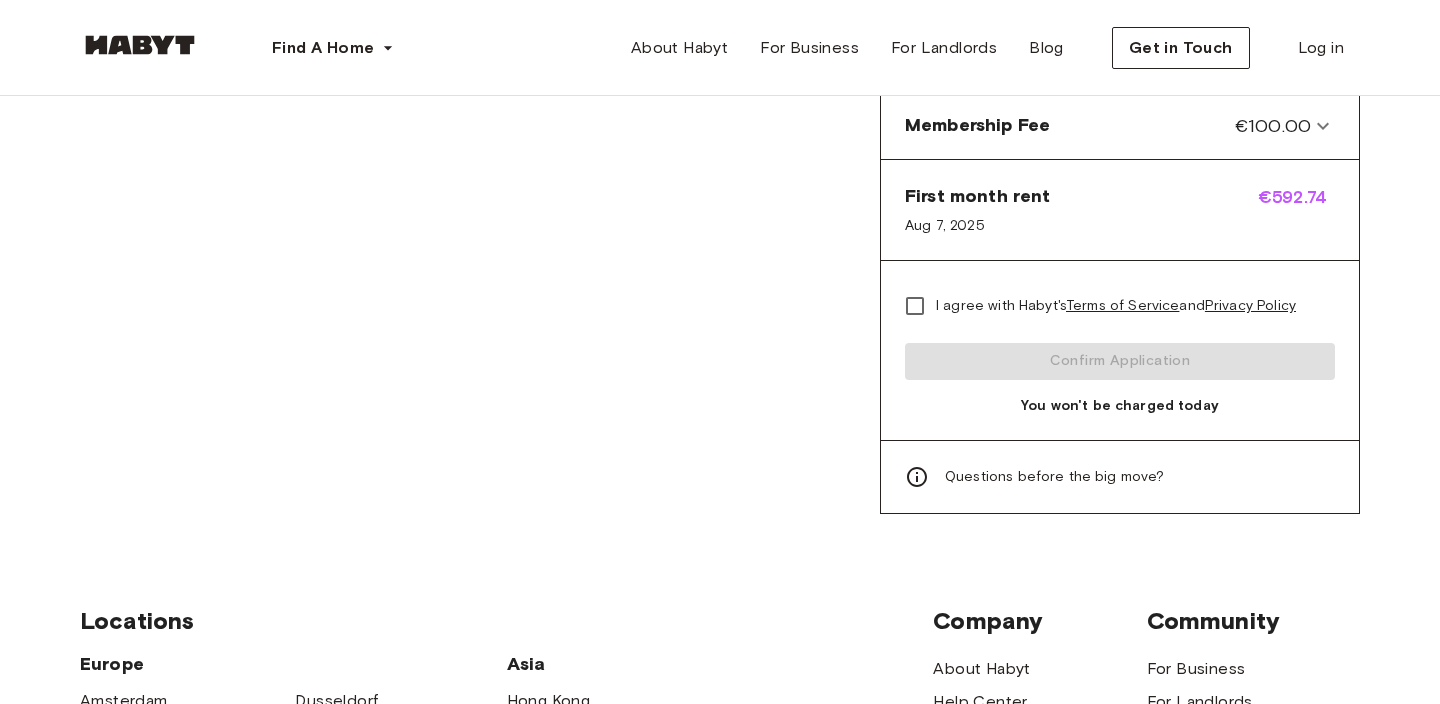 click on "I agree with Habyt's  Terms of Service  and  Privacy Policy" at bounding box center (1116, 306) 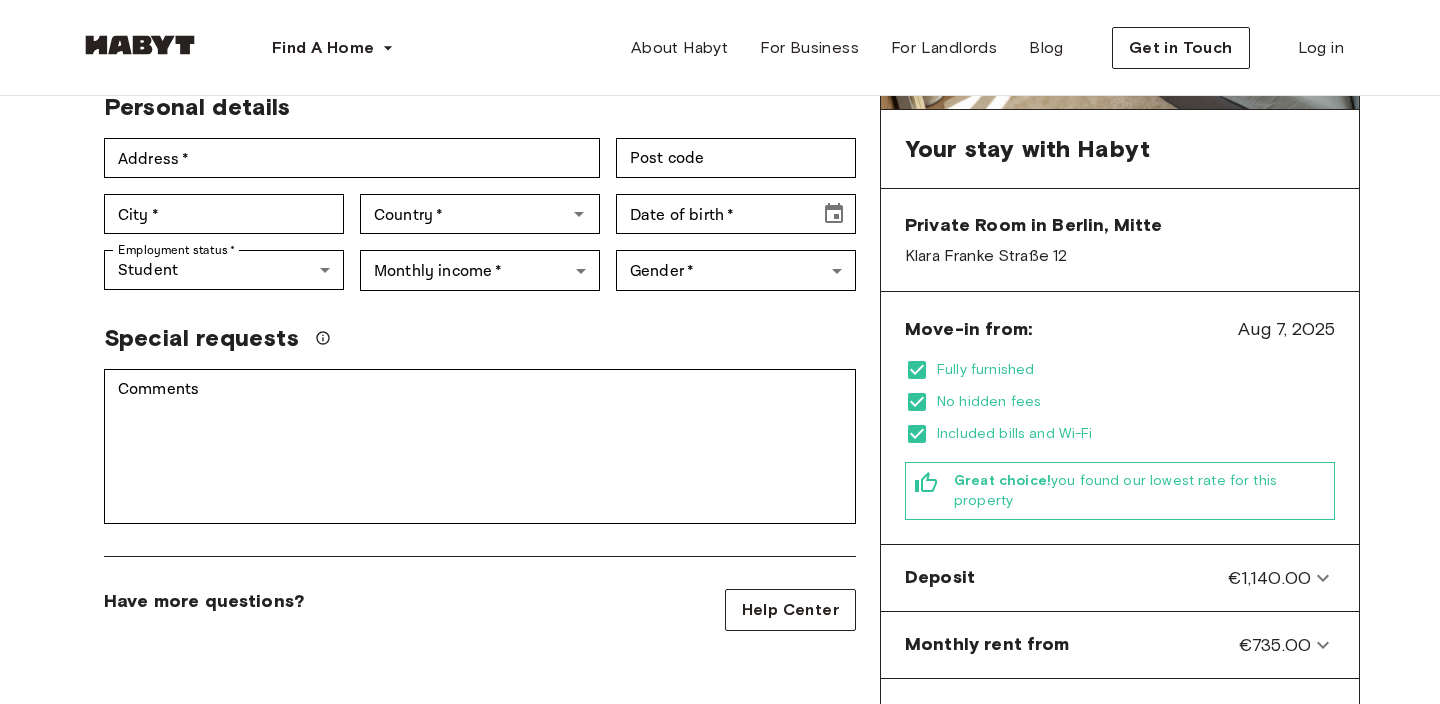 scroll, scrollTop: 318, scrollLeft: 0, axis: vertical 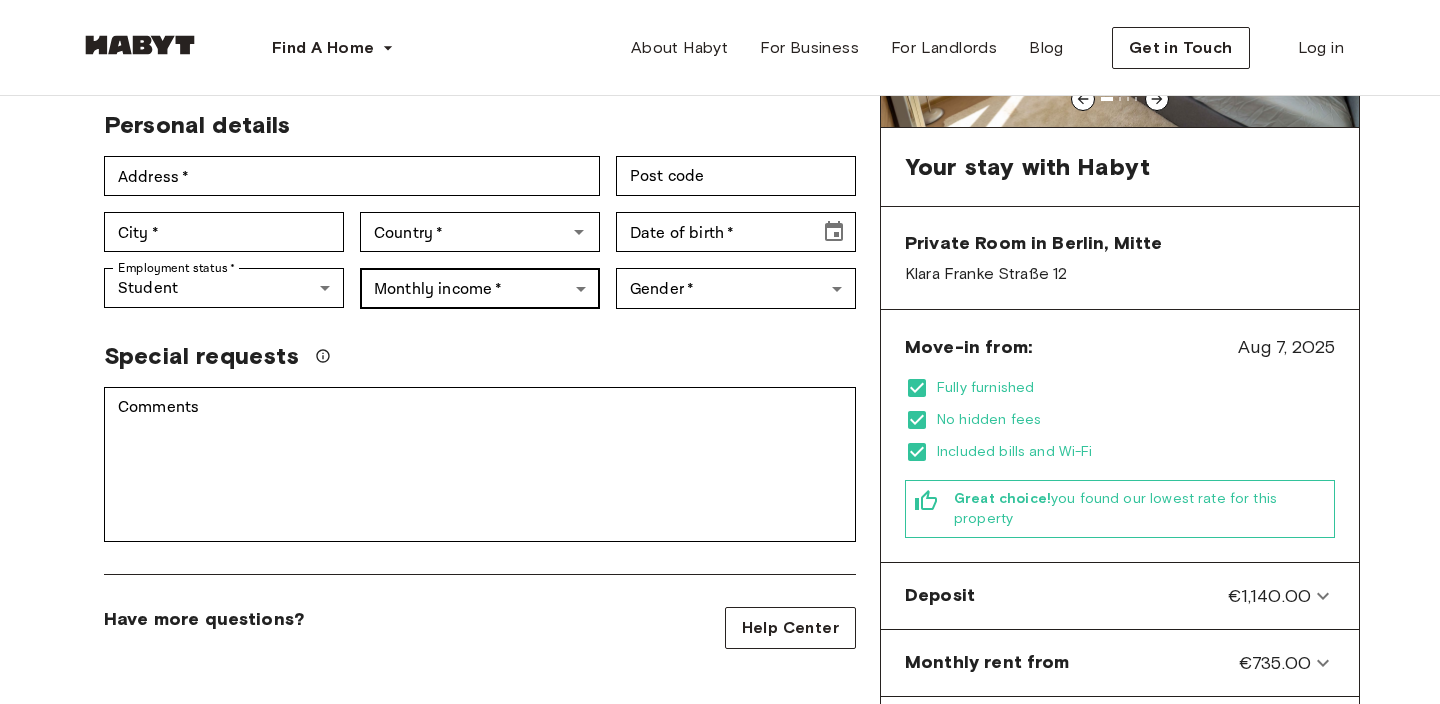 click on "Find A Home Europe Amsterdam Berlin Frankfurt Hamburg Lisbon Madrid Milan Modena Paris Turin Munich Rotterdam Stuttgart Dusseldorf Cologne Zurich The Hague Graz Brussels Leipzig Asia Hong Kong Singapore Seoul Phuket Tokyo About Habyt For Business For Landlords Blog Get in Touch Log in Back to room details Private Room in Berlin, Mitte Account details Email   * Email   * Phone number   * Phone number   * First Name   * First Name   * Last Name   * Last Name   * Personal details Address   * Address   * Post code Post code City   * City   * Country   * Country   * Date of birth   * Date of birth   * Employment status   * Student ******* Employment status   * Monthly income   * ​ Monthly income   * Gender   * ​ Gender   * Special requests Comments * Comments I agree with Habyt's  Terms of Service  and  Privacy Policy Confirm Application You won't be charged today Have more questions? Help Center Your stay with Habyt Private Room in Berlin, Mitte Move-in from:  and" at bounding box center [720, 873] 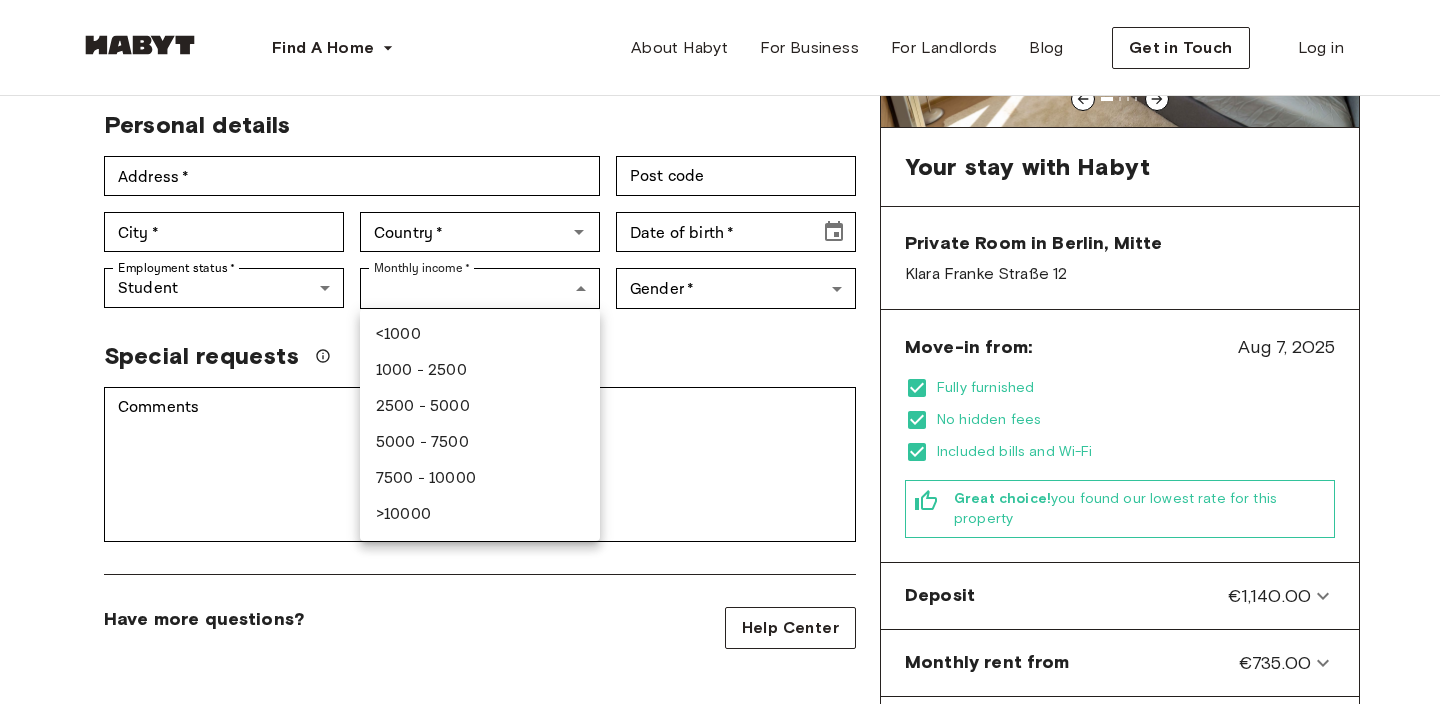 click at bounding box center [720, 352] 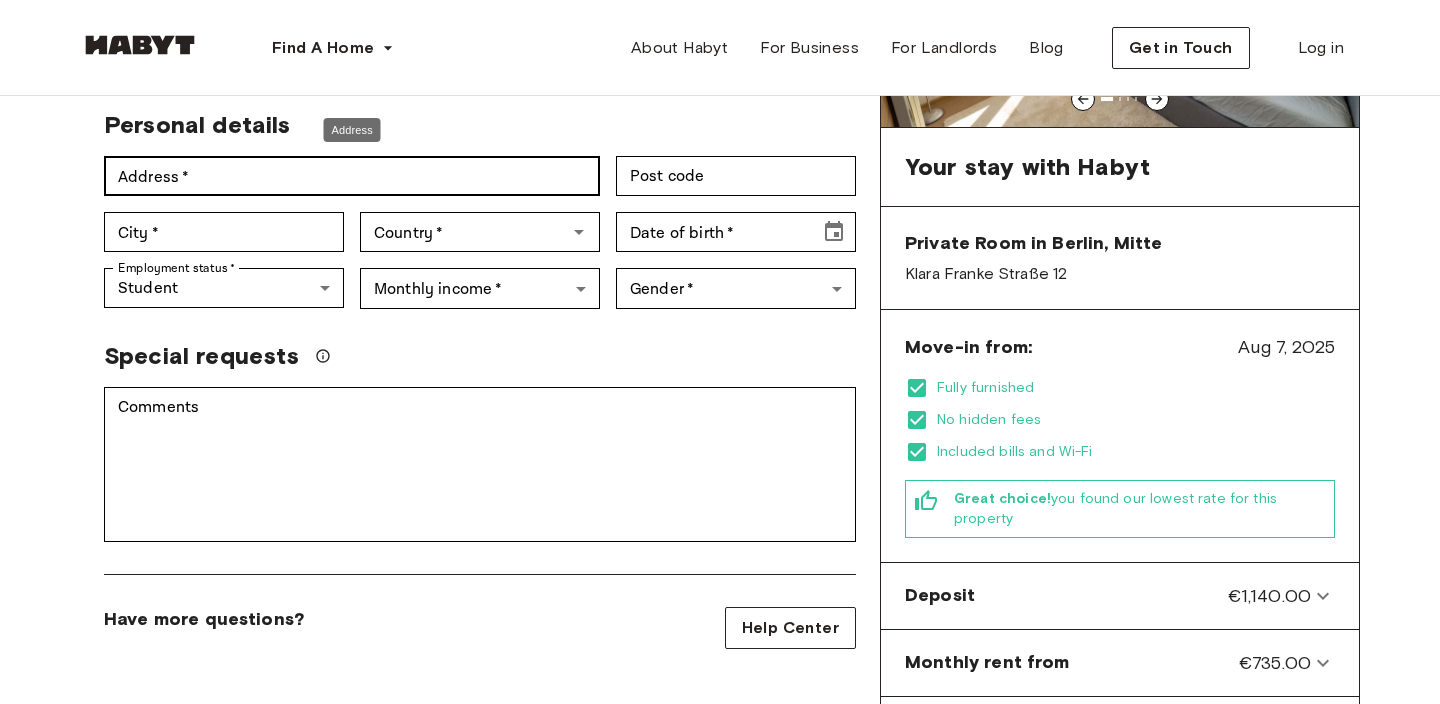 click on "Address" at bounding box center (352, 136) 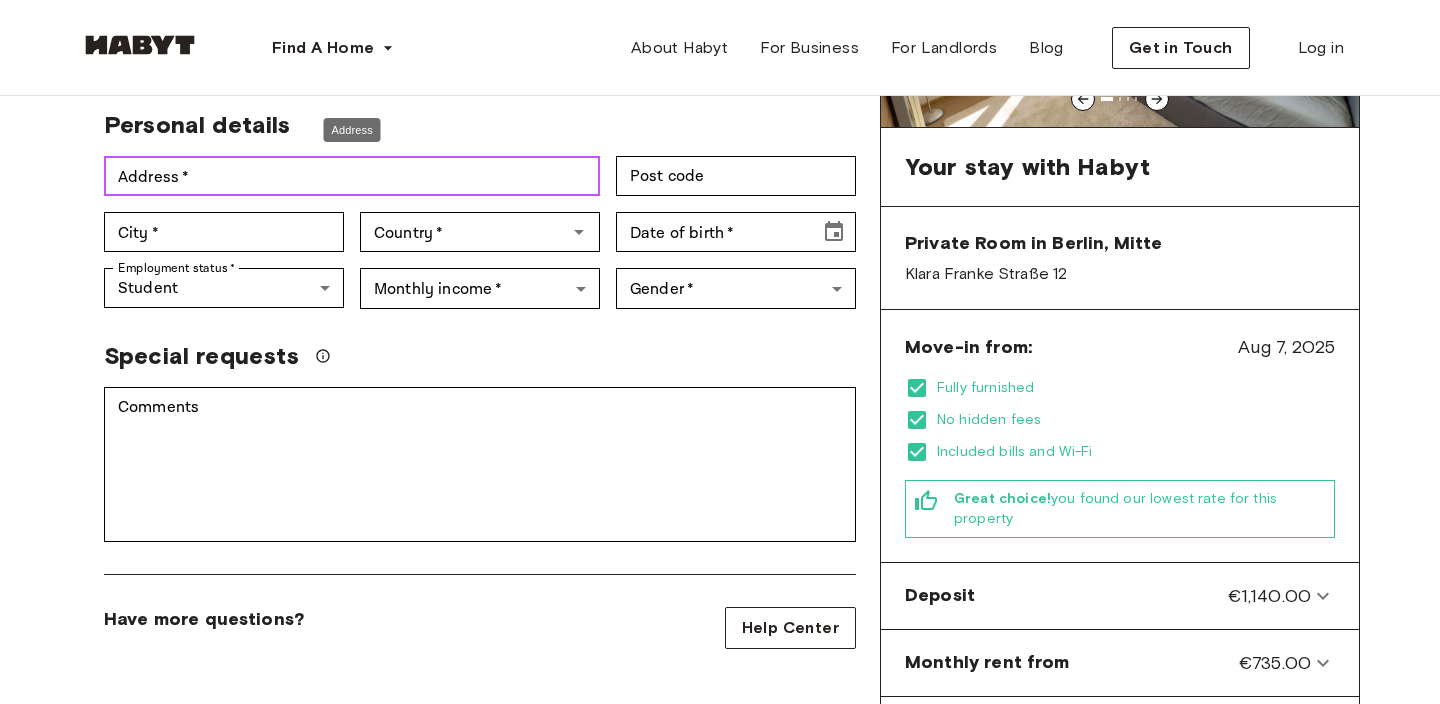 click on "Address   *" at bounding box center [352, 176] 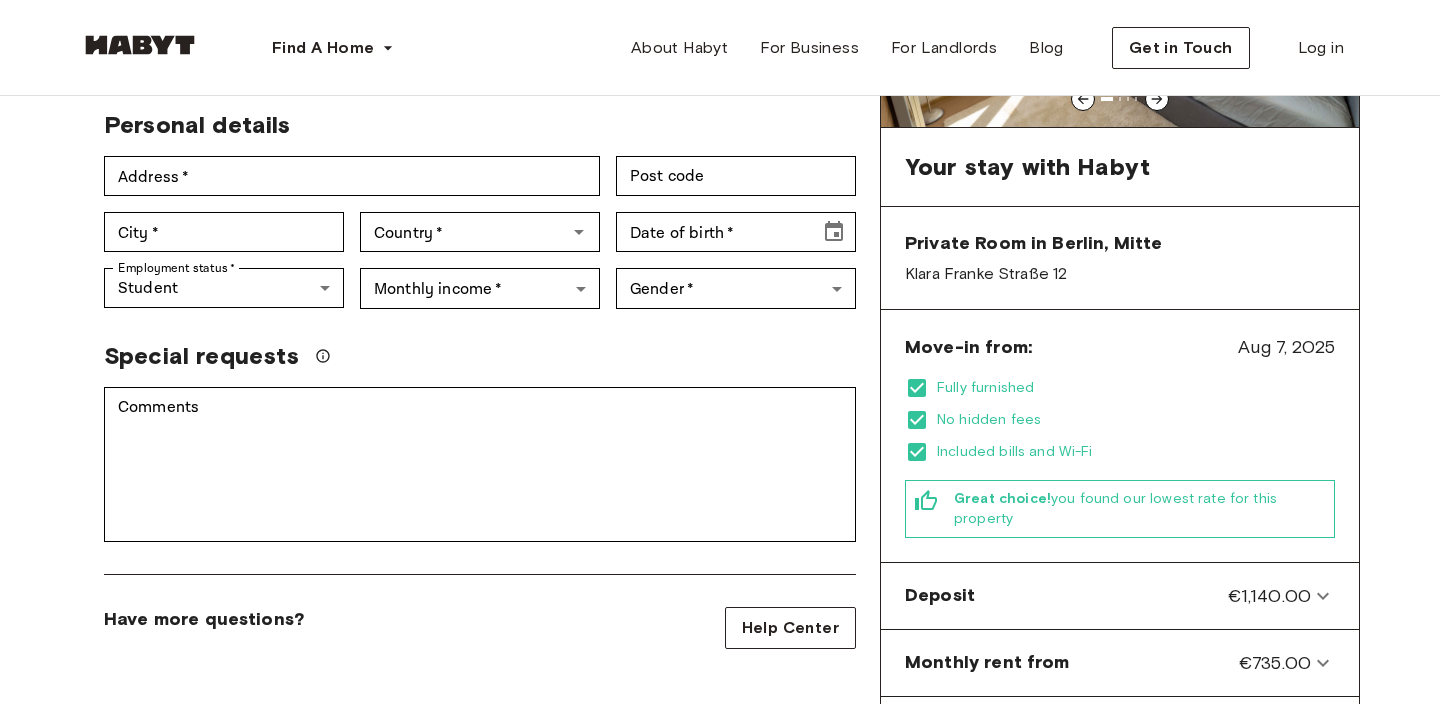 click on "Address   * Address   *" at bounding box center (344, 168) 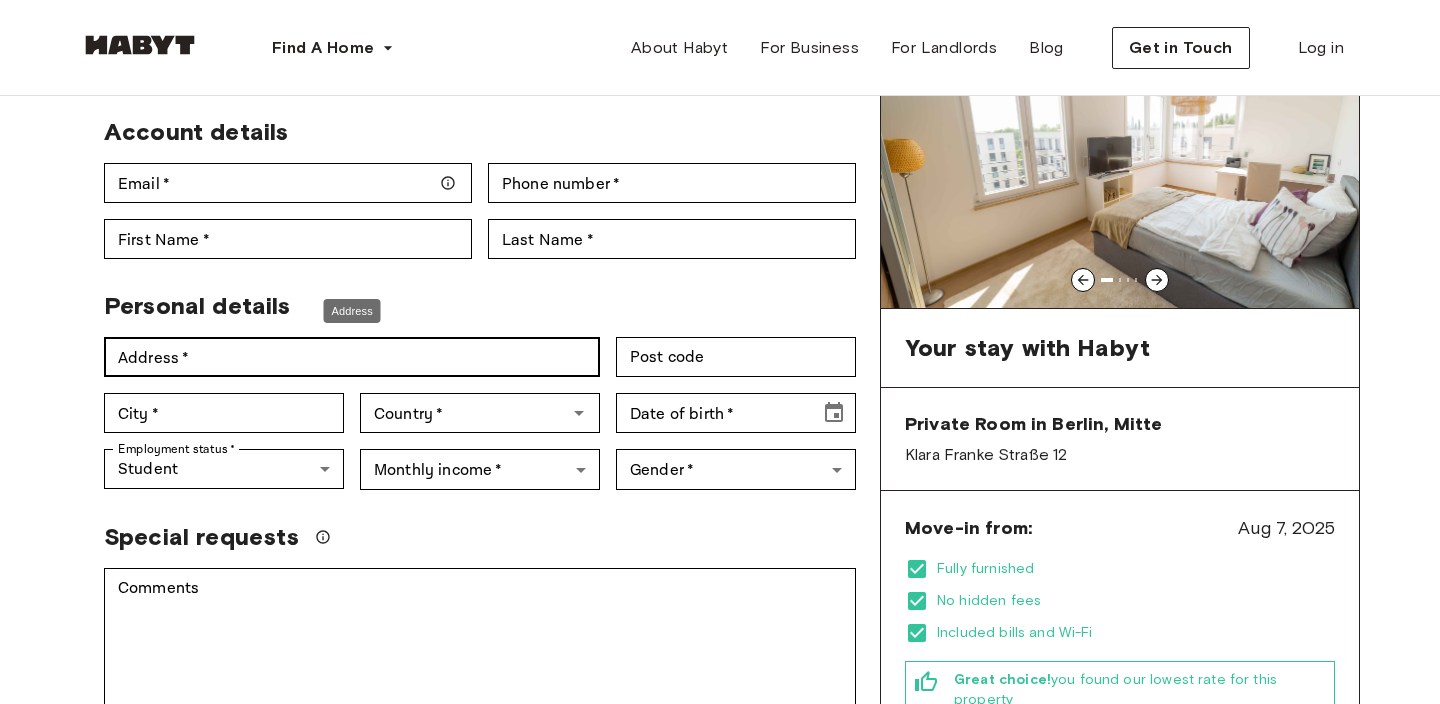 scroll, scrollTop: 134, scrollLeft: 0, axis: vertical 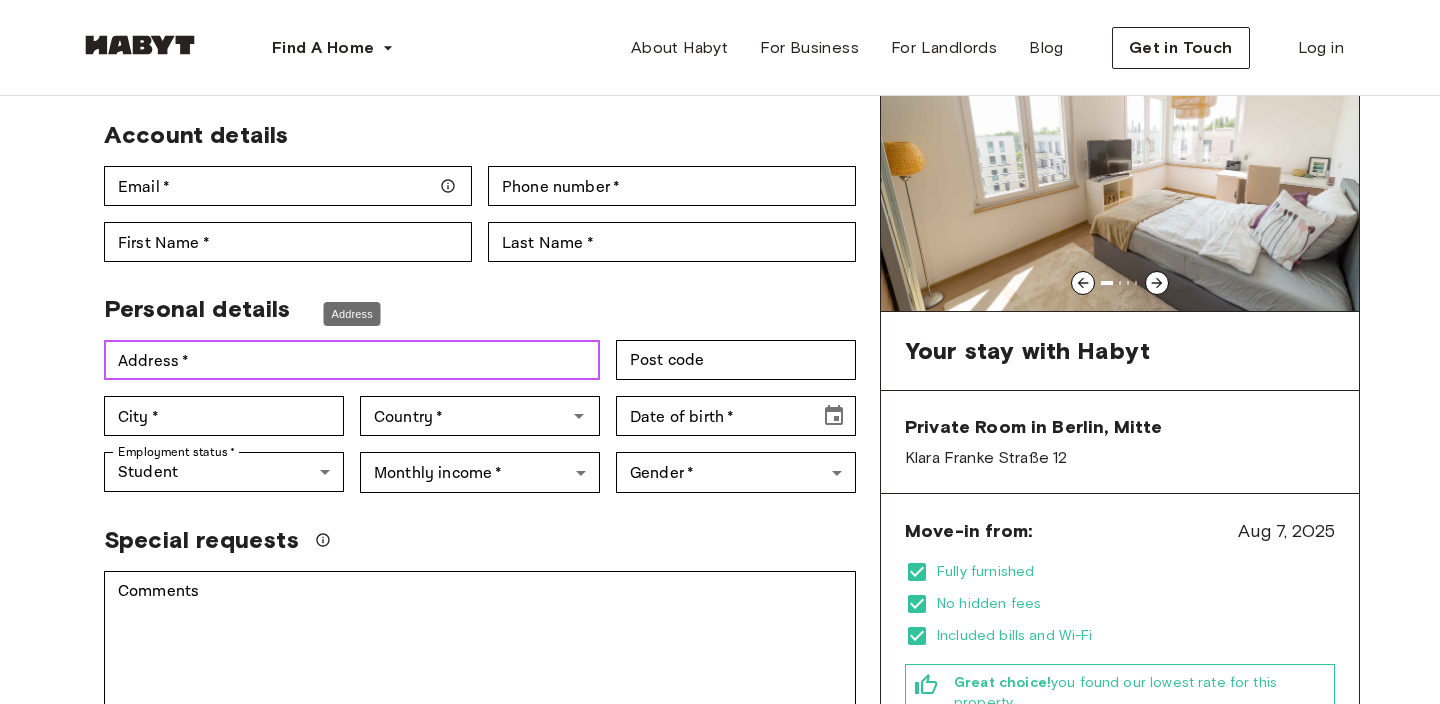 click on "Address   *" at bounding box center [352, 360] 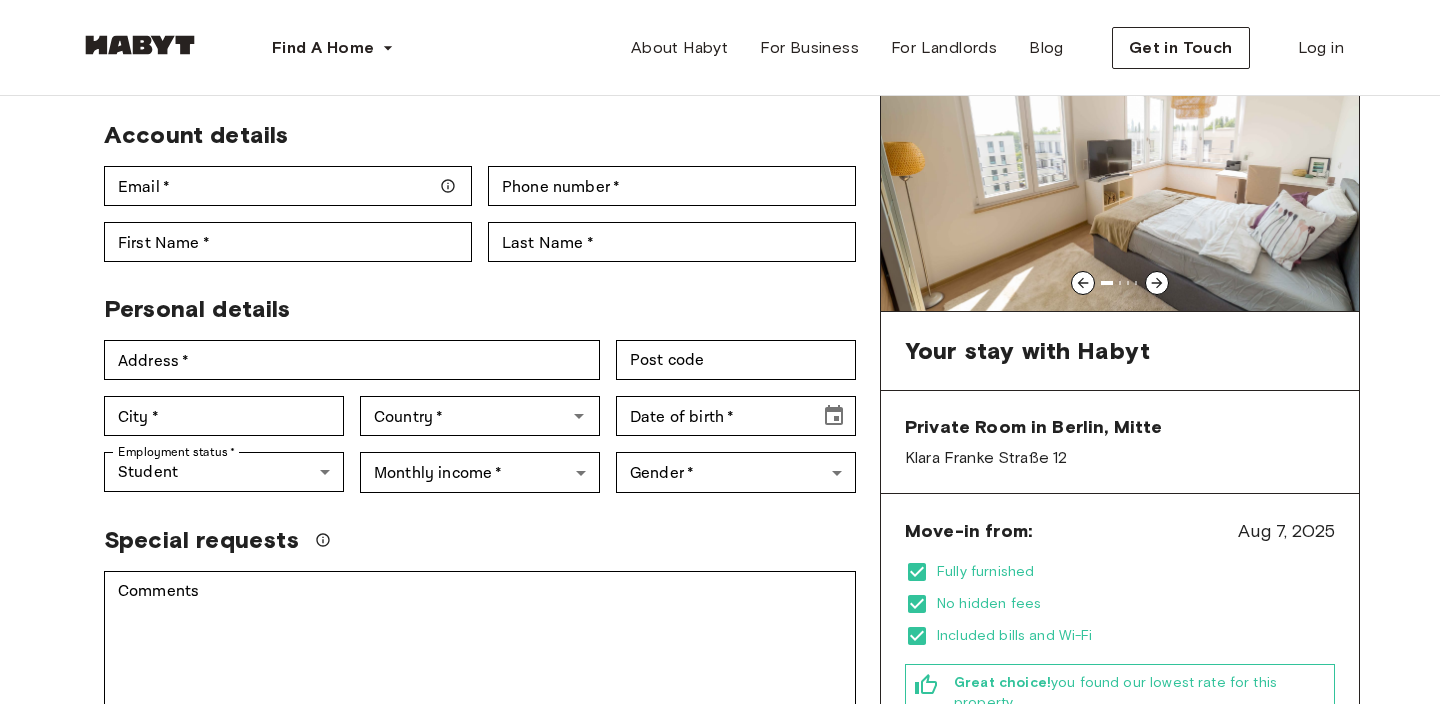 click on "Personal details" at bounding box center (472, 301) 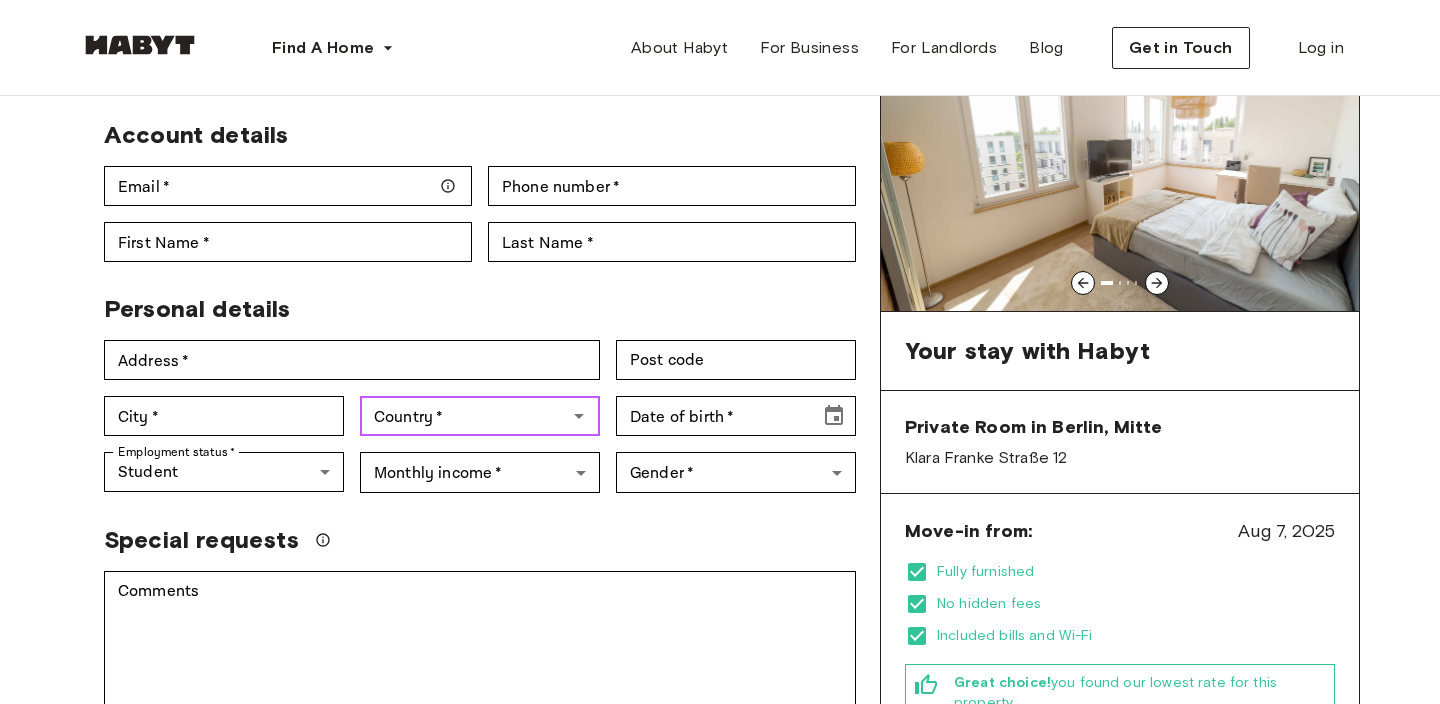 click on "Country   *" at bounding box center (463, 416) 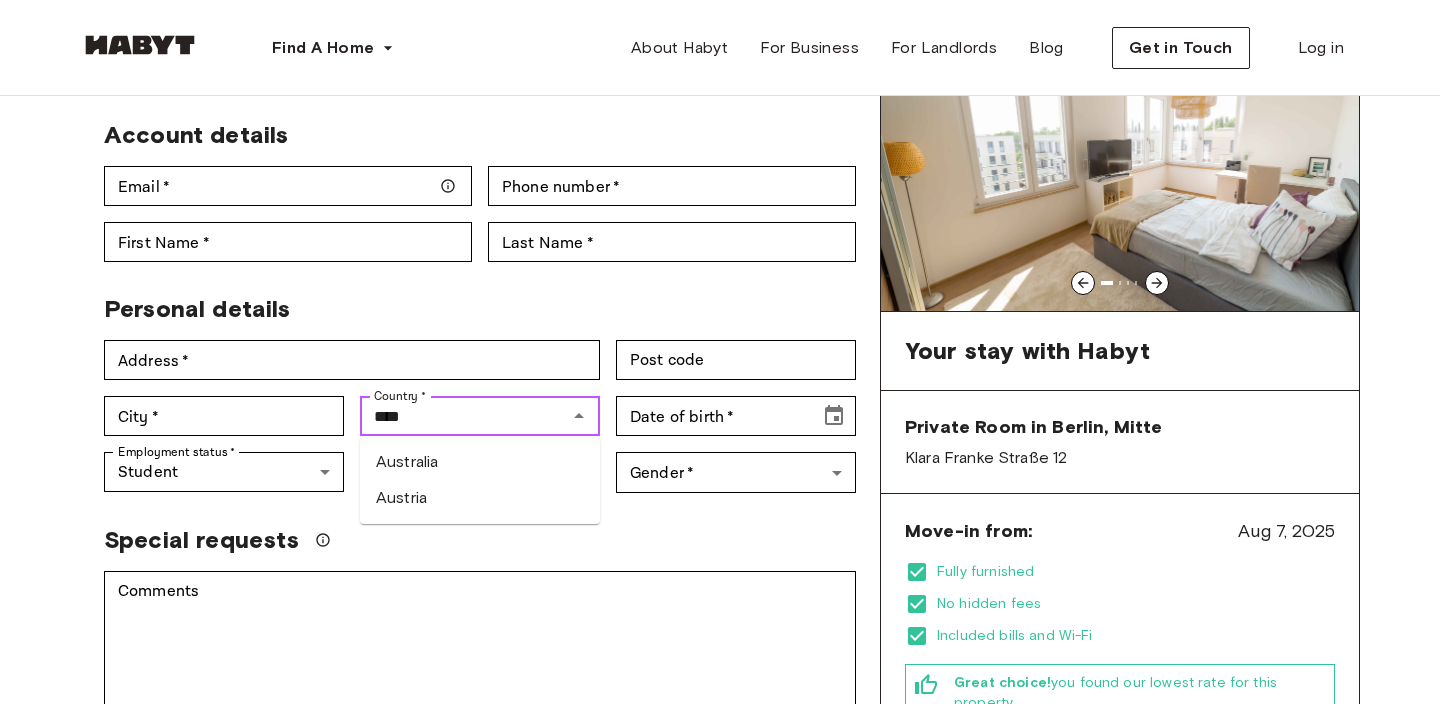 click on "Austria" at bounding box center [480, 498] 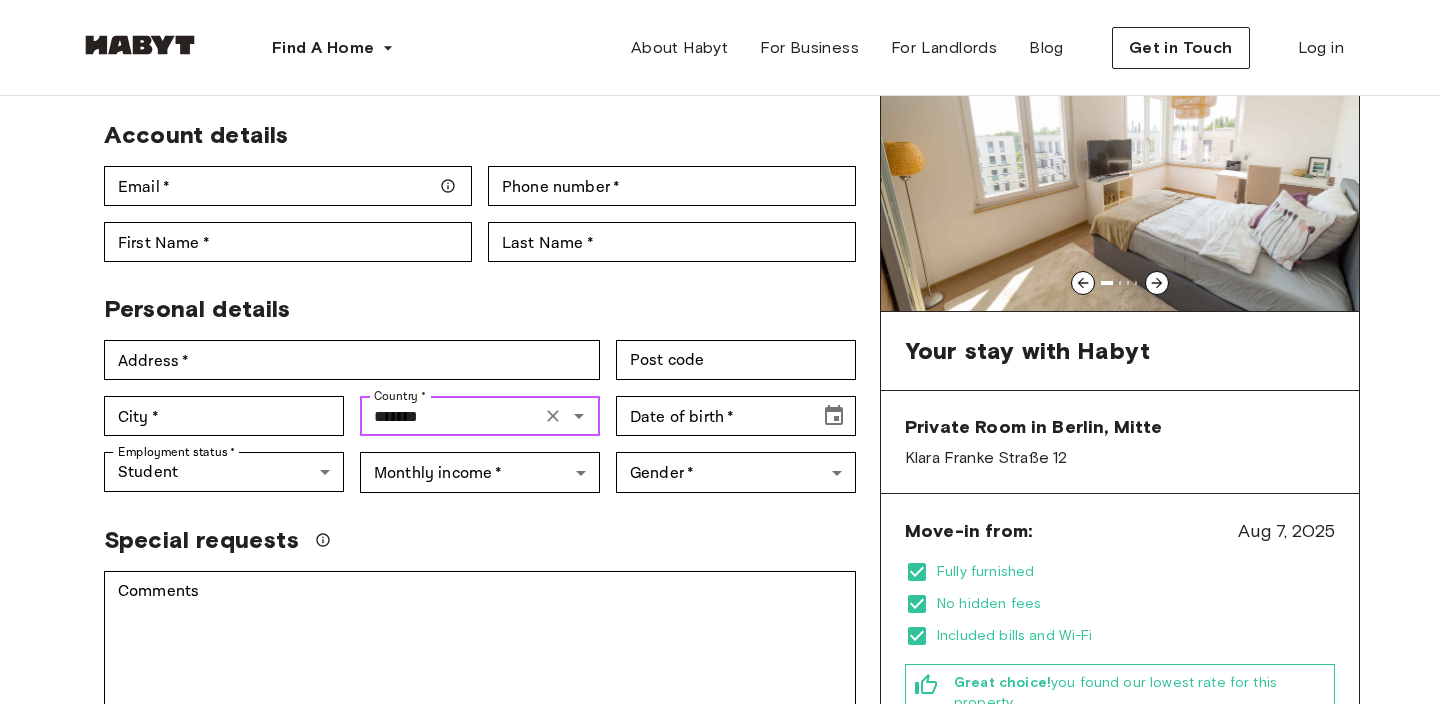 scroll, scrollTop: 97, scrollLeft: 0, axis: vertical 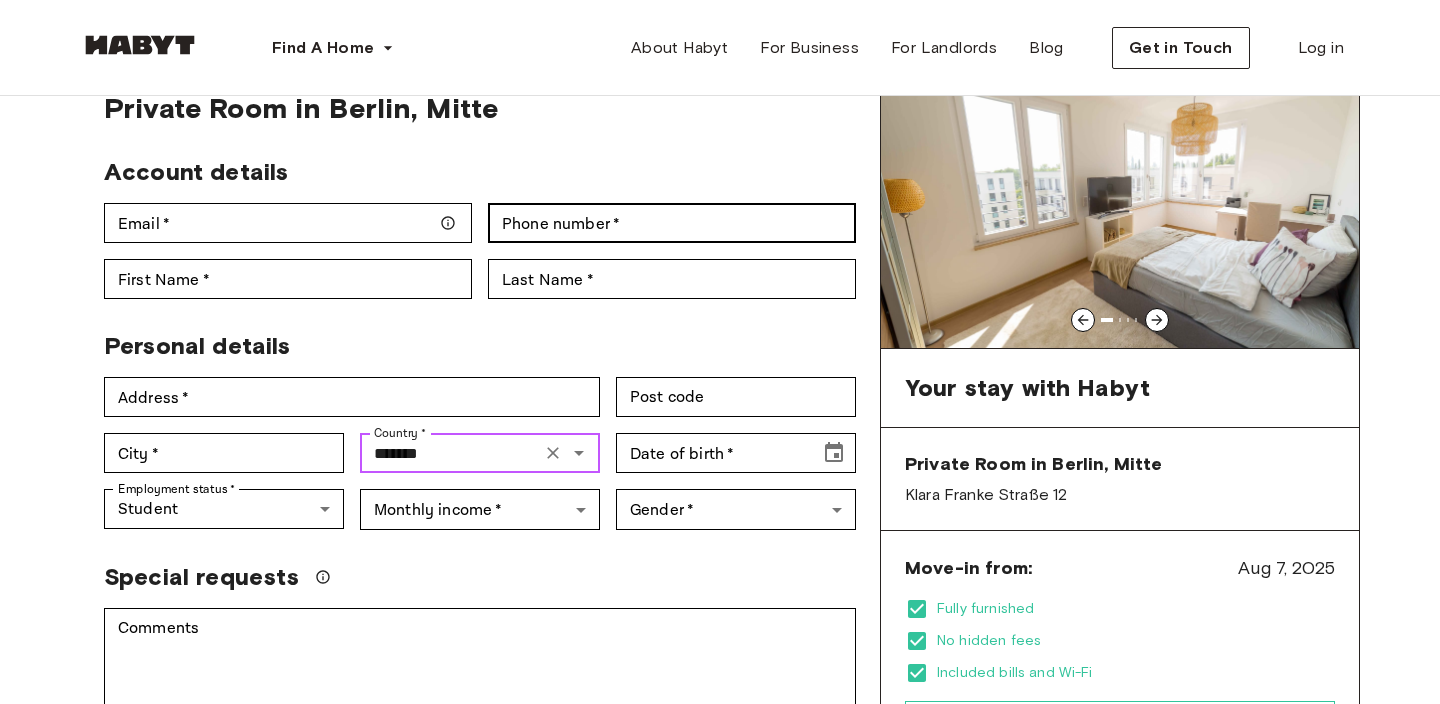 type on "*******" 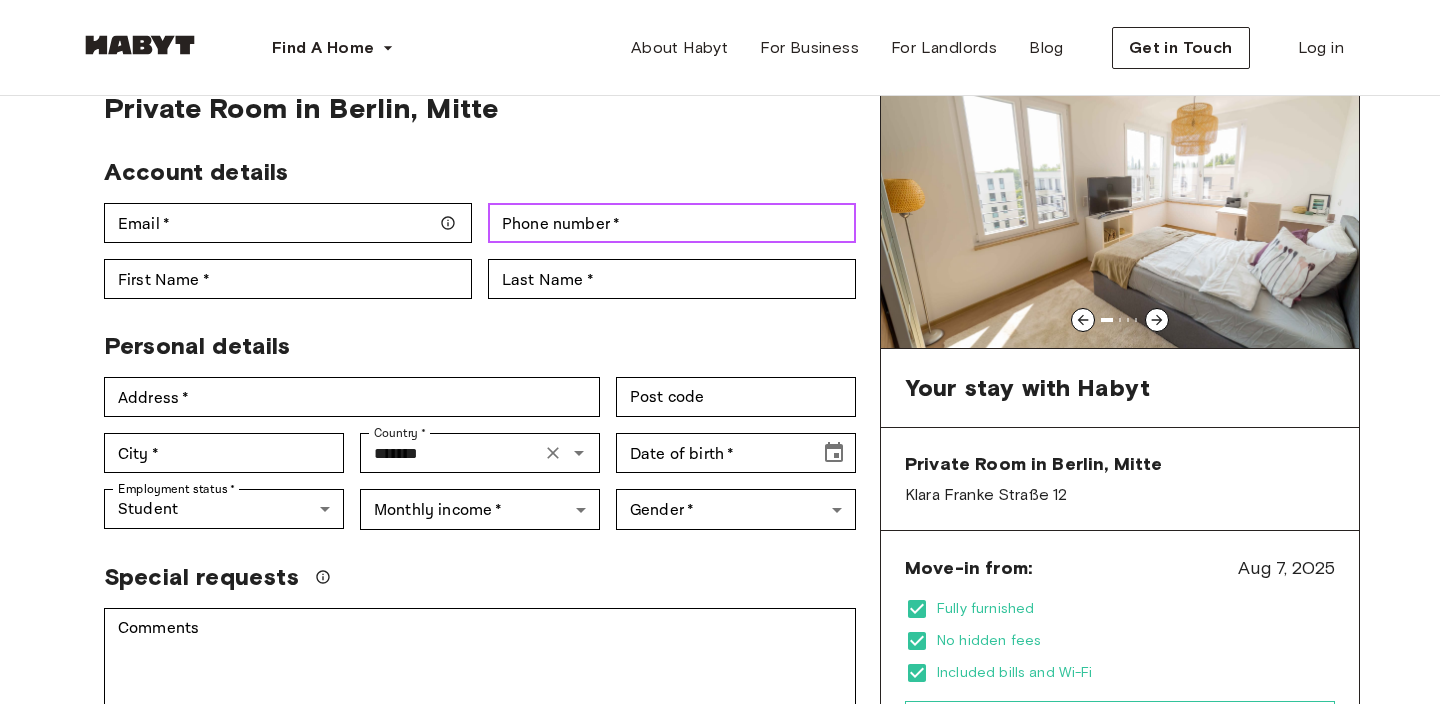 click on "Phone number   * Phone number   *" at bounding box center (672, 223) 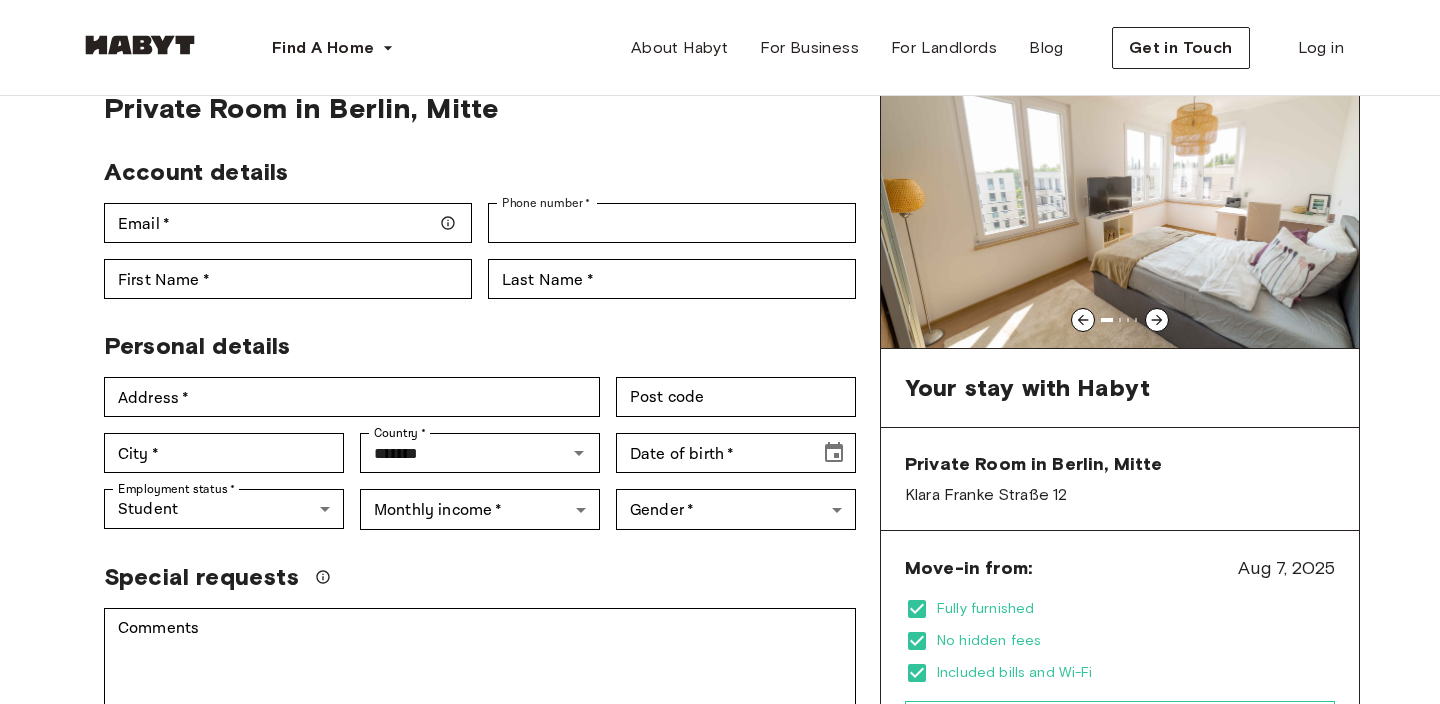 click on "Account details" at bounding box center [472, 164] 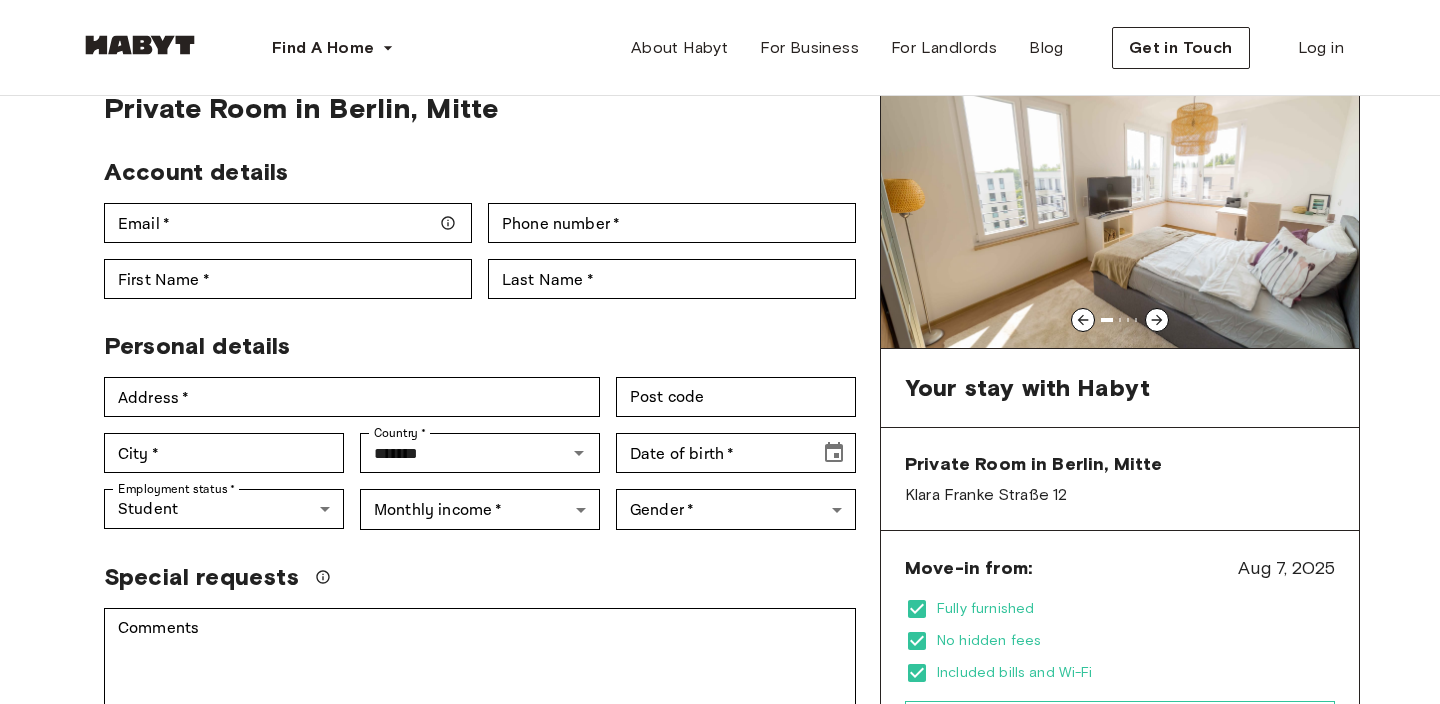click on "Phone number   * Phone number   *" at bounding box center [664, 215] 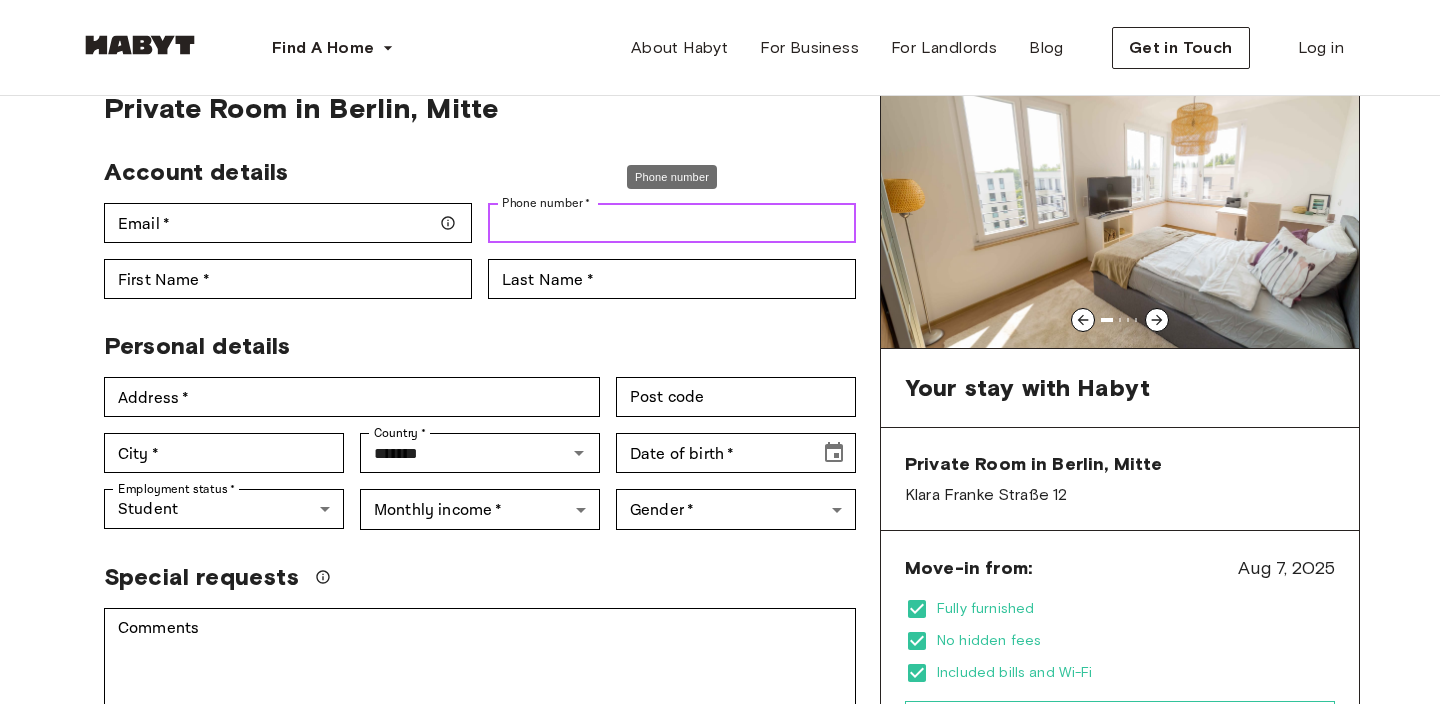 click on "Phone number   * Phone number   *" at bounding box center (672, 223) 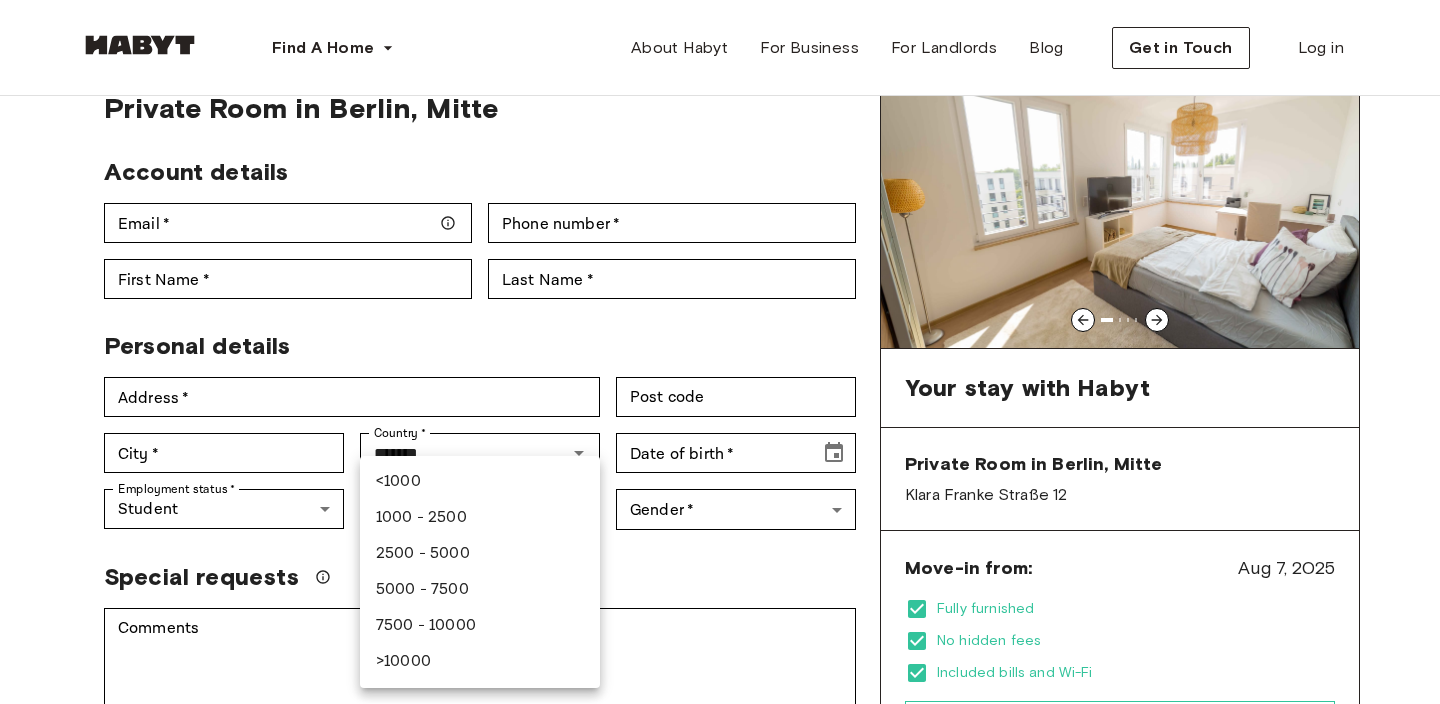 click on "Find A Home Europe Amsterdam Berlin Frankfurt Hamburg Lisbon Madrid Milan Modena Paris Turin Munich Rotterdam Stuttgart Dusseldorf Cologne Zurich The Hague Graz Brussels Leipzig Asia Hong Kong Singapore Seoul Phuket Tokyo About Habyt For Business For Landlords Blog Get in Touch Log in Back to room details Private Room in Berlin, Mitte Account details Email   * Email   * Phone number   * Phone number   * First Name   * First Name   * Last Name   * Last Name   * Personal details Address   * Address   * Post code Post code City   * City   * Country   * ******* Country   * Date of birth   * Date of birth   * Employment status   * Student ******* Employment status   * Monthly income   * ​ Monthly income   * Gender   * ​ Gender   * Special requests Comments * Comments I agree with Habyt's  Terms of Service  and  Privacy Policy Confirm Application You won't be charged today Have more questions? Help Center Your stay with Habyt Private Room in Berlin, Mitte Aug 7, 2025" at bounding box center (720, 1094) 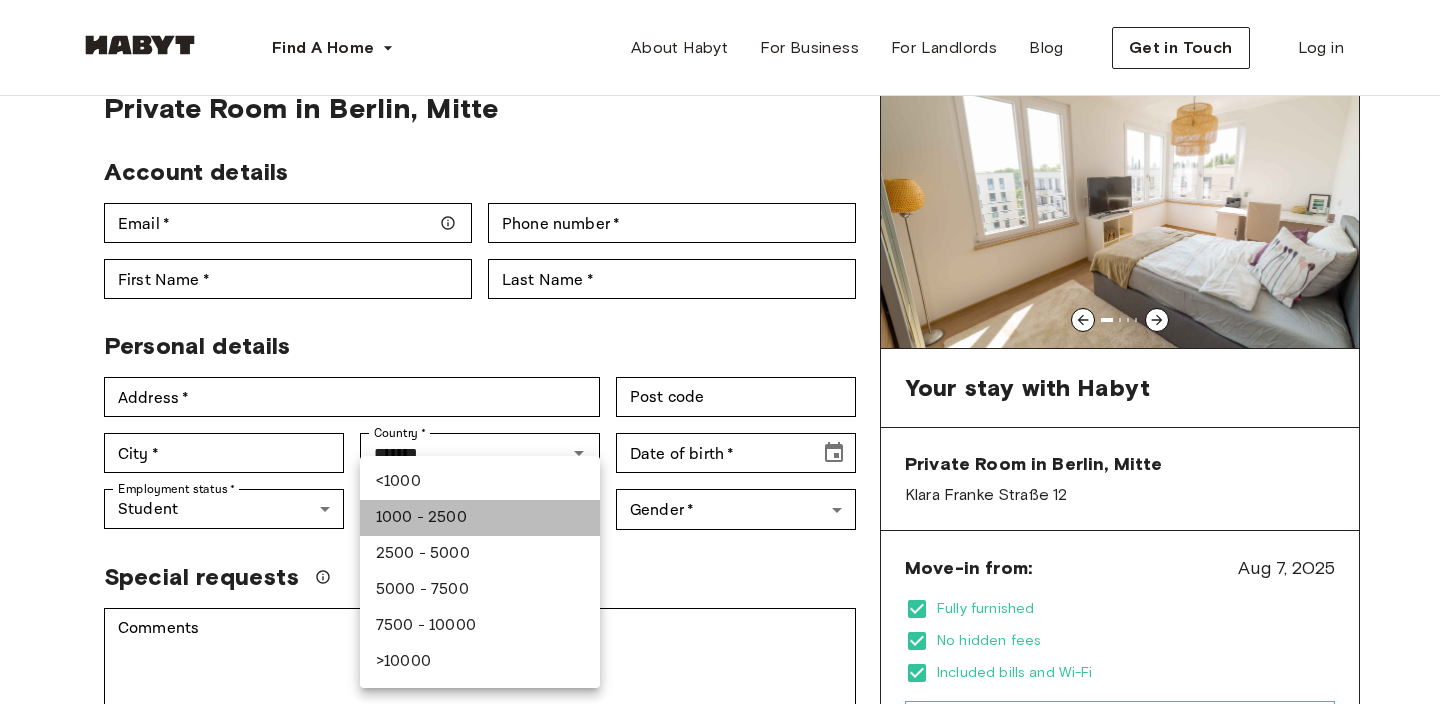 click on "1000 - 2500" at bounding box center [480, 518] 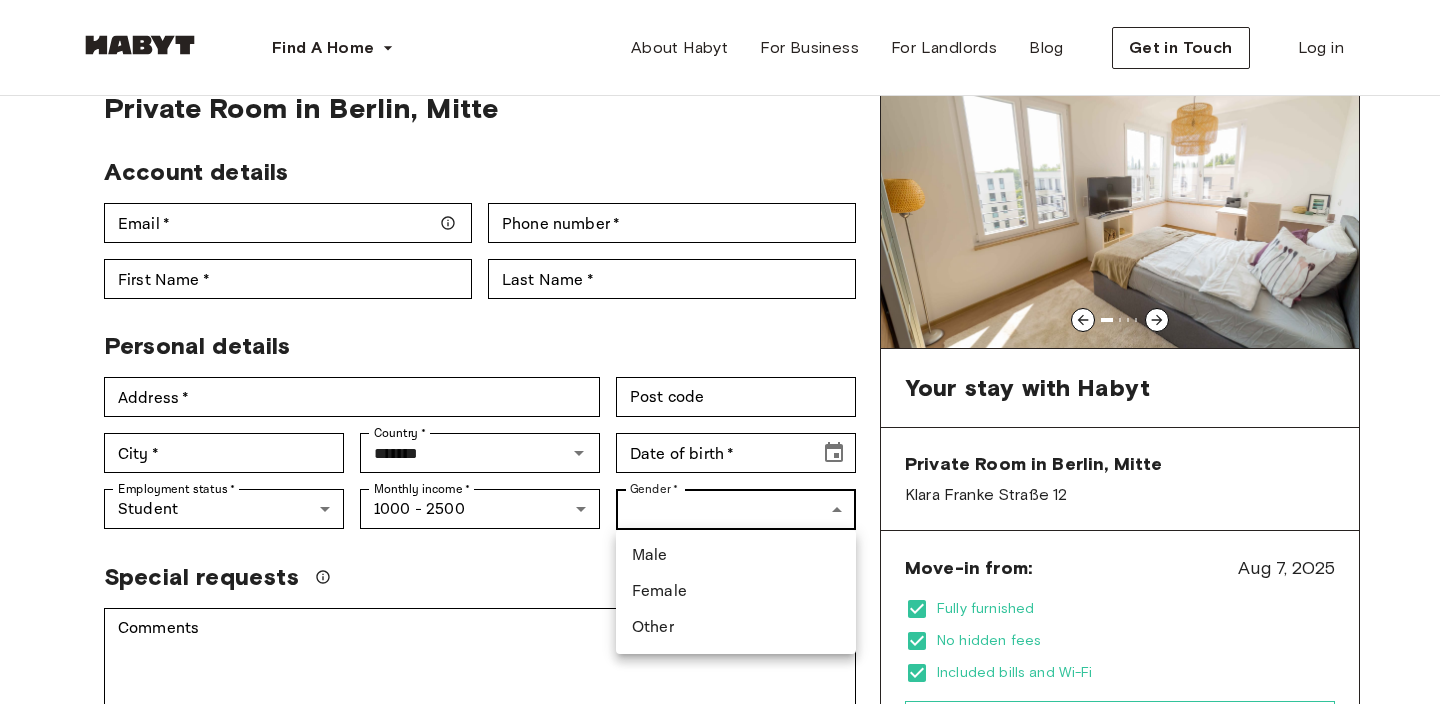 click on "Find A Home Europe Amsterdam Berlin Frankfurt Hamburg Lisbon Madrid Milan Modena Paris Turin Munich Rotterdam Stuttgart Dusseldorf Cologne Zurich The Hague Graz Brussels Leipzig Asia Hong Kong Singapore Seoul Phuket Tokyo About Habyt For Business For Landlords Blog Get in Touch Log in Back to room details Private Room in Berlin, Mitte Account details Email   * Email   * Phone number   * Phone number   * First Name   * First Name   * Last Name   * Last Name   * Personal details Address   * Address   * Post code Post code City   * City   * Country   * ******* Country   * Date of birth   * Date of birth   * Employment status   * Student ******* Employment status   * Monthly income   * 1000 - 2500 *** Monthly income   * Gender   * ​ Gender   * Special requests Comments * Comments I agree with Habyt's  Terms of Service  and  Privacy Policy Confirm Application You won't be charged today Have more questions? Help Center Your stay with Habyt Private Room in Berlin, Mitte" at bounding box center [720, 1094] 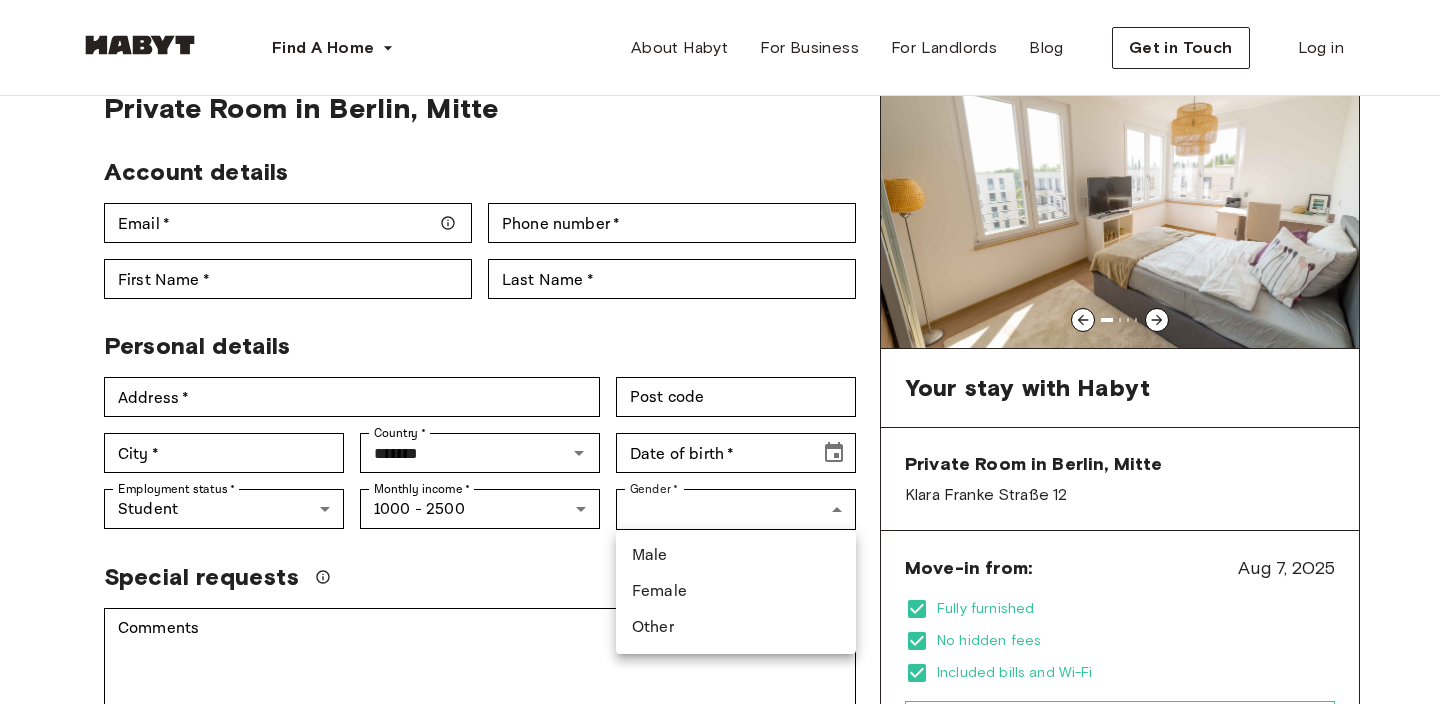 click on "Male" at bounding box center [736, 556] 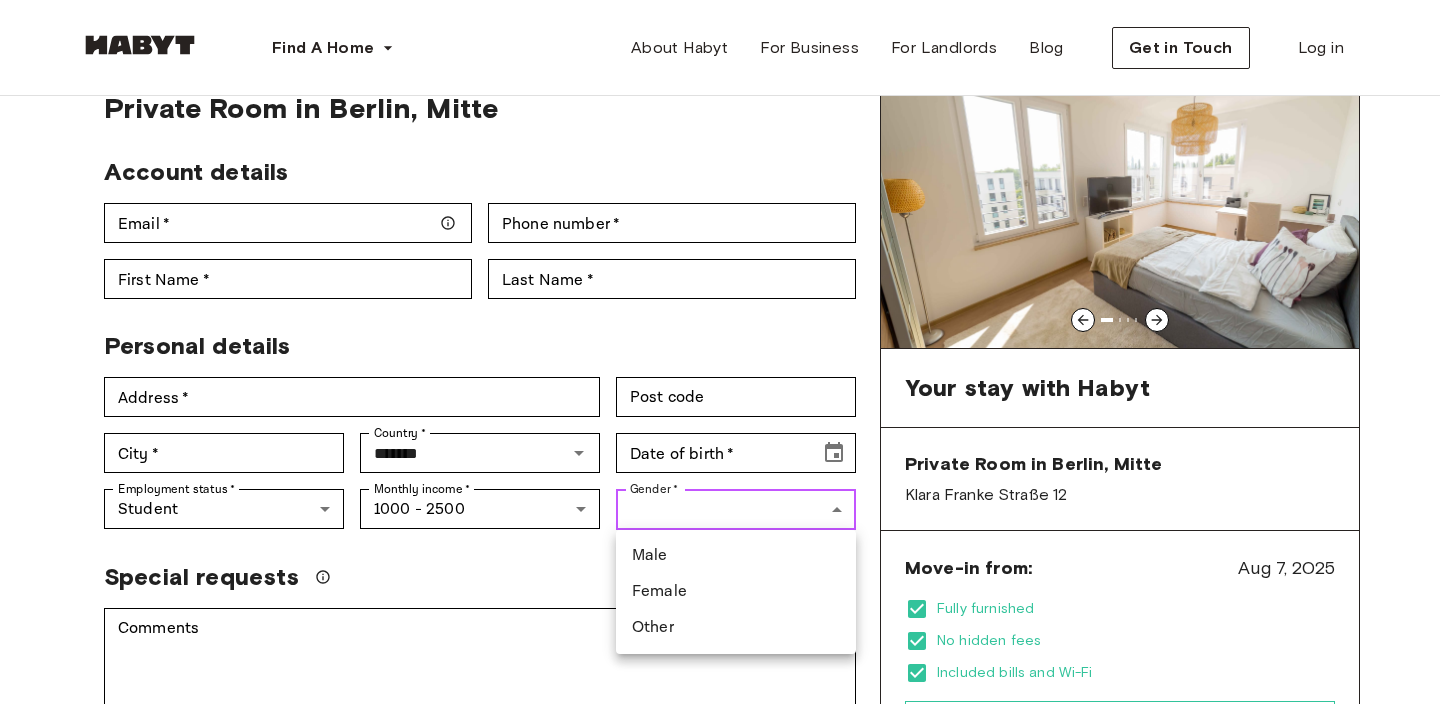 type on "****" 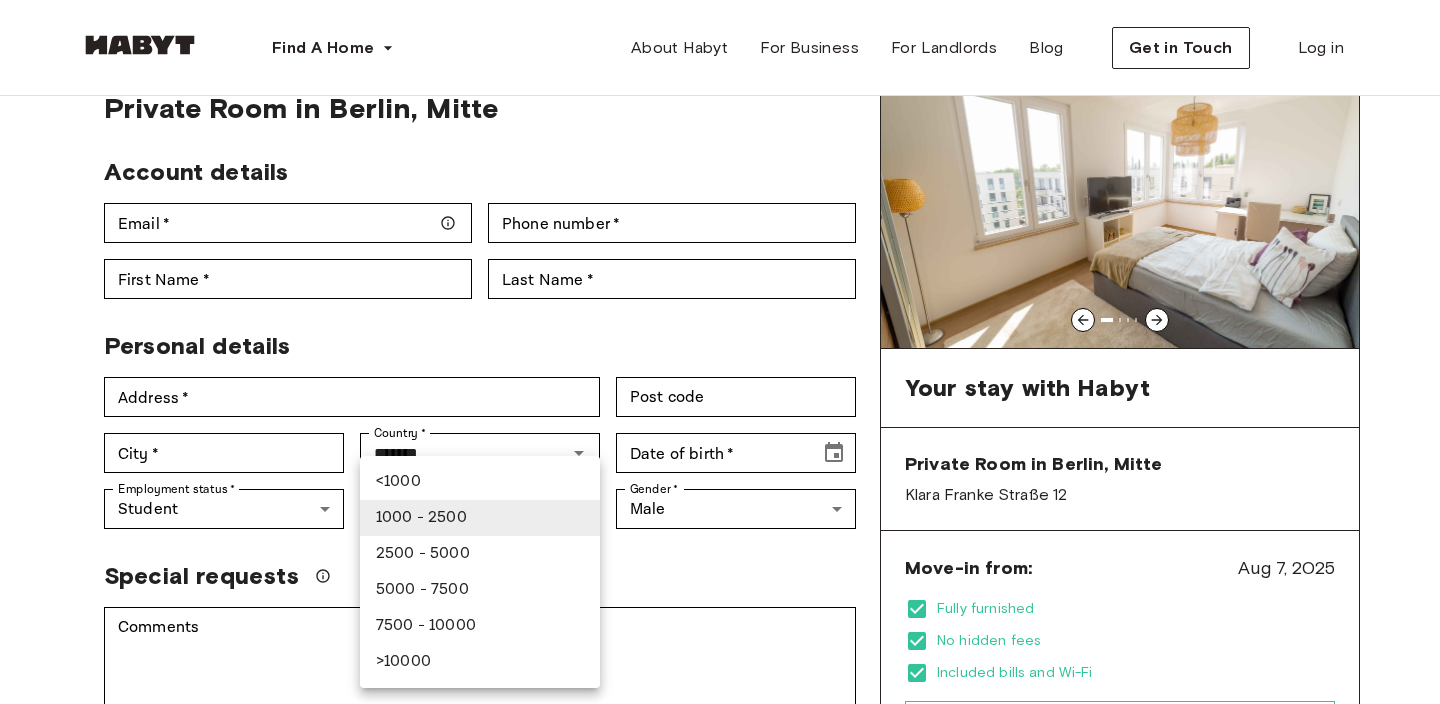 click on "Find A Home Europe Amsterdam Berlin Frankfurt Hamburg Lisbon Madrid Milan Modena Paris Turin Munich Rotterdam Stuttgart Dusseldorf Cologne Zurich The Hague Graz Brussels Leipzig Asia Hong Kong Singapore Seoul Phuket Tokyo About Habyt For Business For Landlords Blog Get in Touch Log in Back to room details Private Room in Berlin, Mitte Account details Email   * Email   * Phone number   * Phone number   * First Name   * First Name   * Last Name   * Last Name   * Personal details Address   * Address   * Post code Post code City   * City   * Country   * ******* Country   * Date of birth   * Date of birth   * Employment status   * Student ******* Employment status   * Monthly income   * 1000 - 2500 *** Monthly income   * Gender   * Male **** Gender   * Special requests Comments * Comments I agree with Habyt's  Terms of Service  and  Privacy Policy Confirm Application You won't be charged today Have more questions? Help Center Your stay with Habyt Klara Franke Straße 12" at bounding box center [720, 1094] 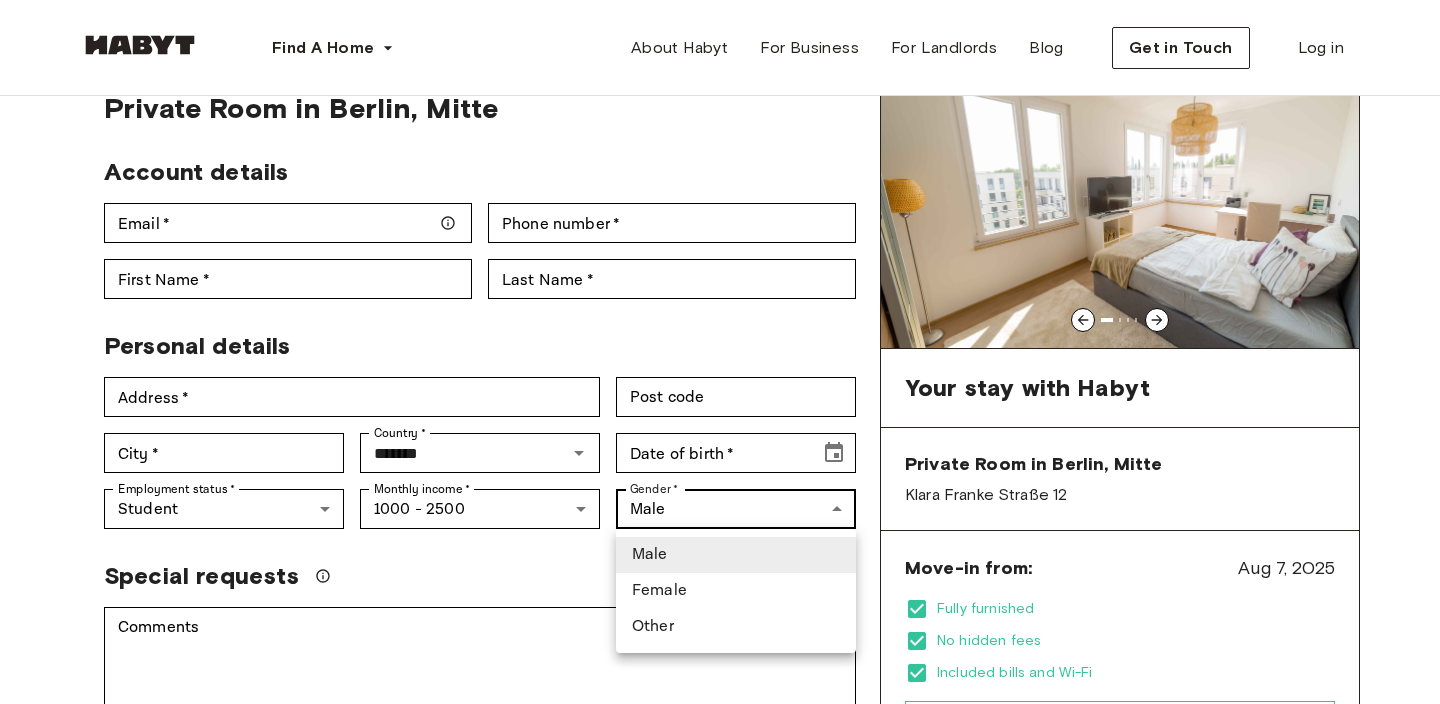 click on "Find A Home Europe Amsterdam Berlin Frankfurt Hamburg Lisbon Madrid Milan Modena Paris Turin Munich Rotterdam Stuttgart Dusseldorf Cologne Zurich The Hague Graz Brussels Leipzig Asia Hong Kong Singapore Seoul Phuket Tokyo About Habyt For Business For Landlords Blog Get in Touch Log in Back to room details Private Room in Berlin, Mitte Account details Email   * Email   * Phone number   * Phone number   * First Name   * First Name   * Last Name   * Last Name   * Personal details Address   * Address   * Post code Post code City   * City   * Country   * ******* Country   * Date of birth   * Date of birth   * Employment status   * Student ******* Employment status   * Monthly income   * 1000 - 2500 *** Monthly income   * Gender   * Male **** Gender   * Special requests Comments * Comments I agree with Habyt's  Terms of Service  and  Privacy Policy Confirm Application You won't be charged today Have more questions? Help Center Your stay with Habyt Klara Franke Straße 12" at bounding box center (720, 1094) 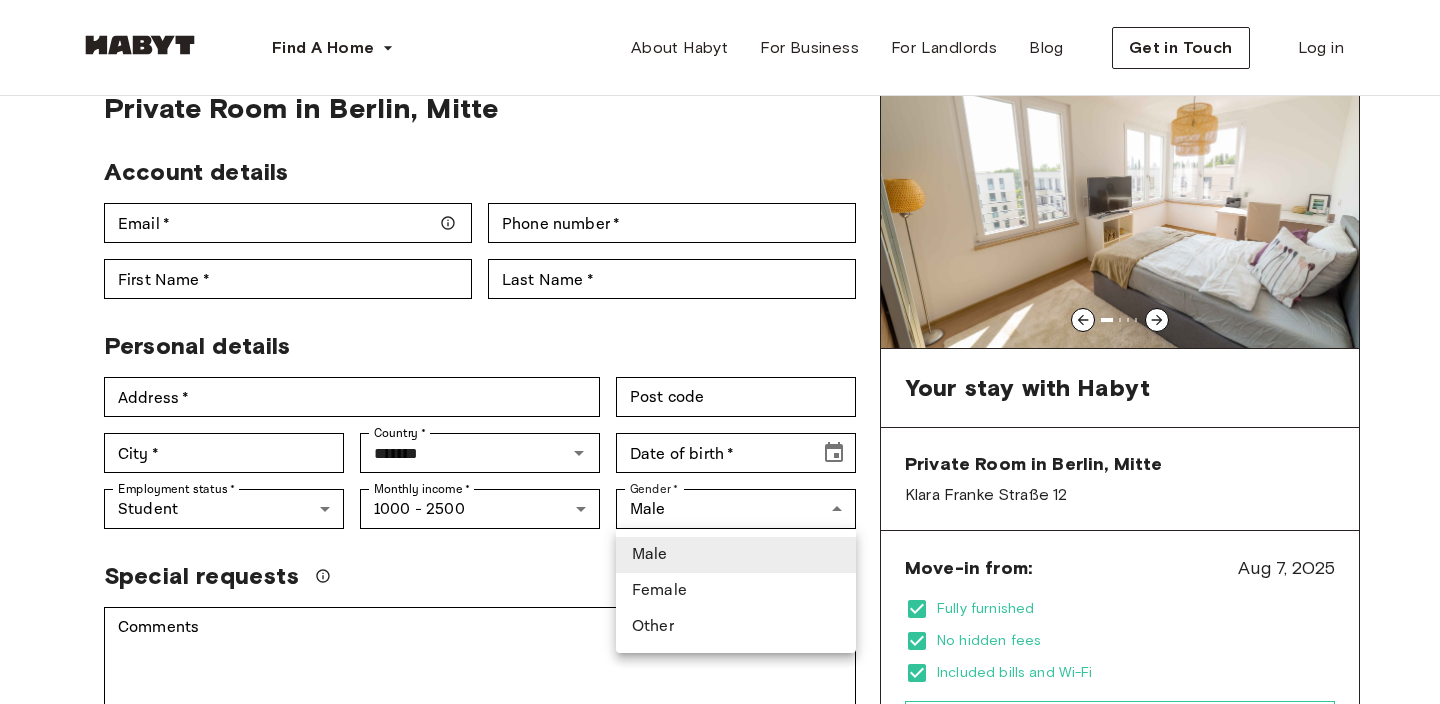 click at bounding box center [720, 352] 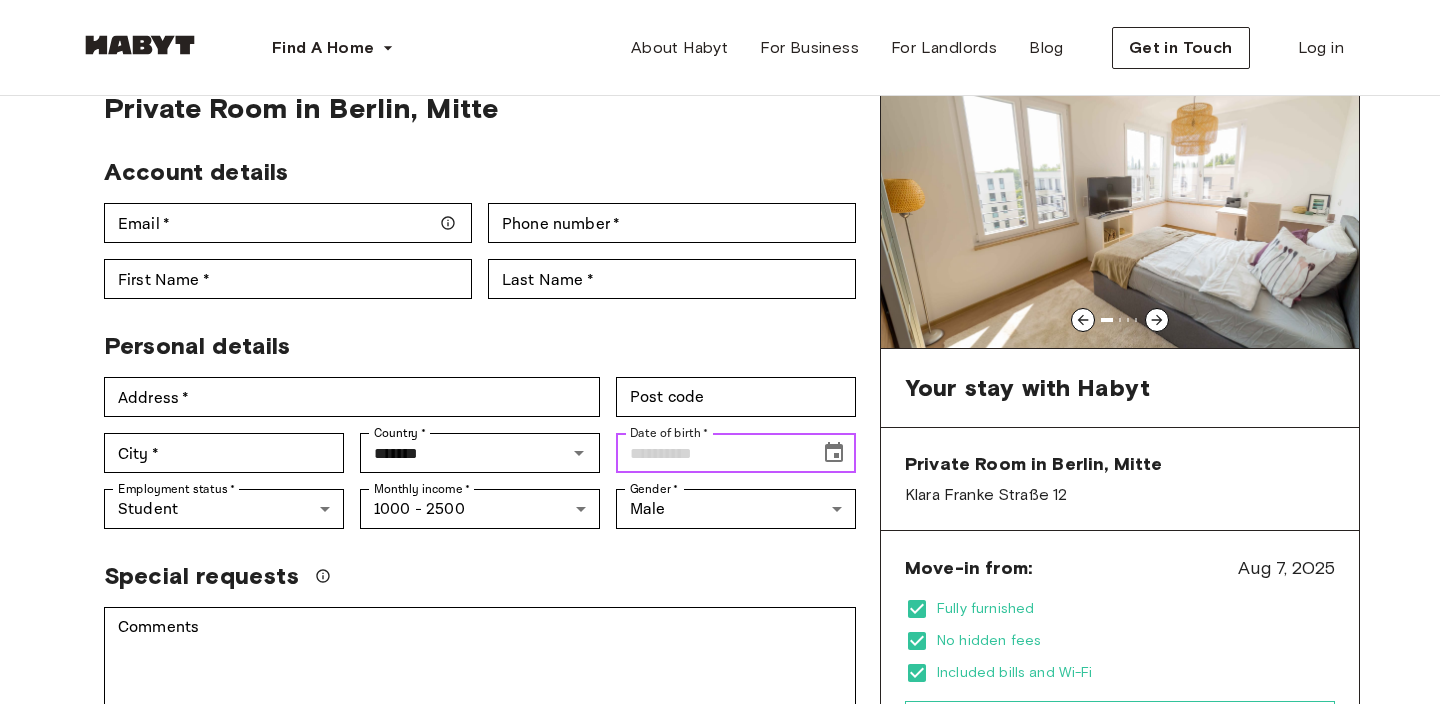 click on "Date of birth   *" at bounding box center (711, 453) 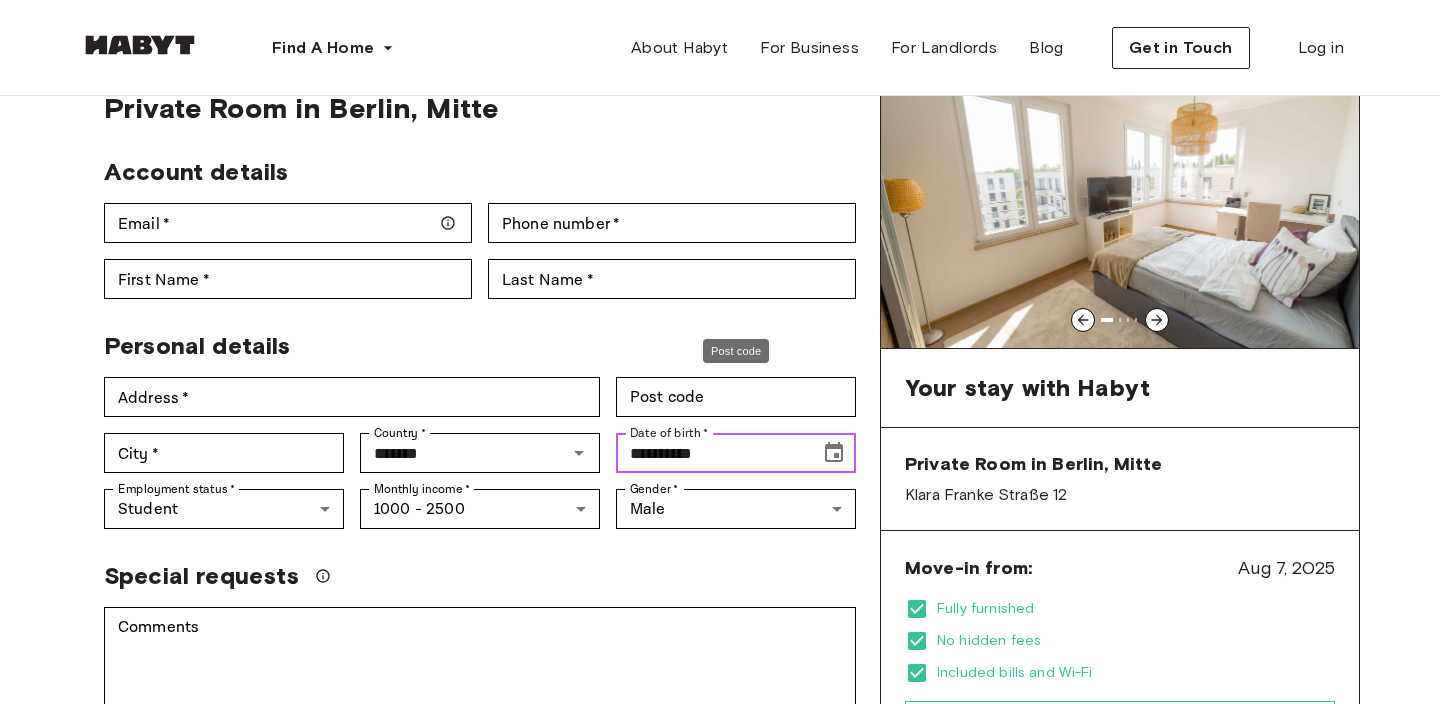 type on "**********" 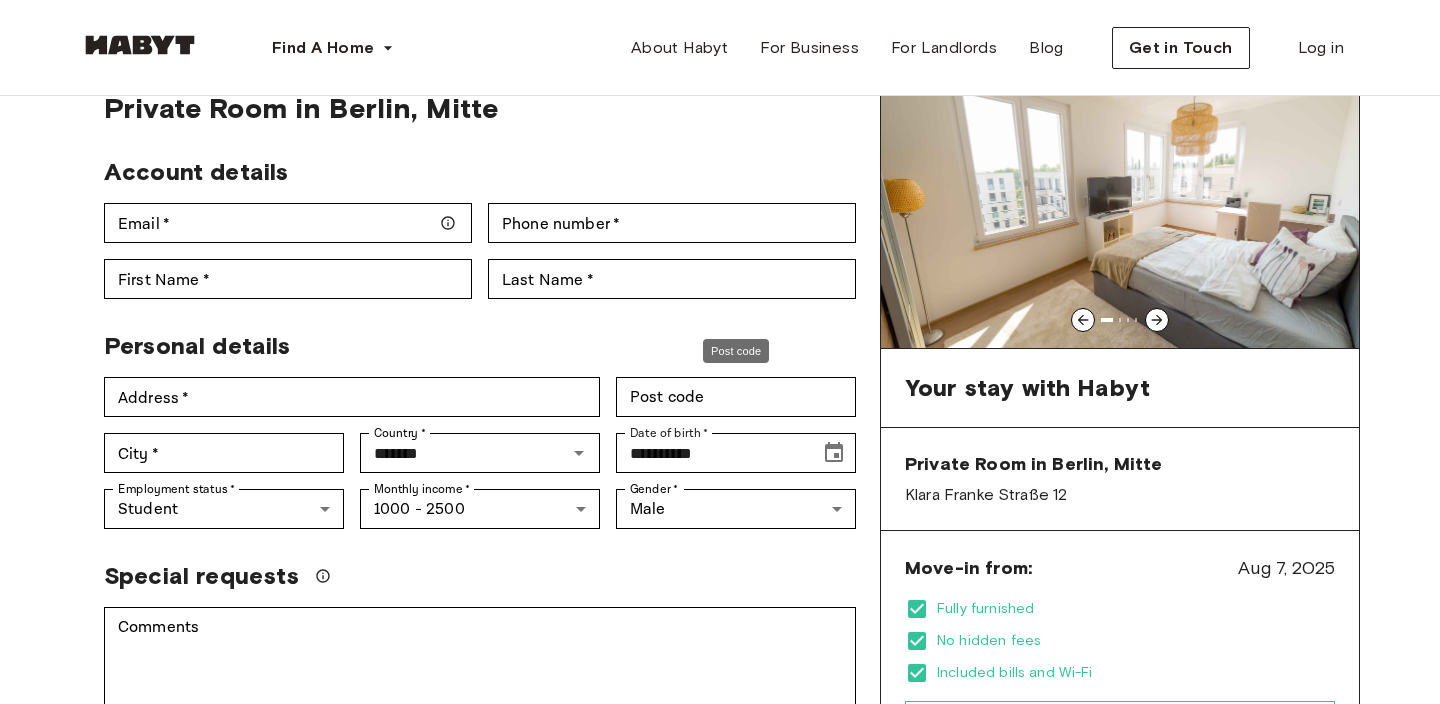 click on "Post code Post code" at bounding box center [728, 389] 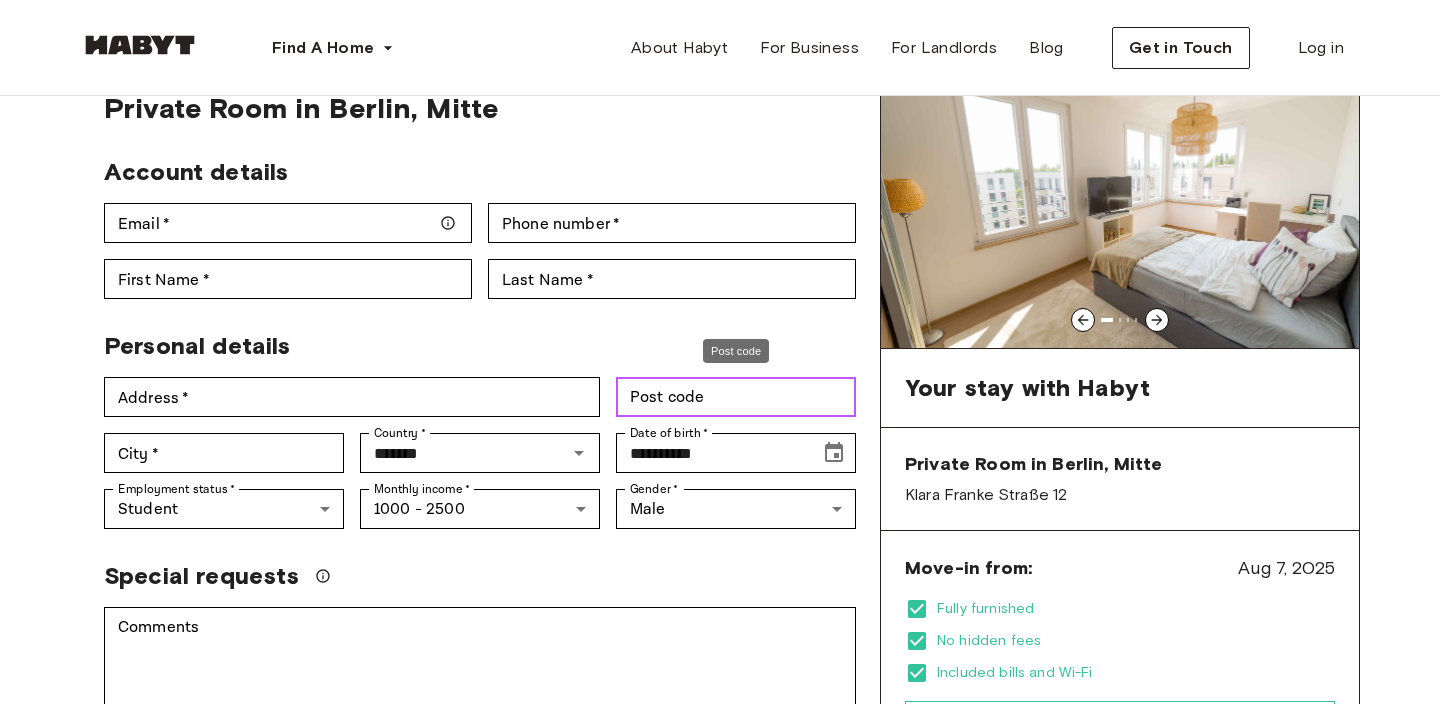 click on "Post code" at bounding box center [736, 397] 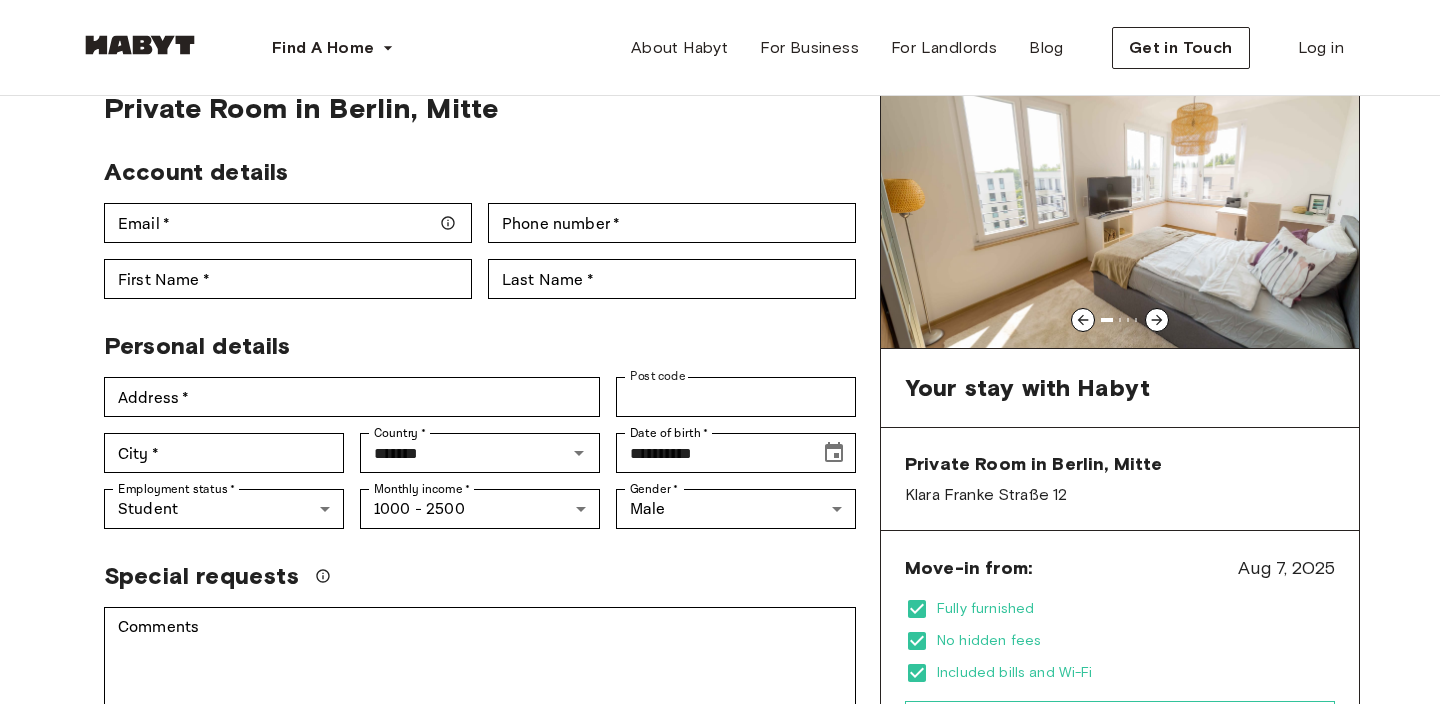 click on "Personal details" at bounding box center [472, 338] 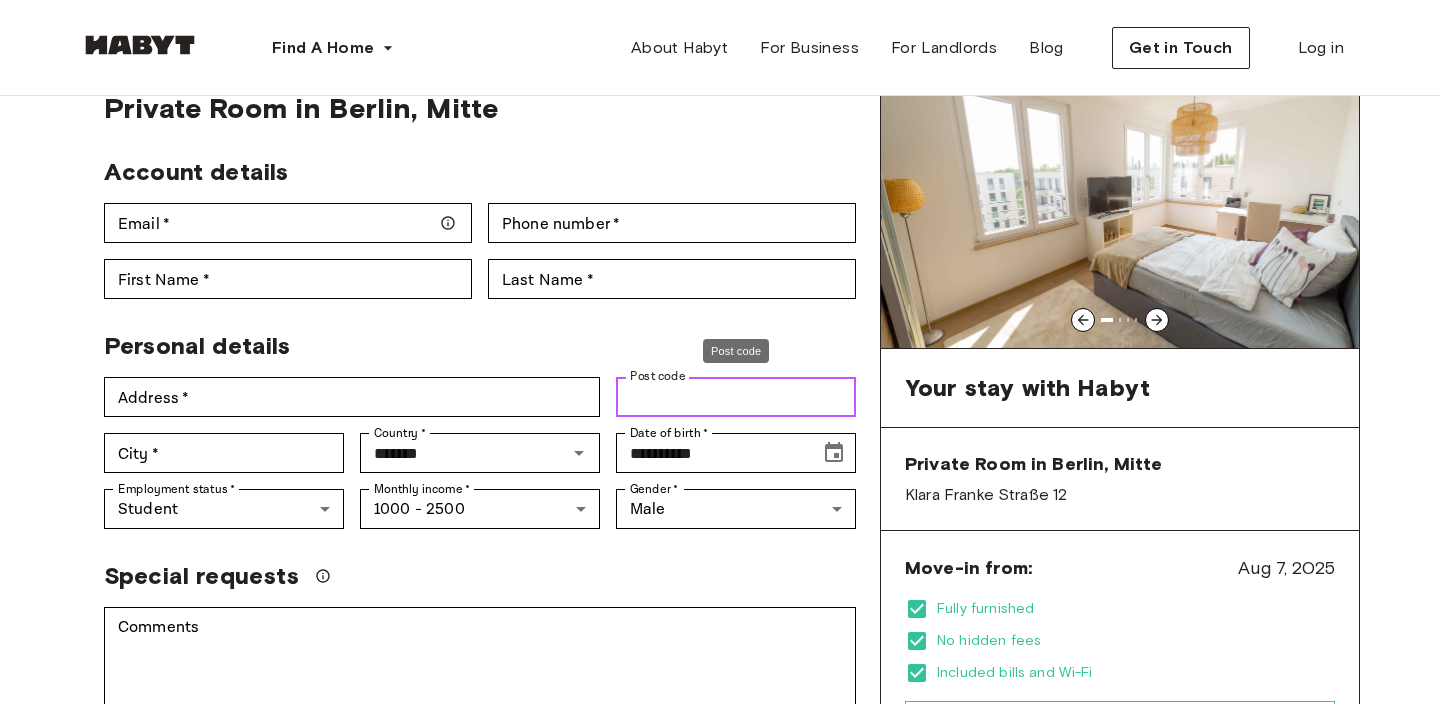 click on "Post code" at bounding box center [736, 397] 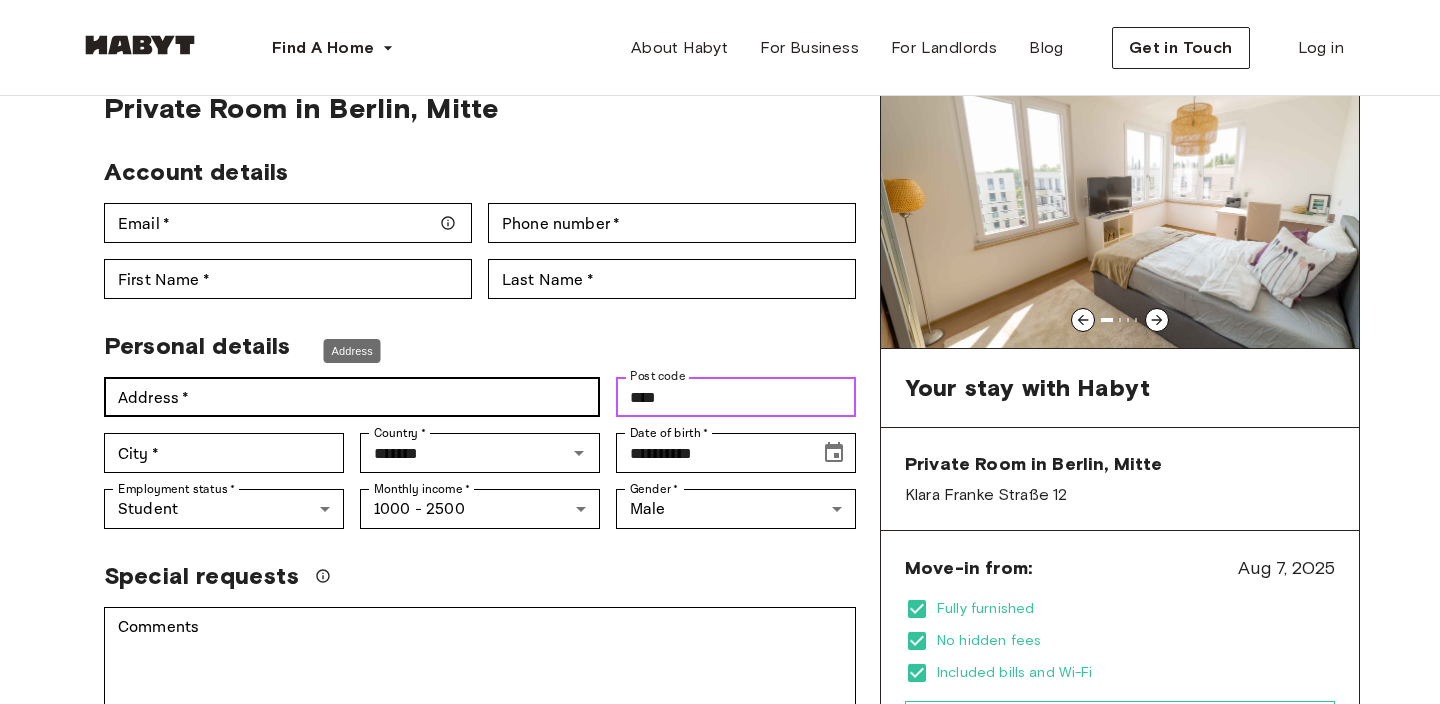 type on "****" 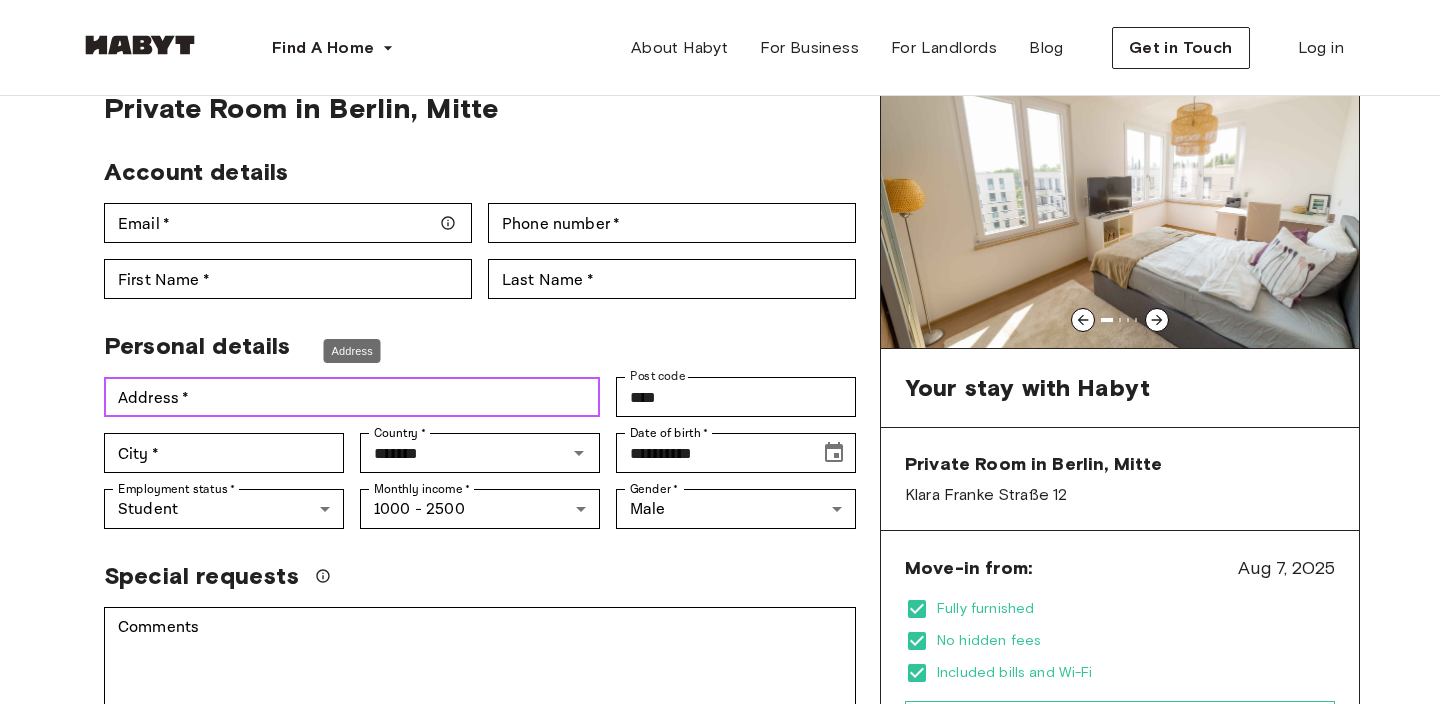 click on "Address   *" at bounding box center [352, 397] 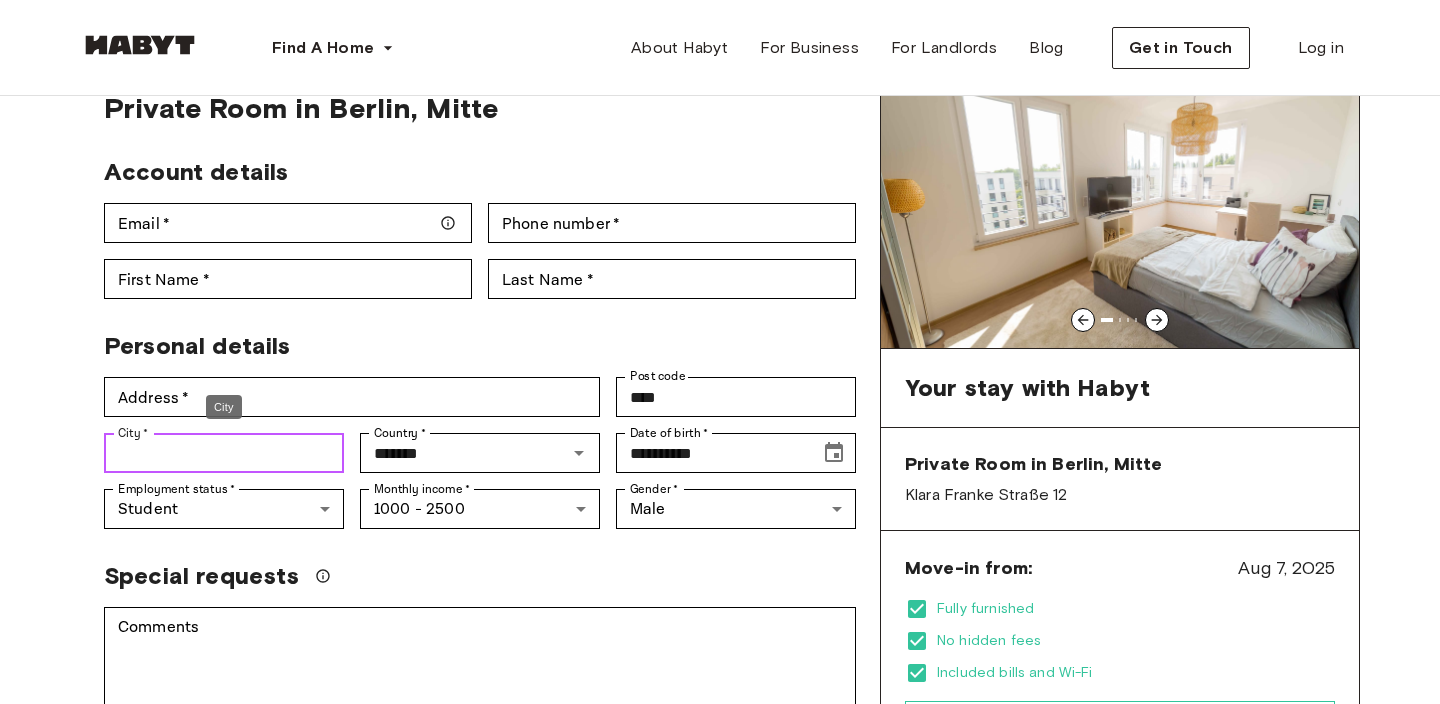 click on "City   *" at bounding box center [224, 453] 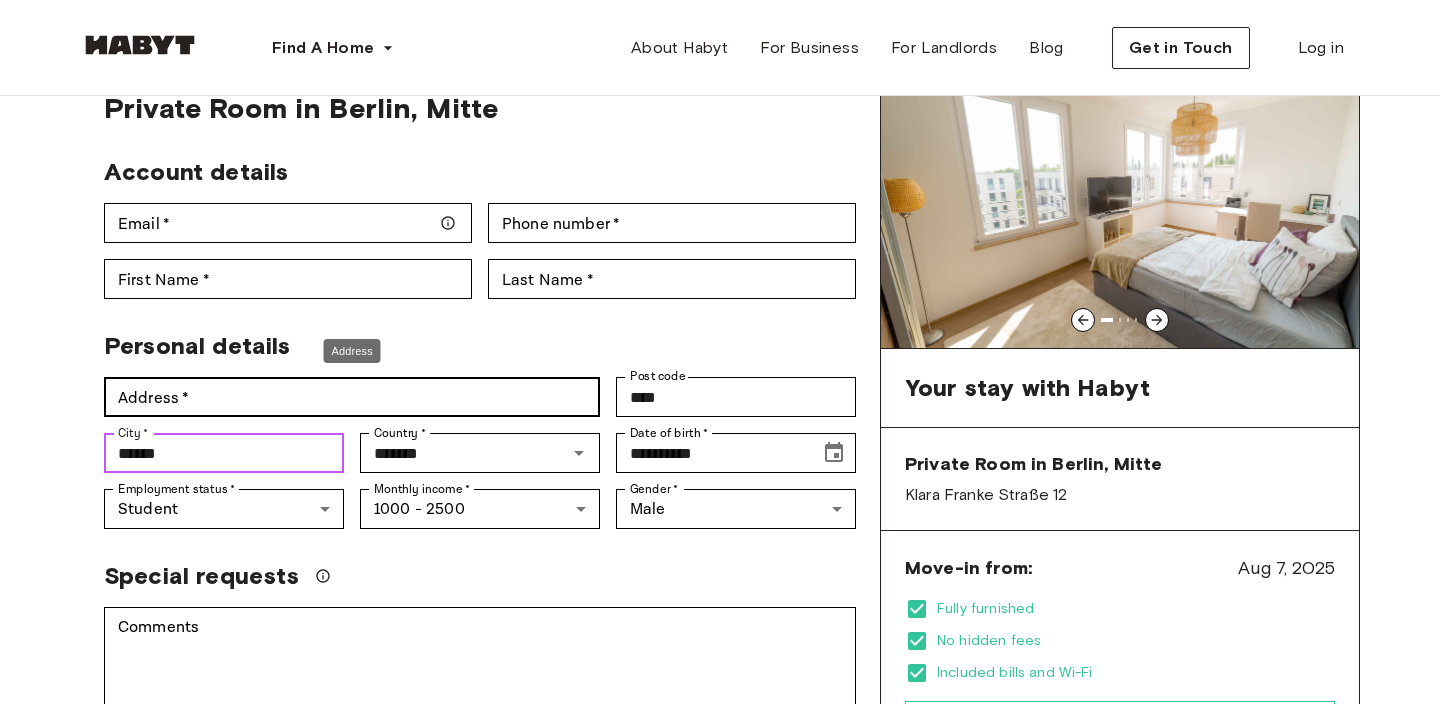 type on "******" 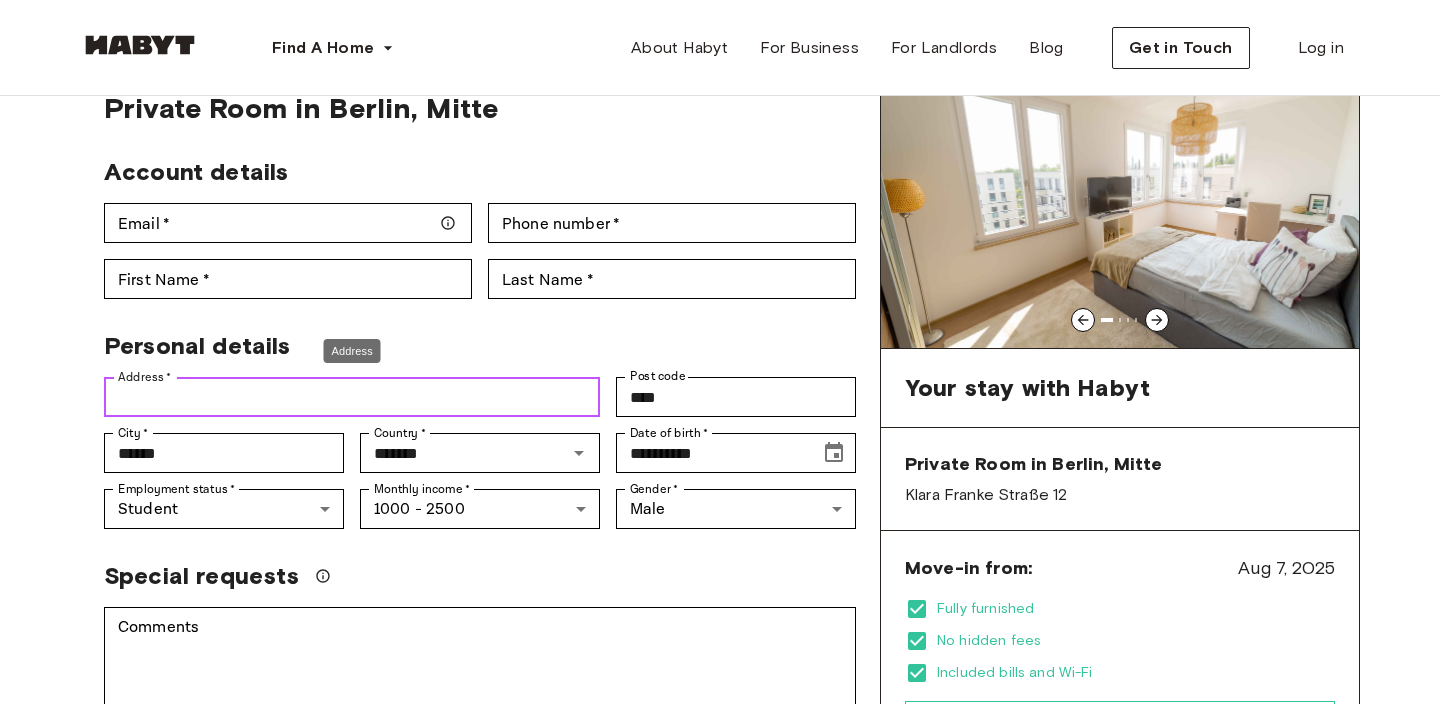click on "Address   *" at bounding box center (352, 397) 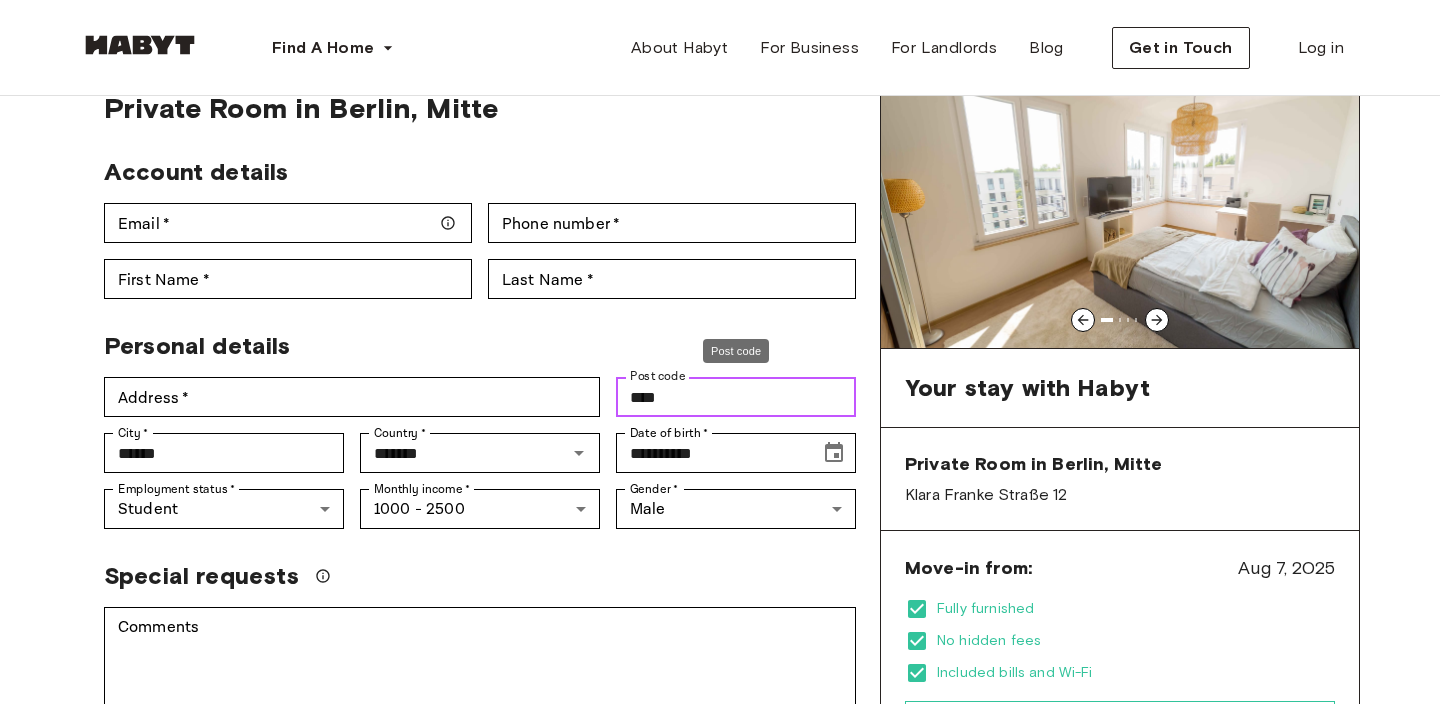 click on "****" at bounding box center [736, 397] 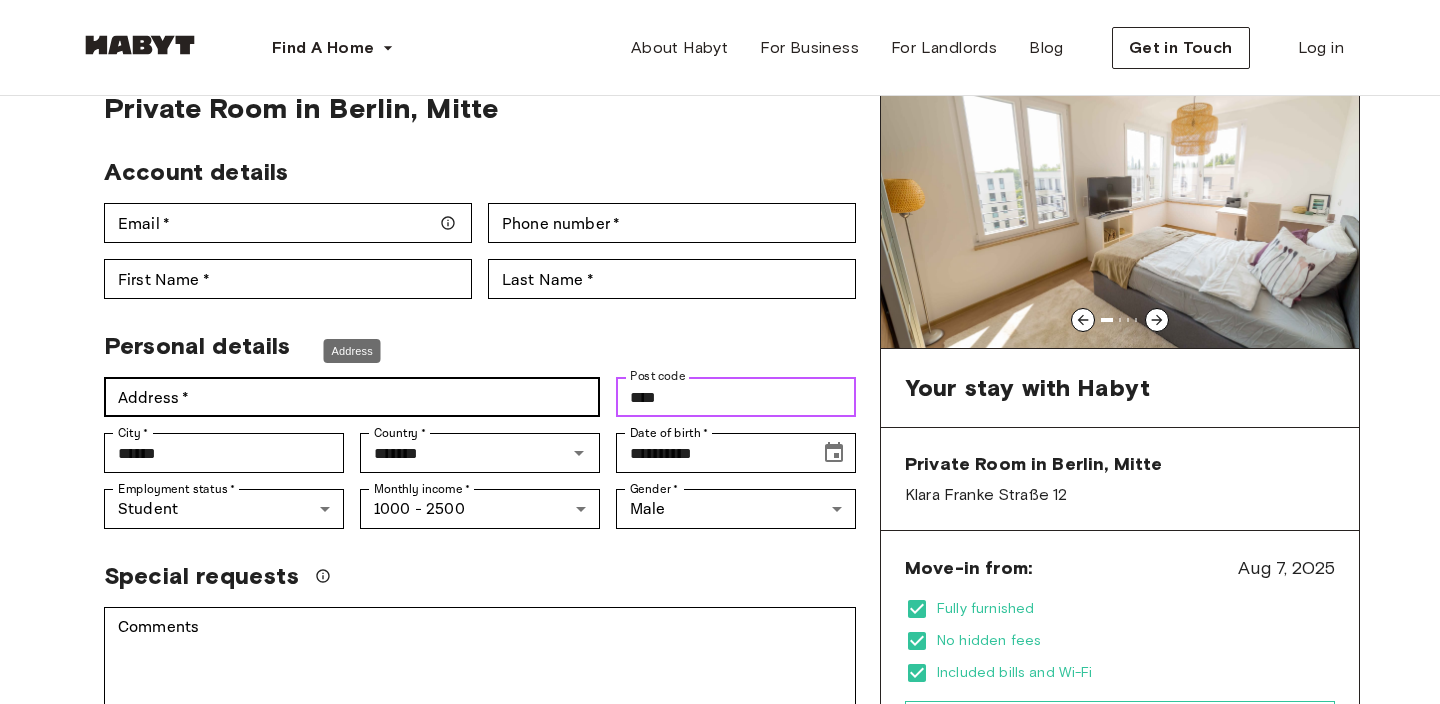 type on "****" 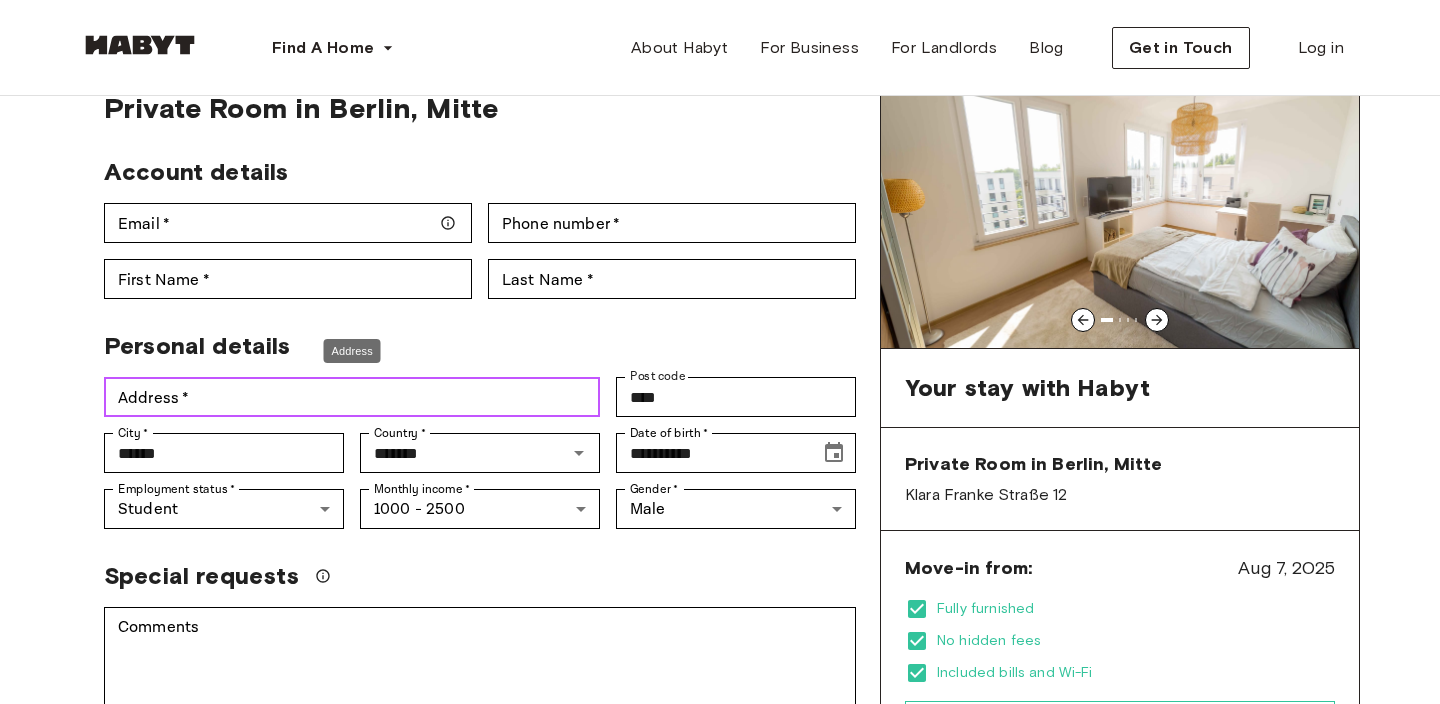 click on "Address   *" at bounding box center (352, 397) 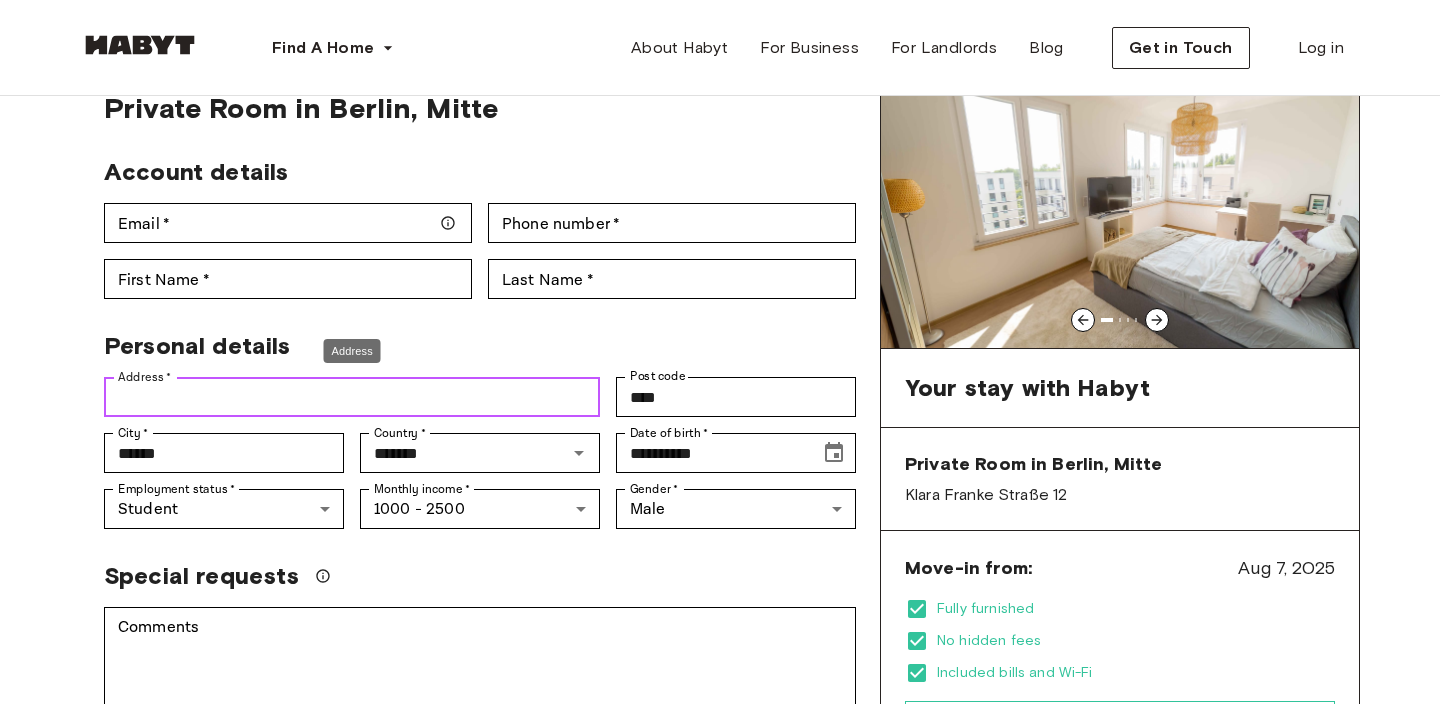 paste on "**********" 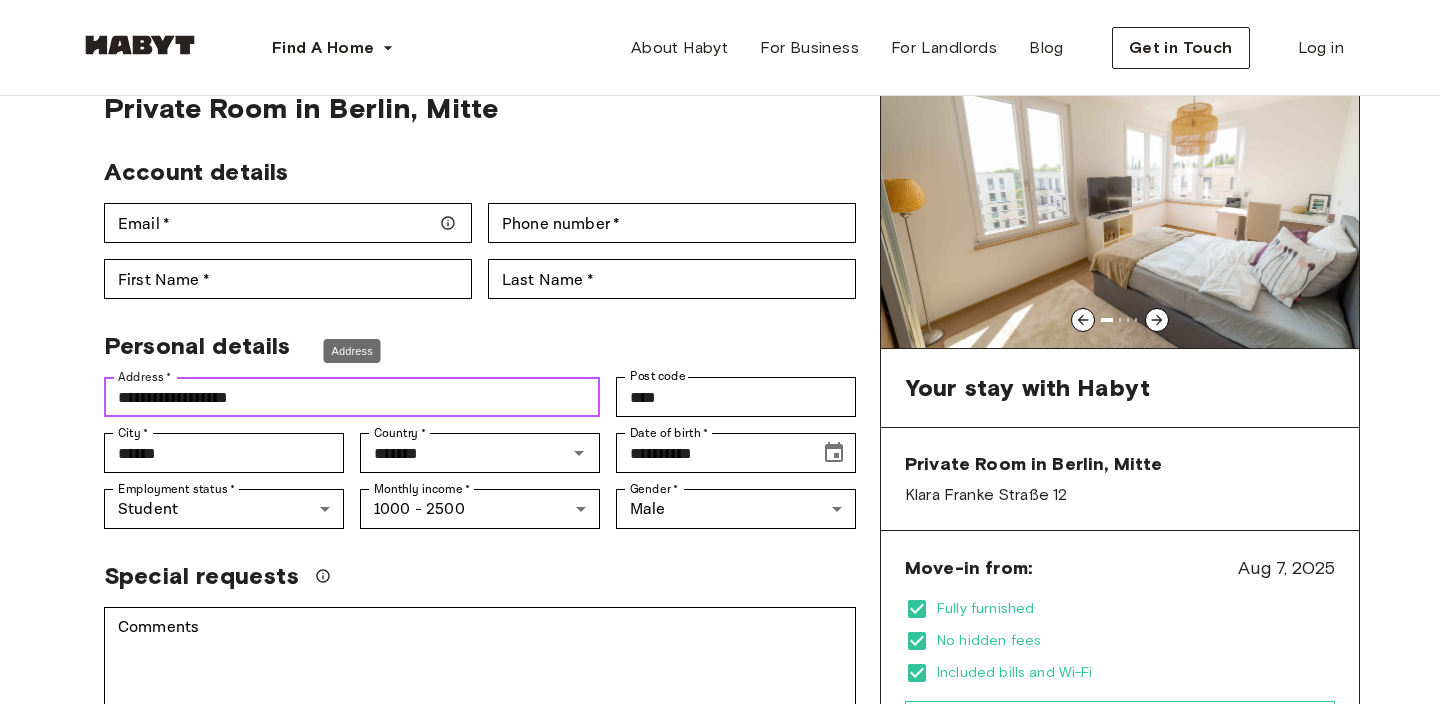 click on "**********" at bounding box center (352, 397) 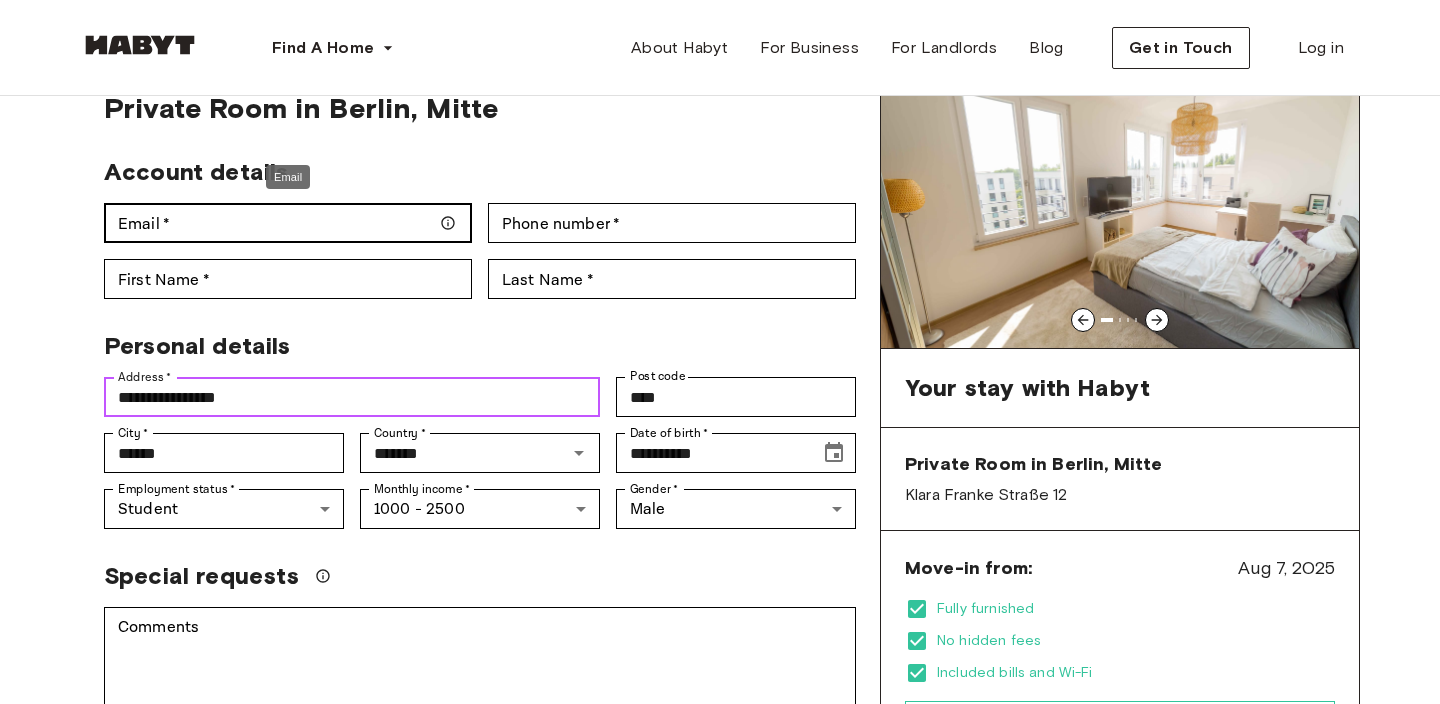 type on "**********" 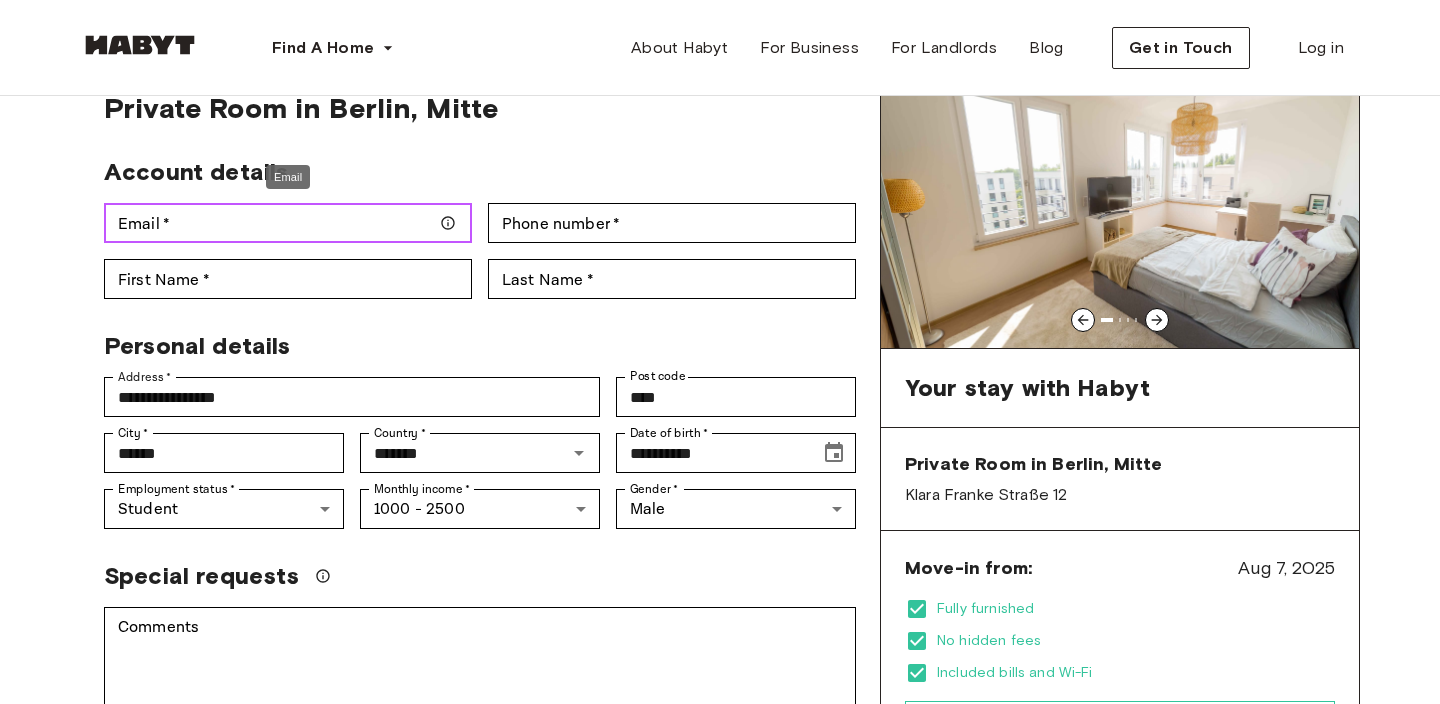 click on "Email   *" at bounding box center [288, 223] 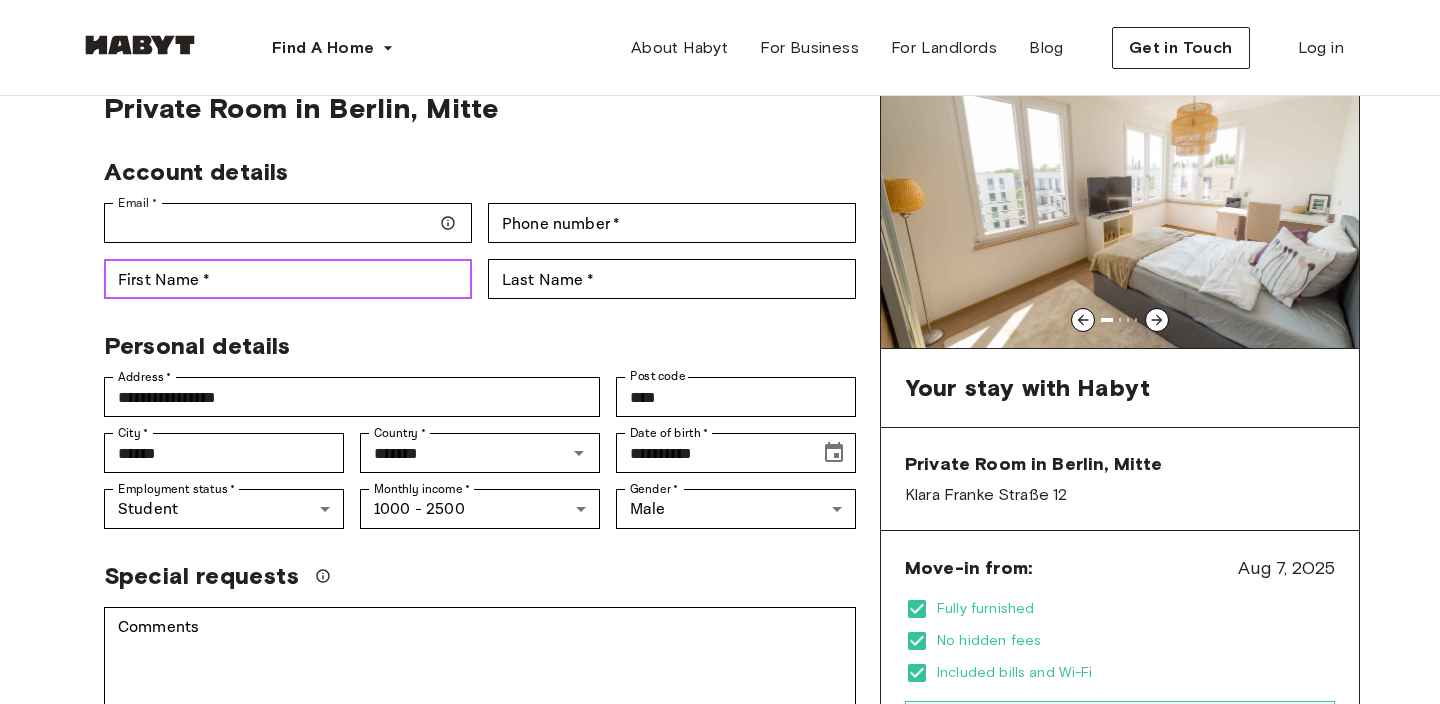 click on "First Name   * First Name   *" at bounding box center [288, 279] 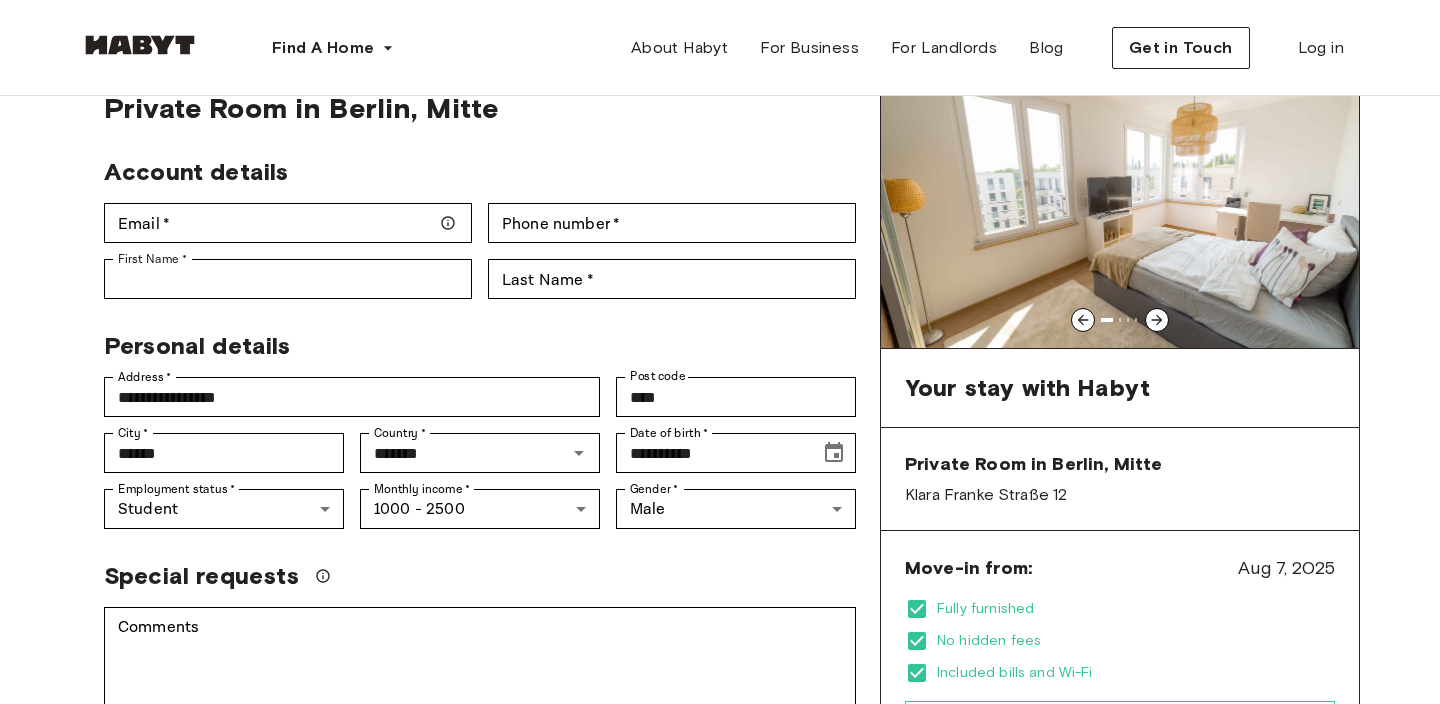 click on "**********" at bounding box center [720, 675] 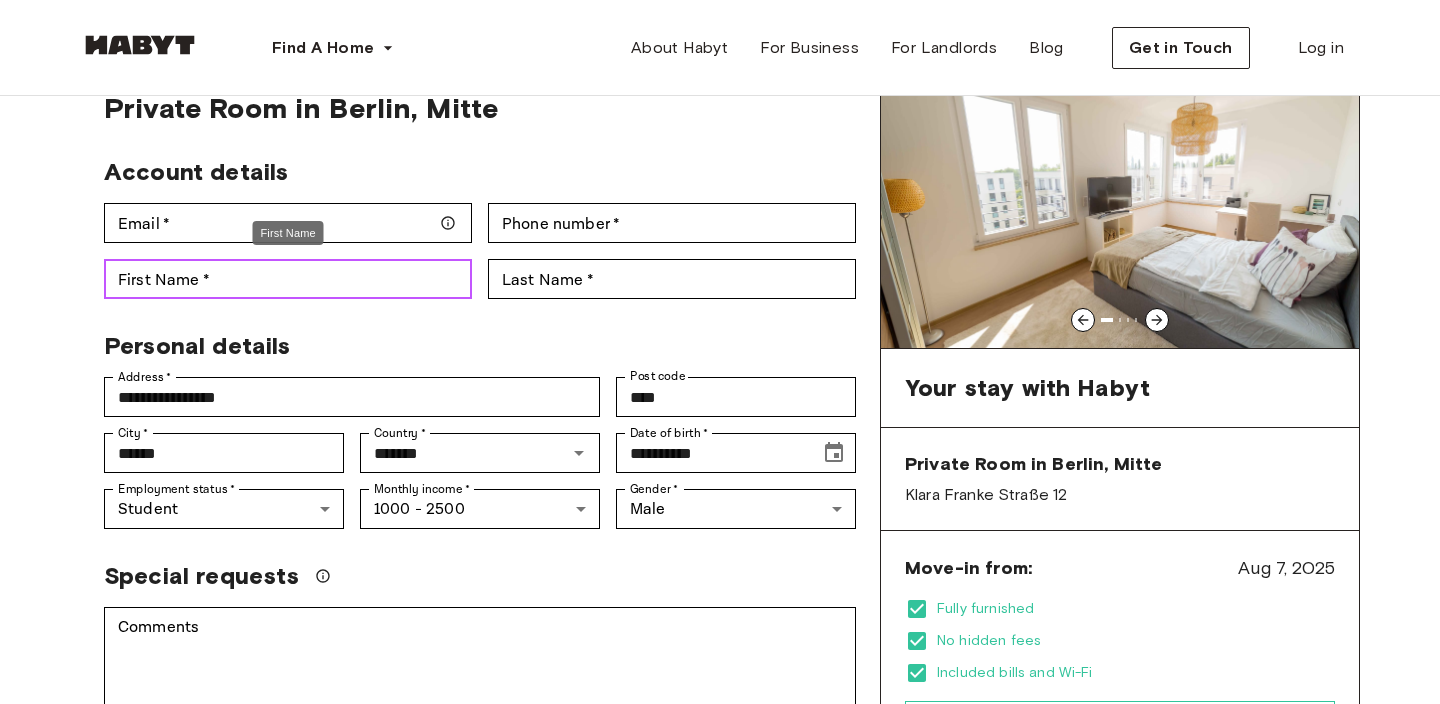 click on "First Name   *" at bounding box center [288, 279] 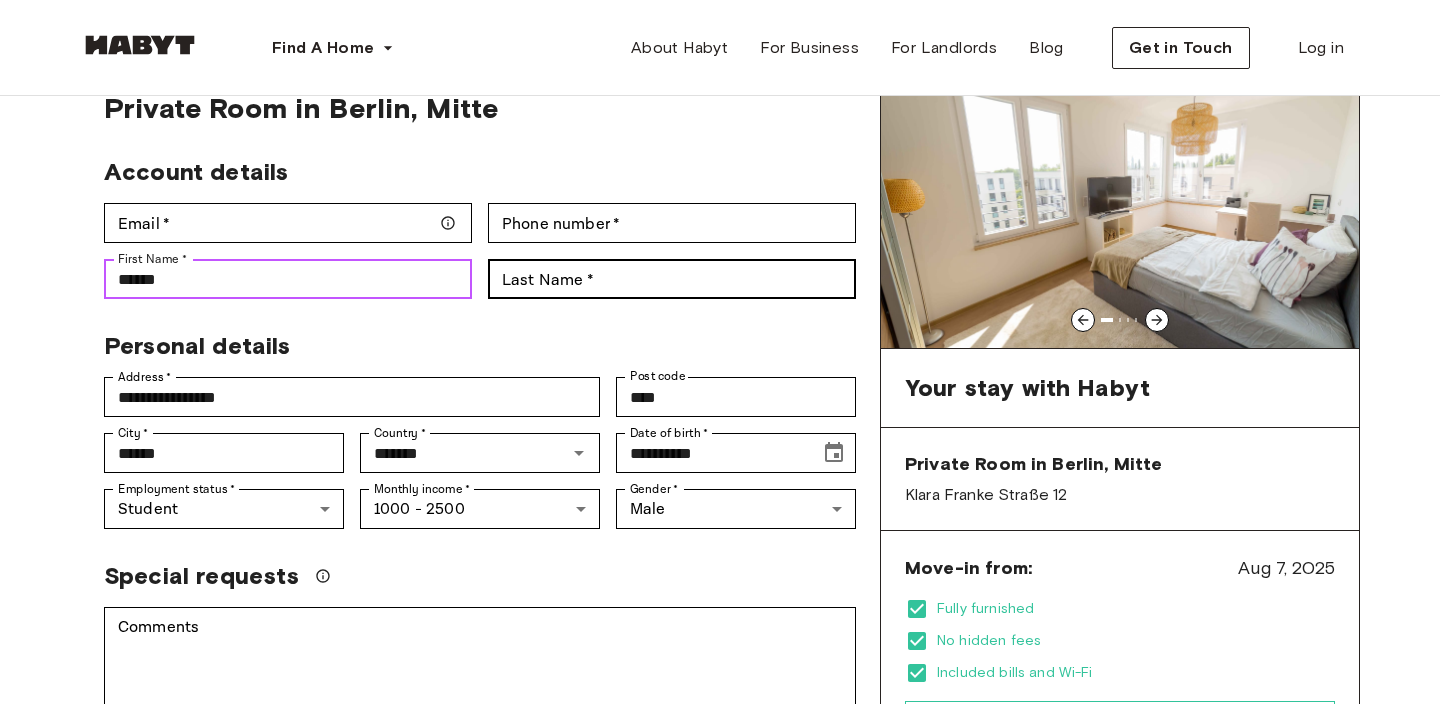 type on "******" 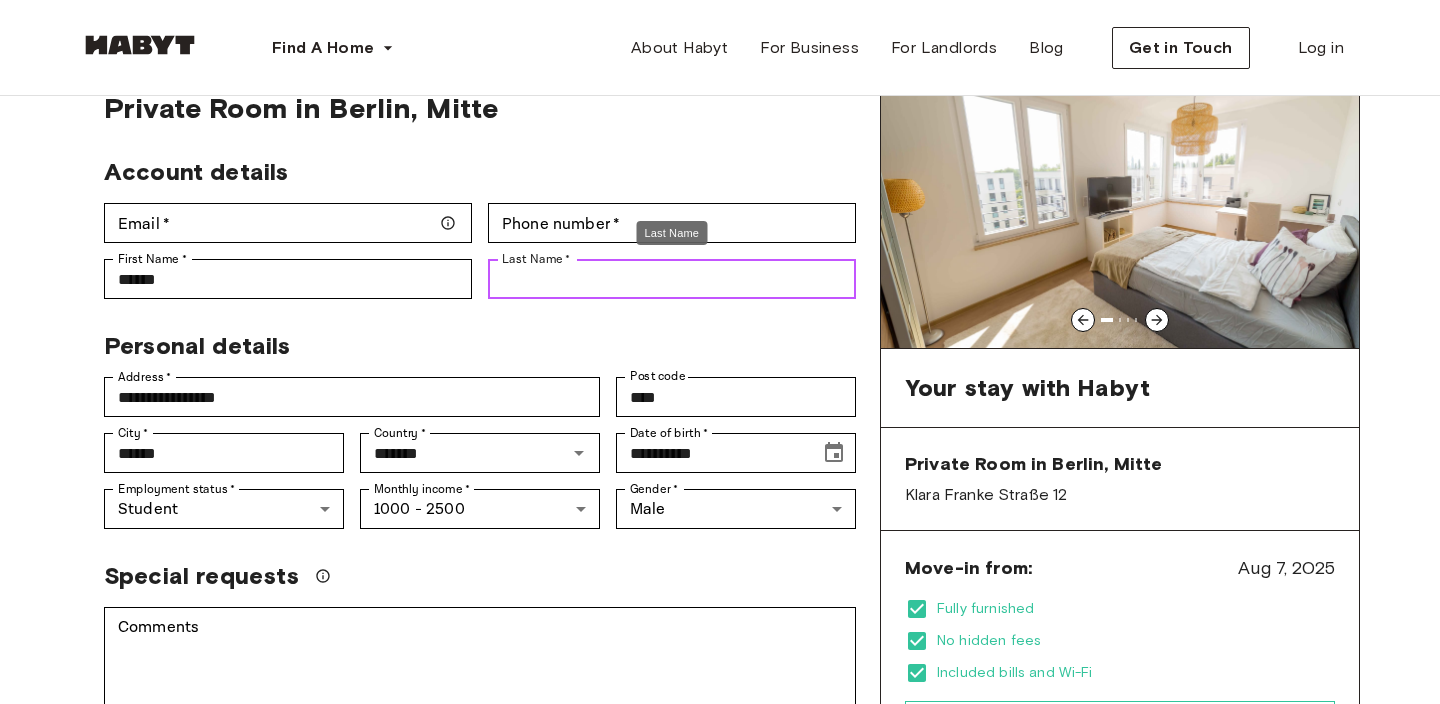 click on "Last Name   *" at bounding box center [672, 279] 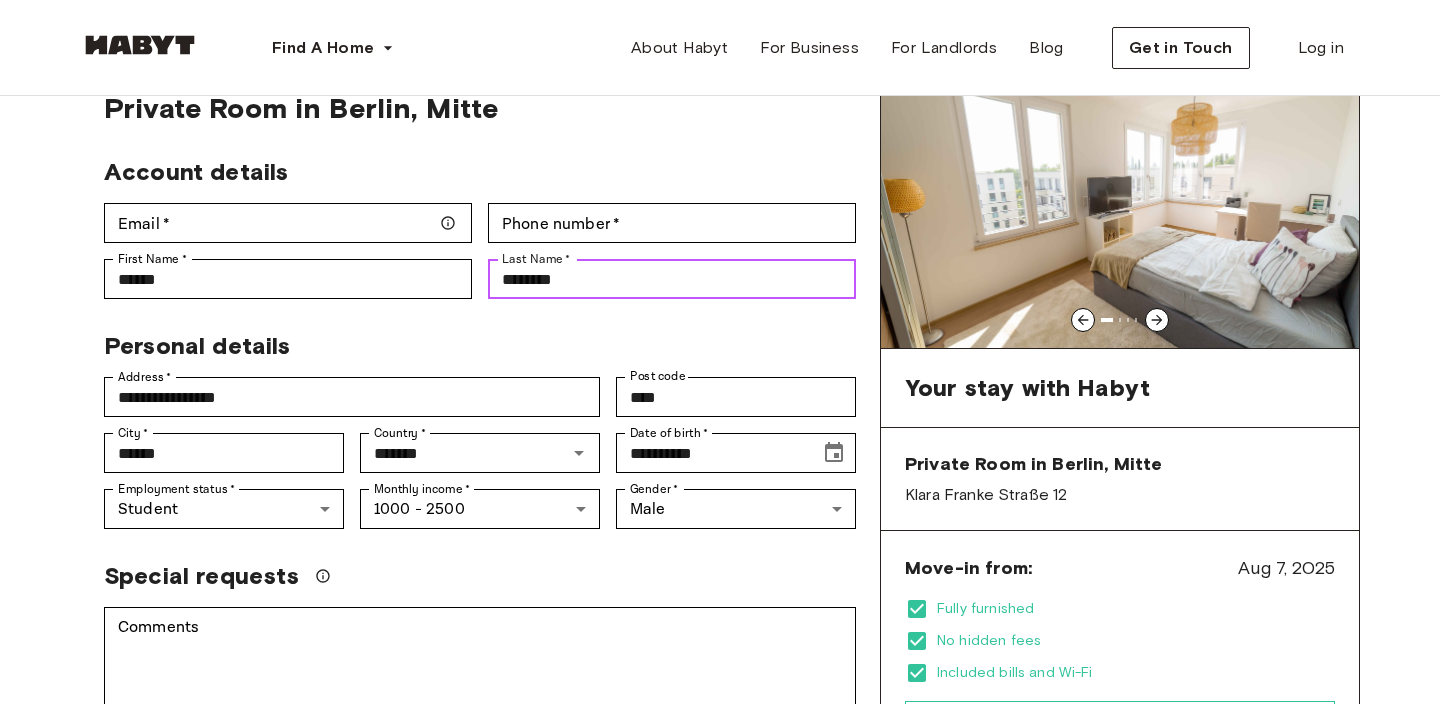 type on "********" 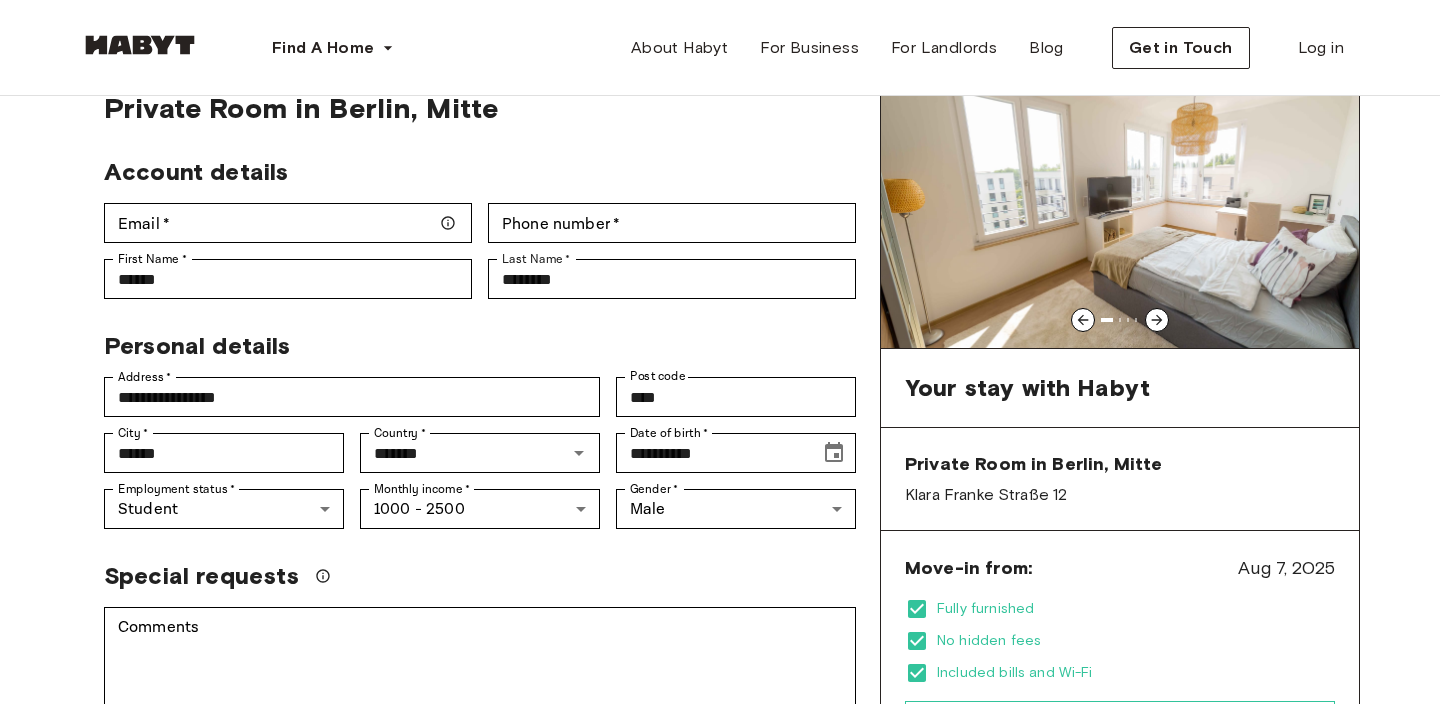 click on "Personal details" at bounding box center [472, 338] 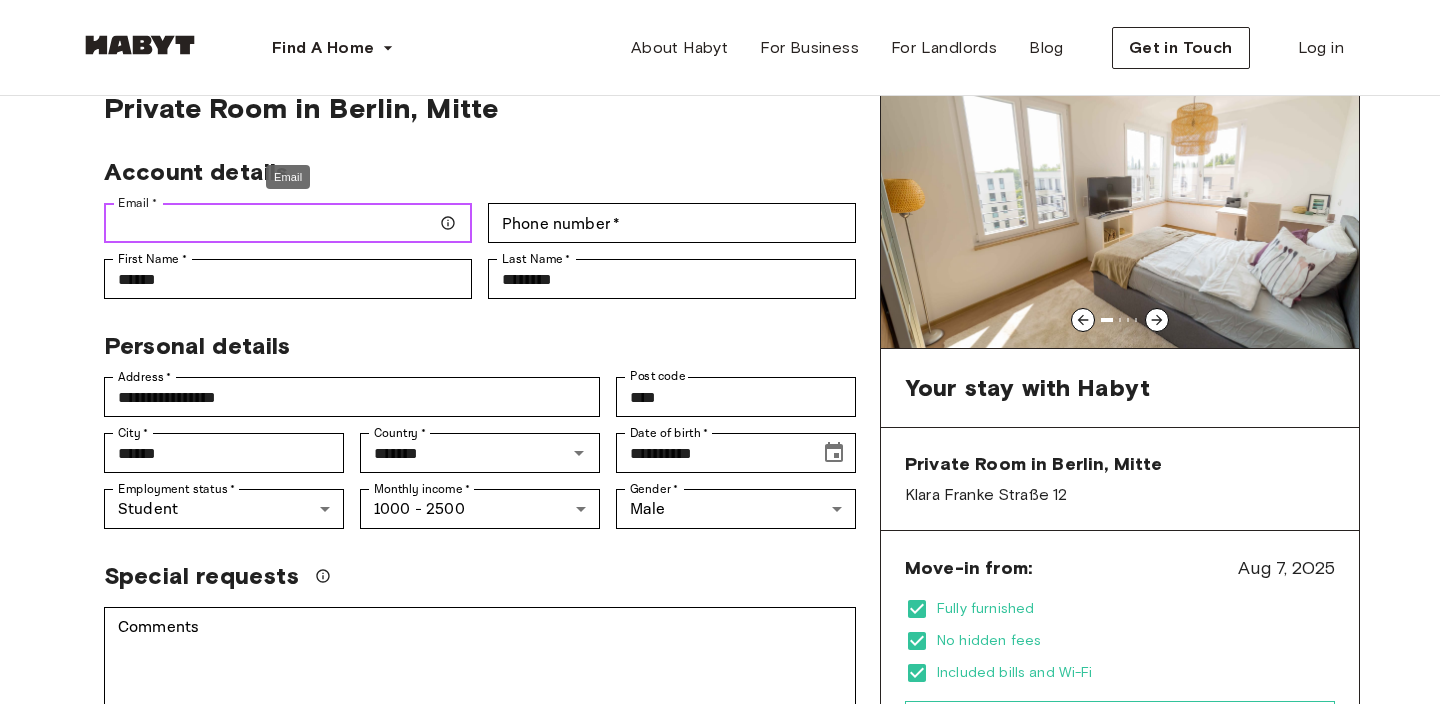 click on "Email   *" at bounding box center [288, 223] 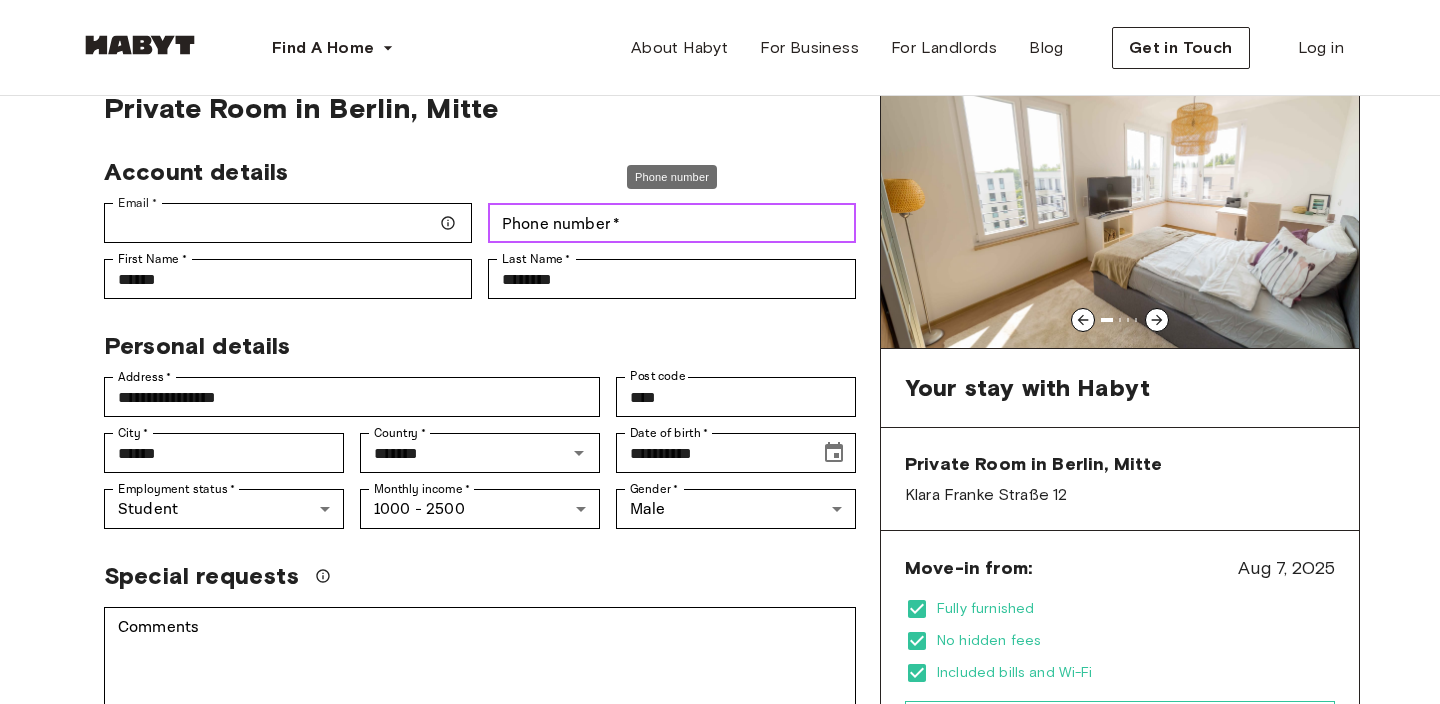 click on "Phone number   * Phone number   *" at bounding box center [672, 223] 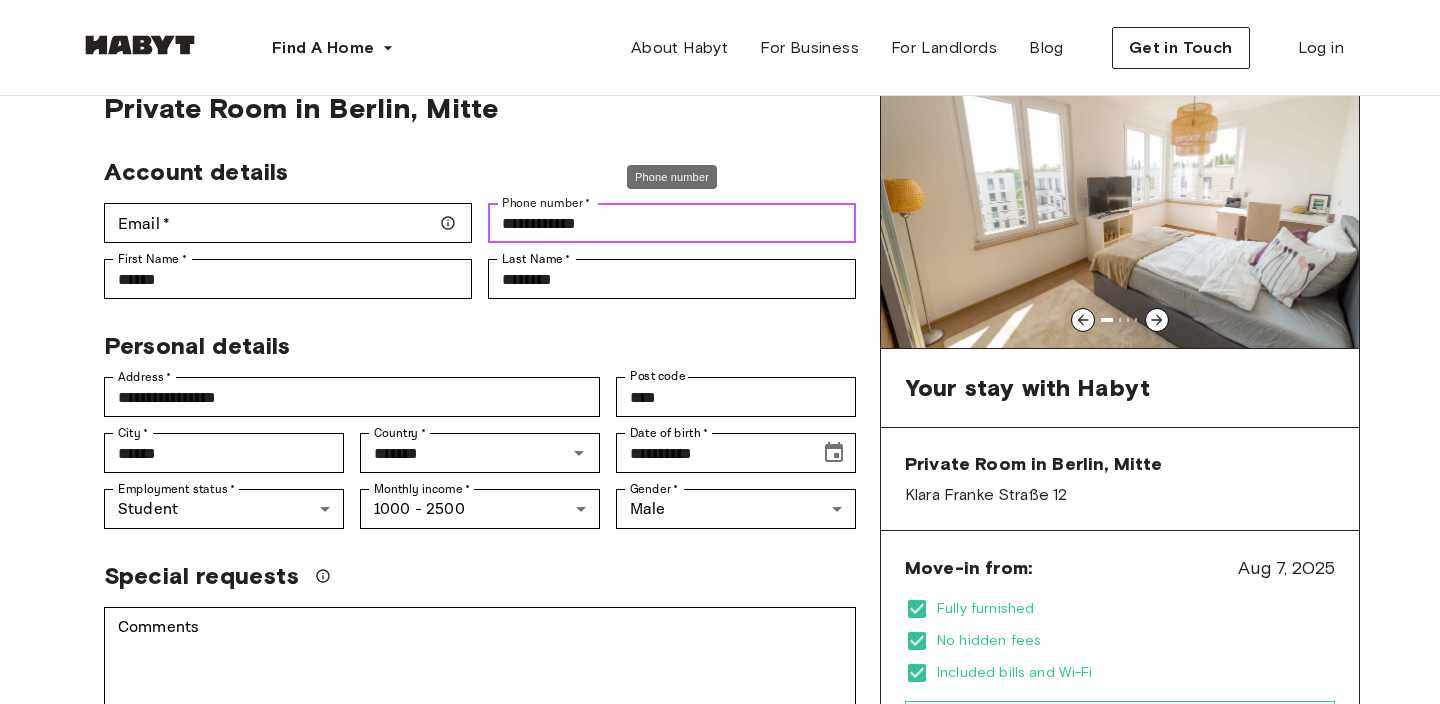 type on "**********" 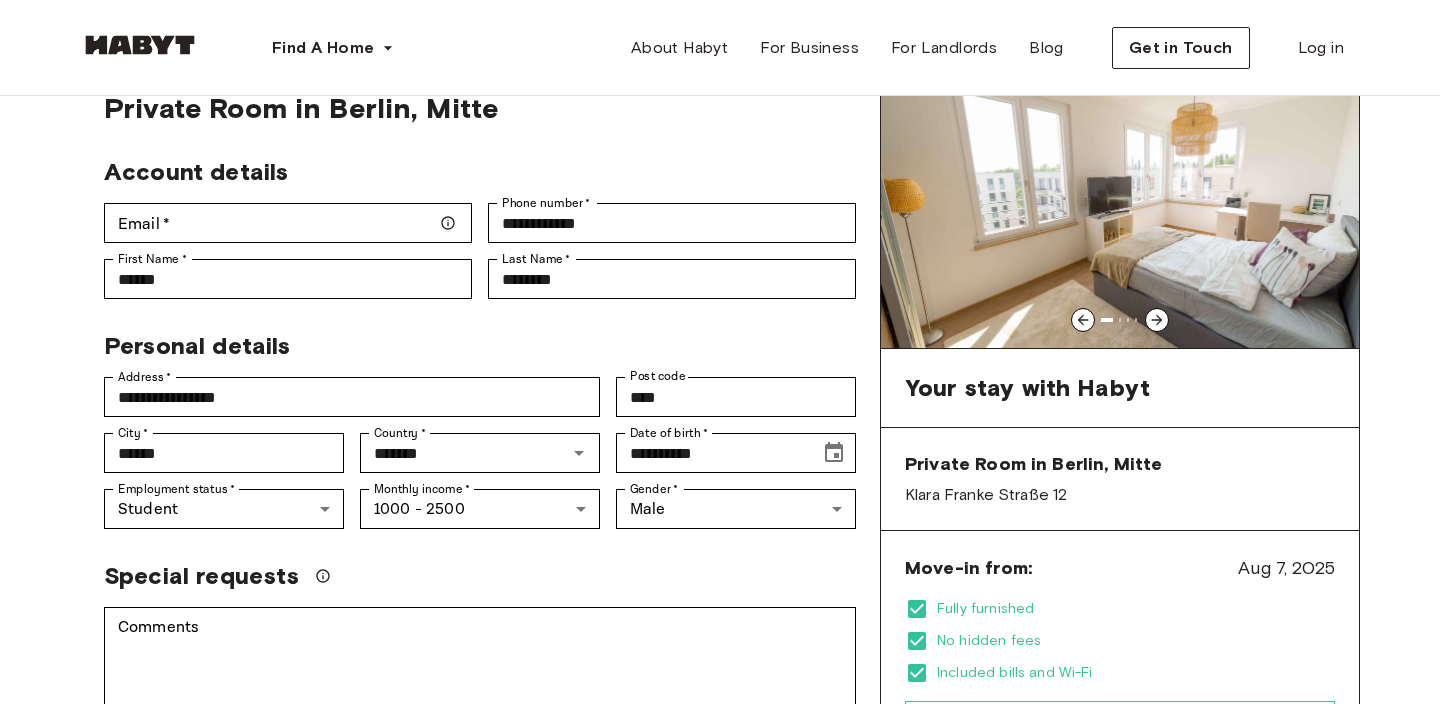 click on "**********" at bounding box center (480, 703) 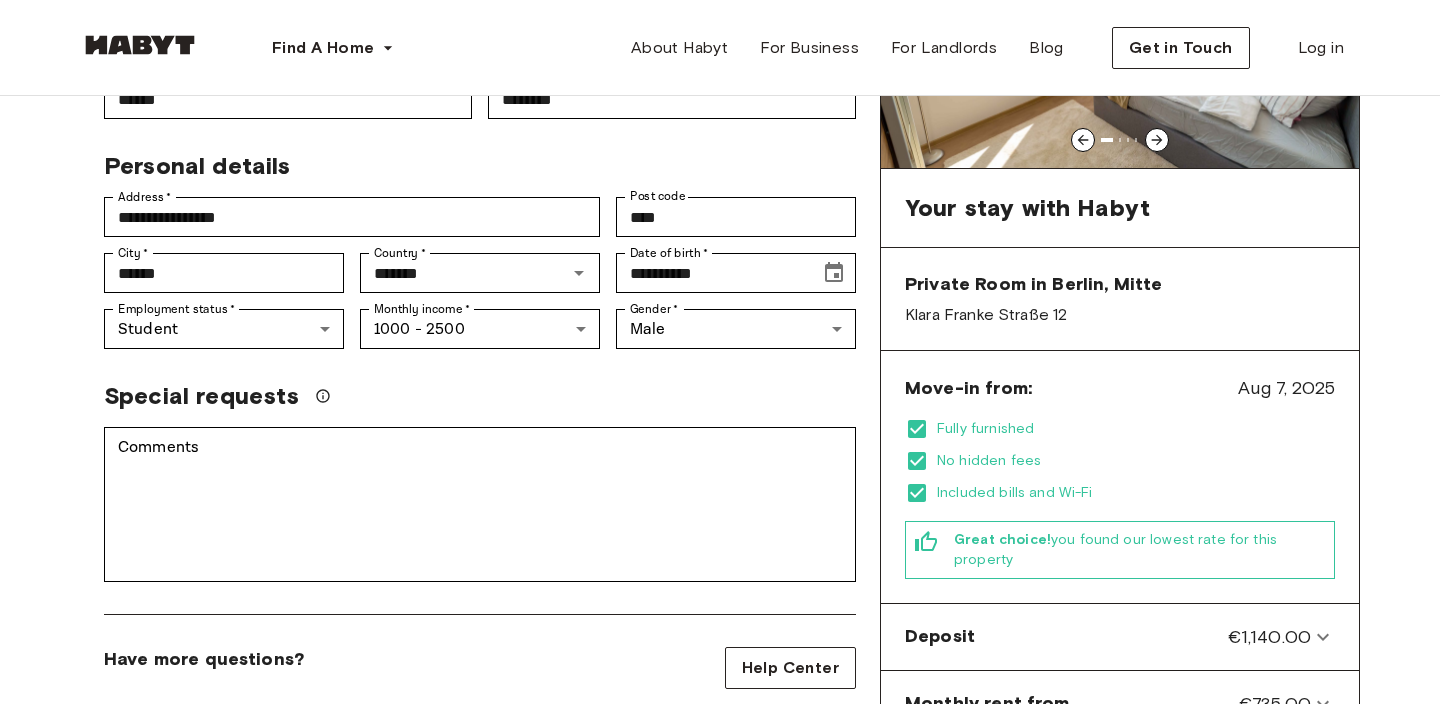 scroll, scrollTop: 308, scrollLeft: 0, axis: vertical 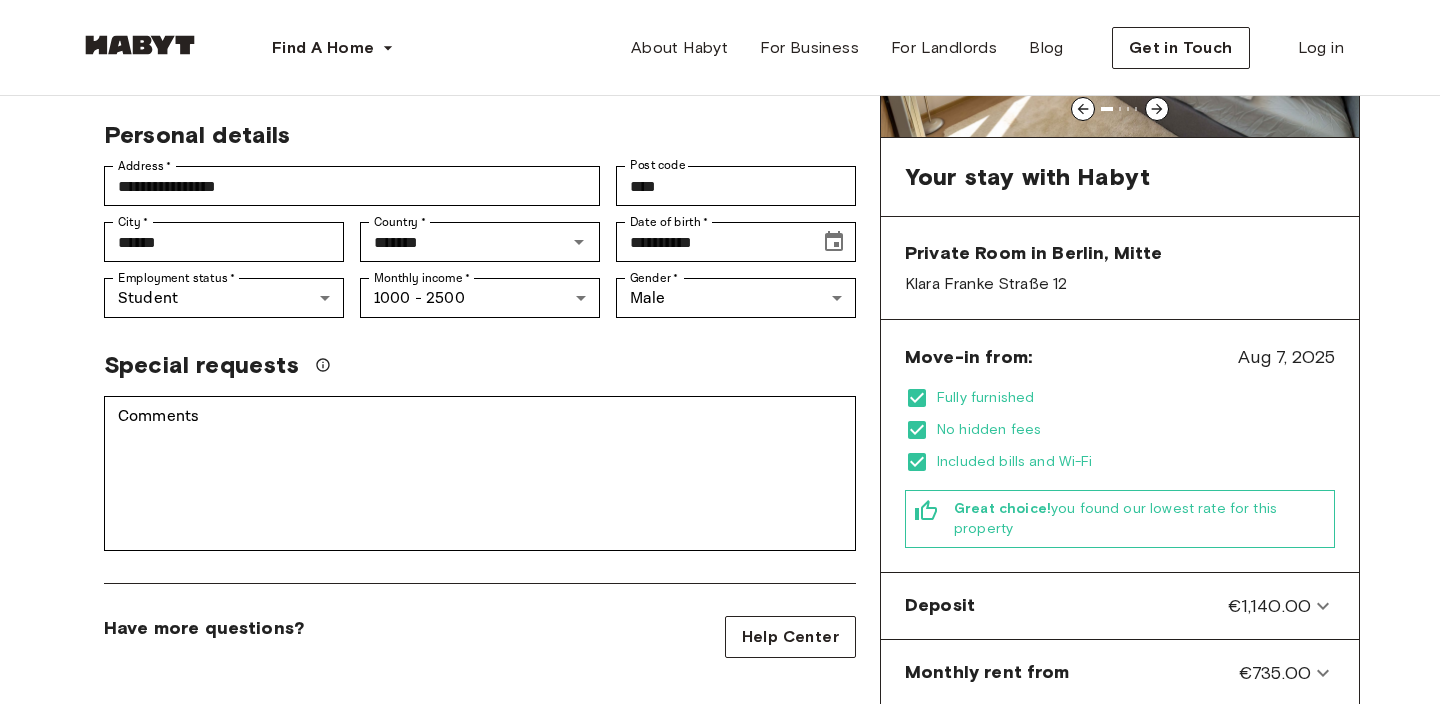 click 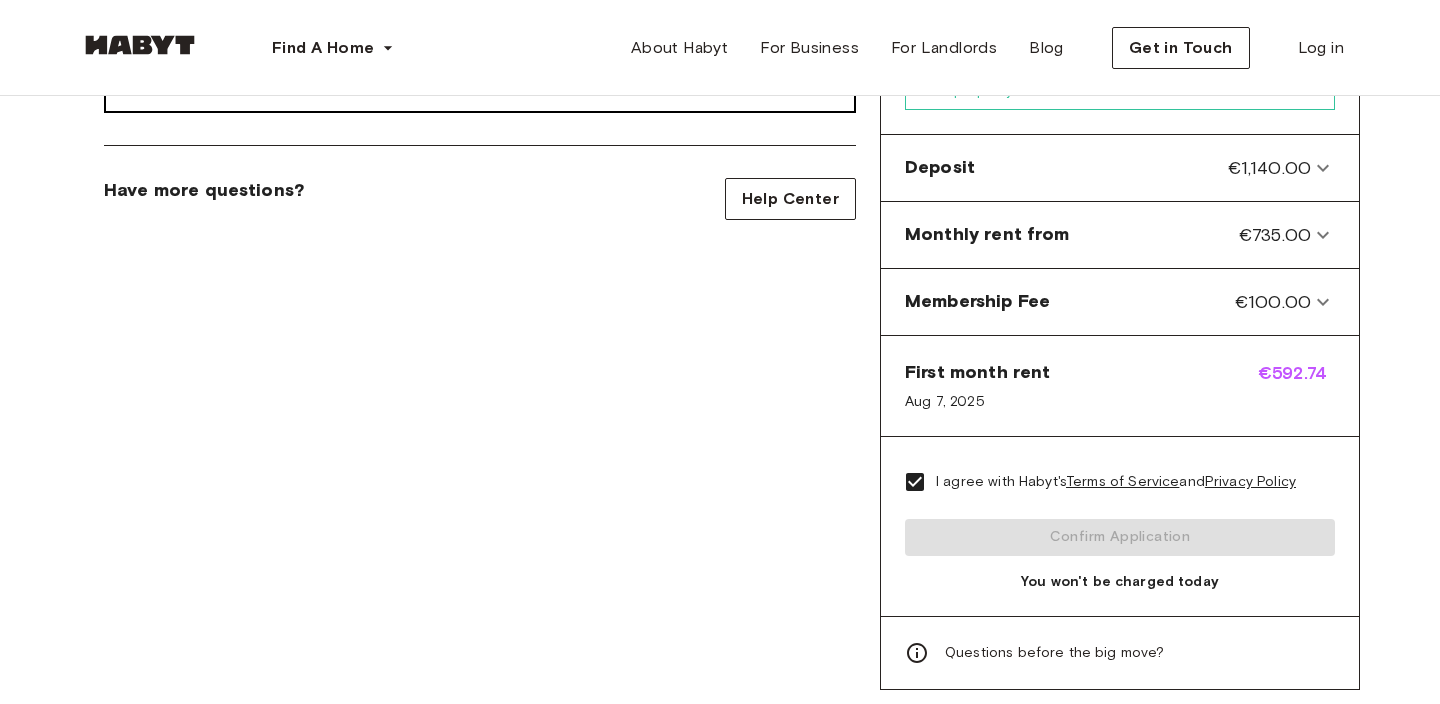 scroll, scrollTop: 767, scrollLeft: 0, axis: vertical 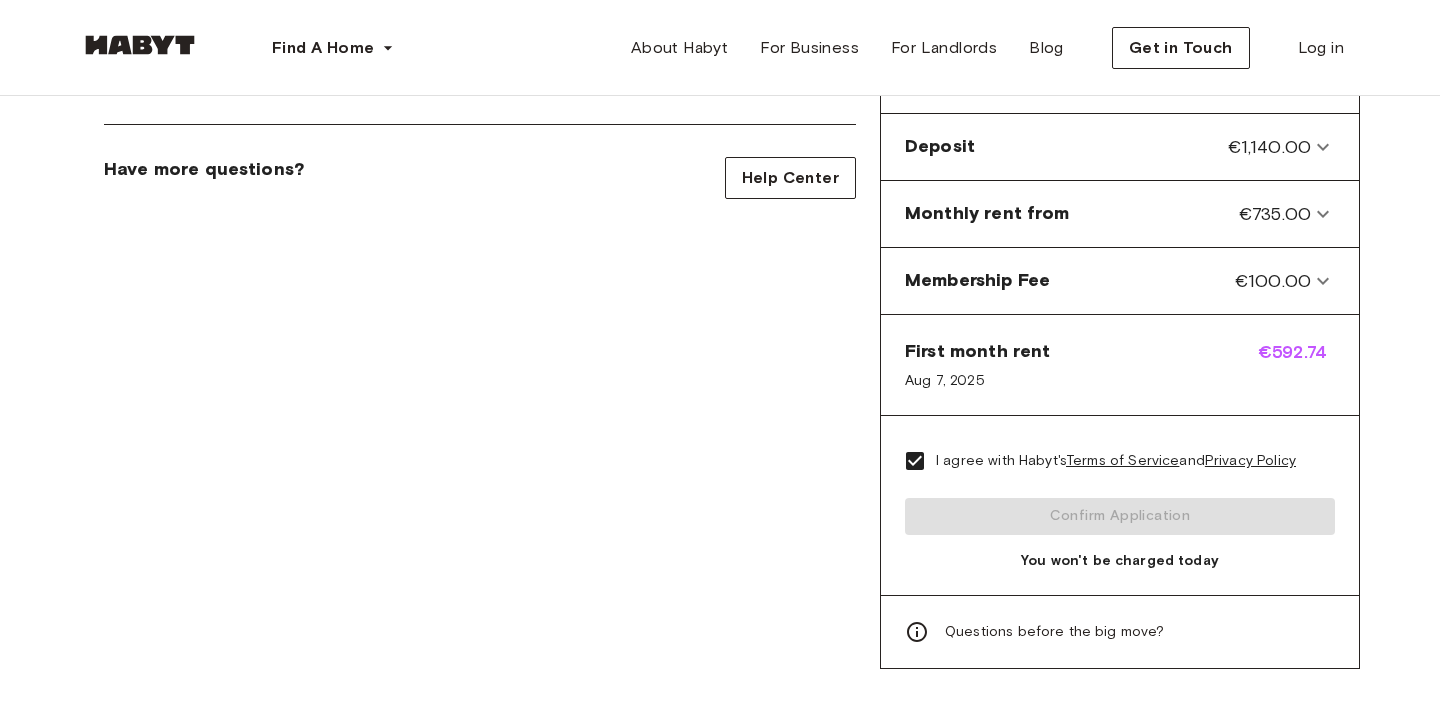 click on "I agree with Habyt's  Terms of Service  and  Privacy Policy Confirm Application You won't be charged today" at bounding box center [1120, 505] 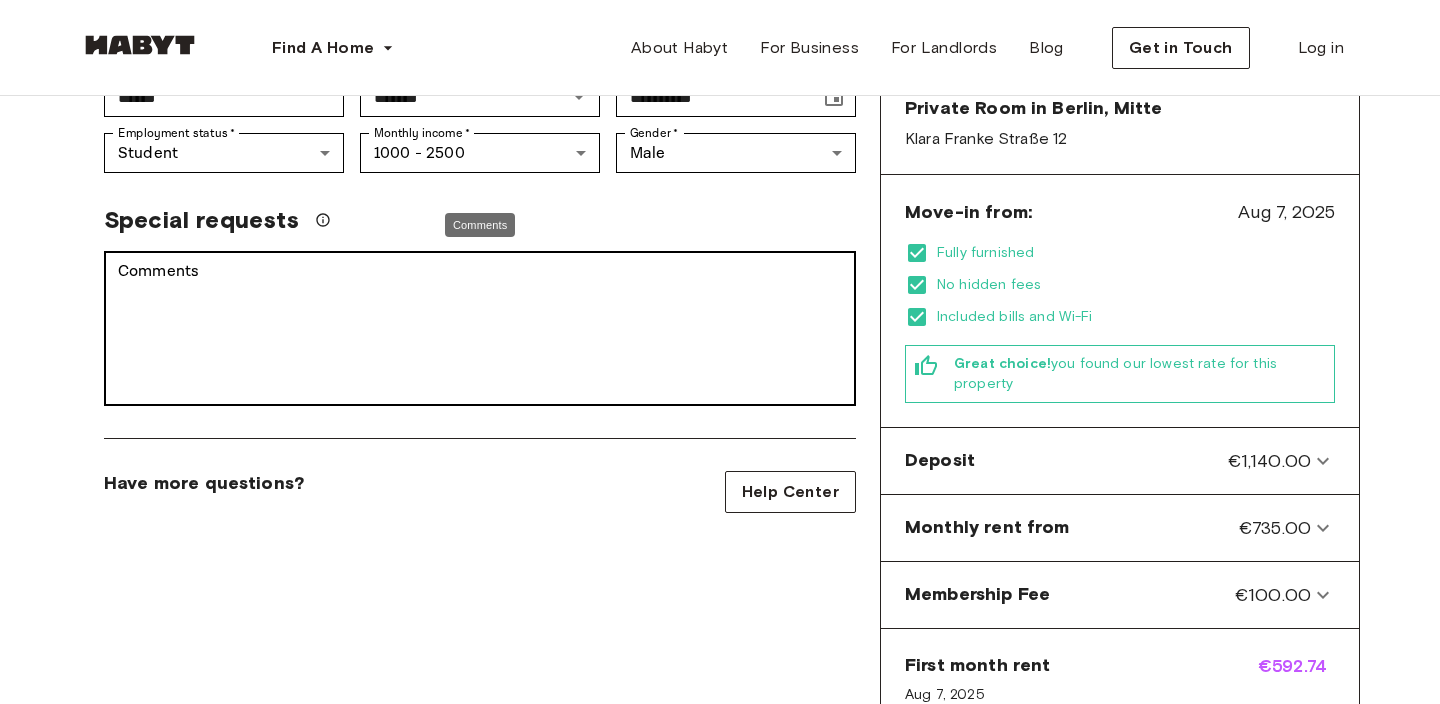 scroll, scrollTop: 451, scrollLeft: 0, axis: vertical 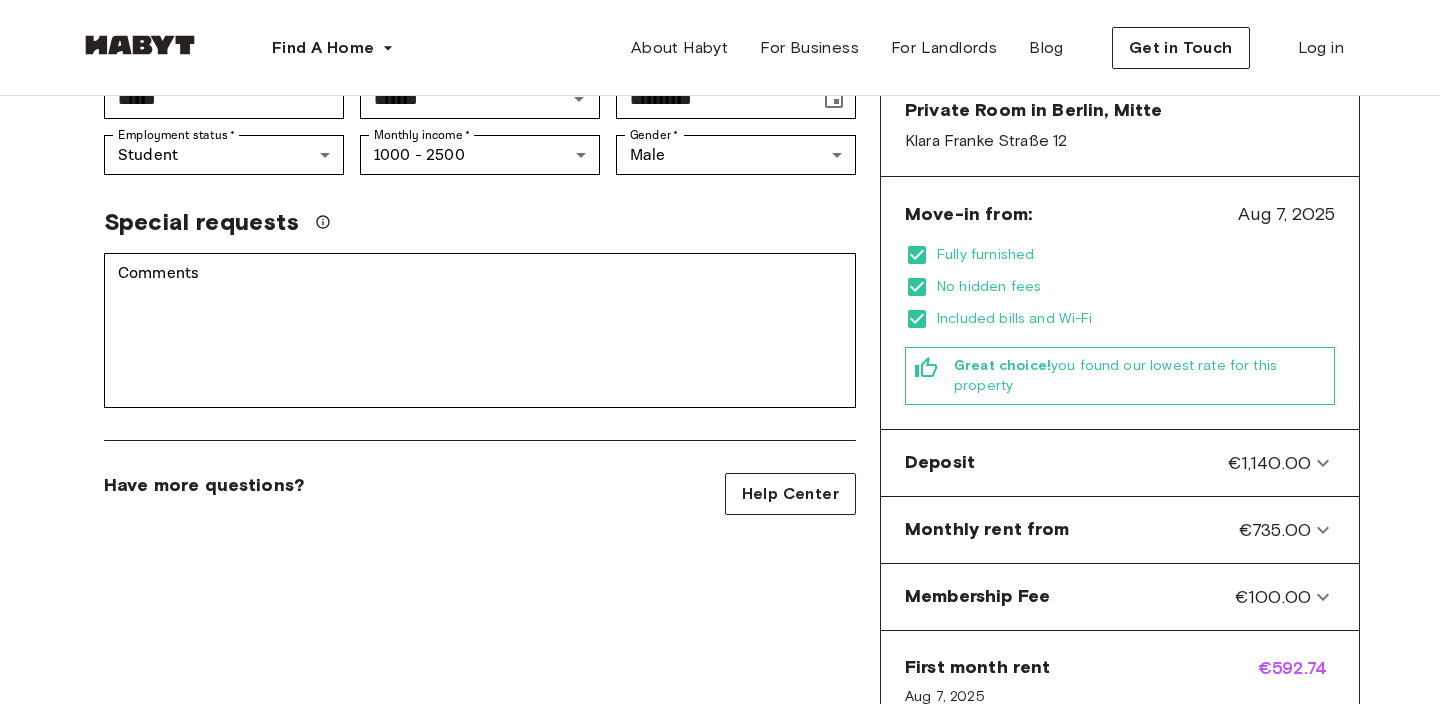 click on "**********" at bounding box center [480, 349] 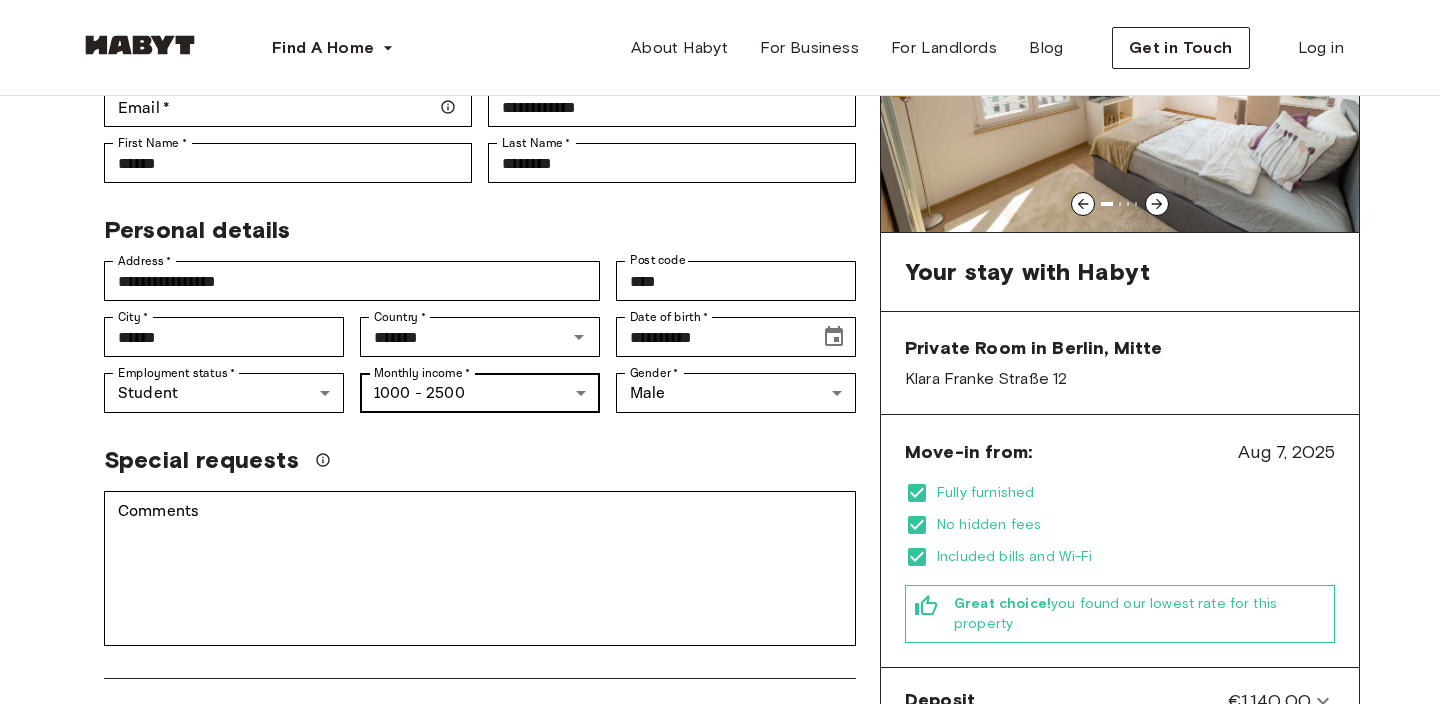scroll, scrollTop: 73, scrollLeft: 0, axis: vertical 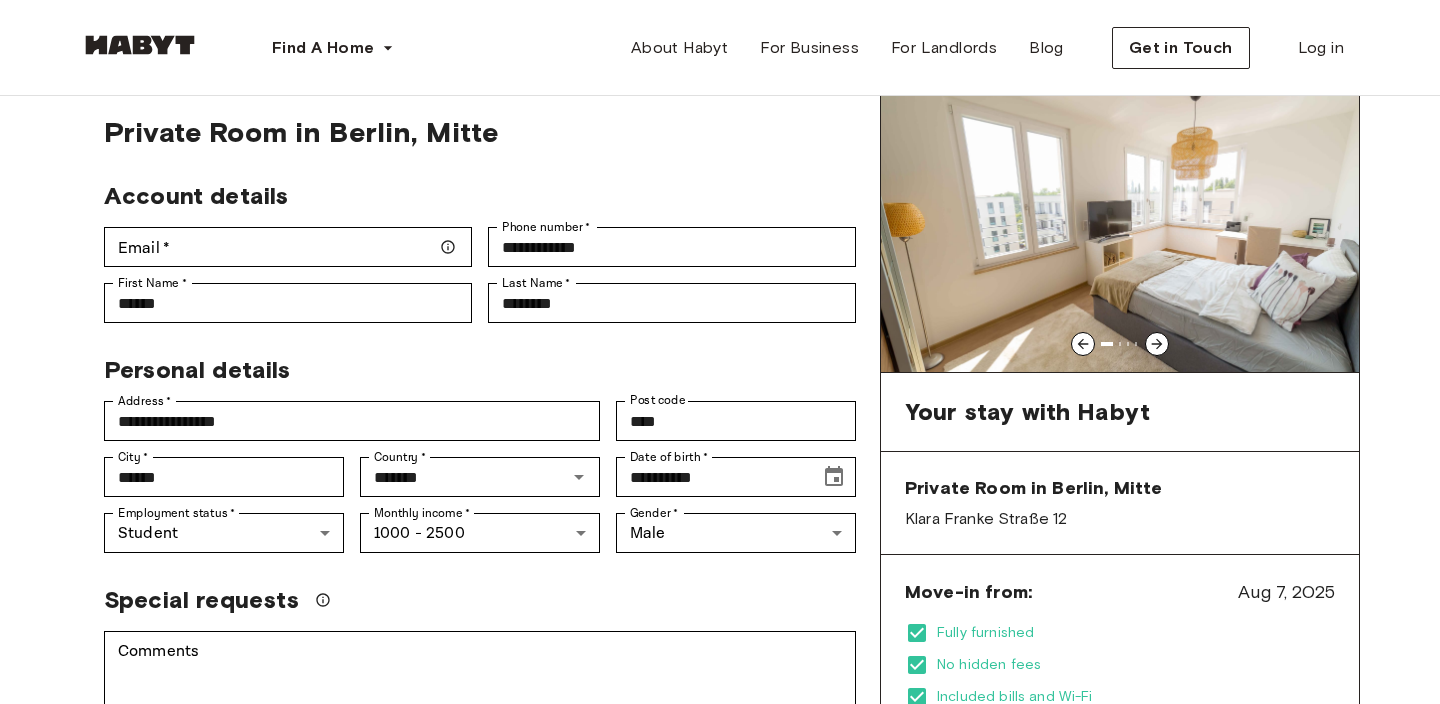 click on "Personal details" at bounding box center [472, 362] 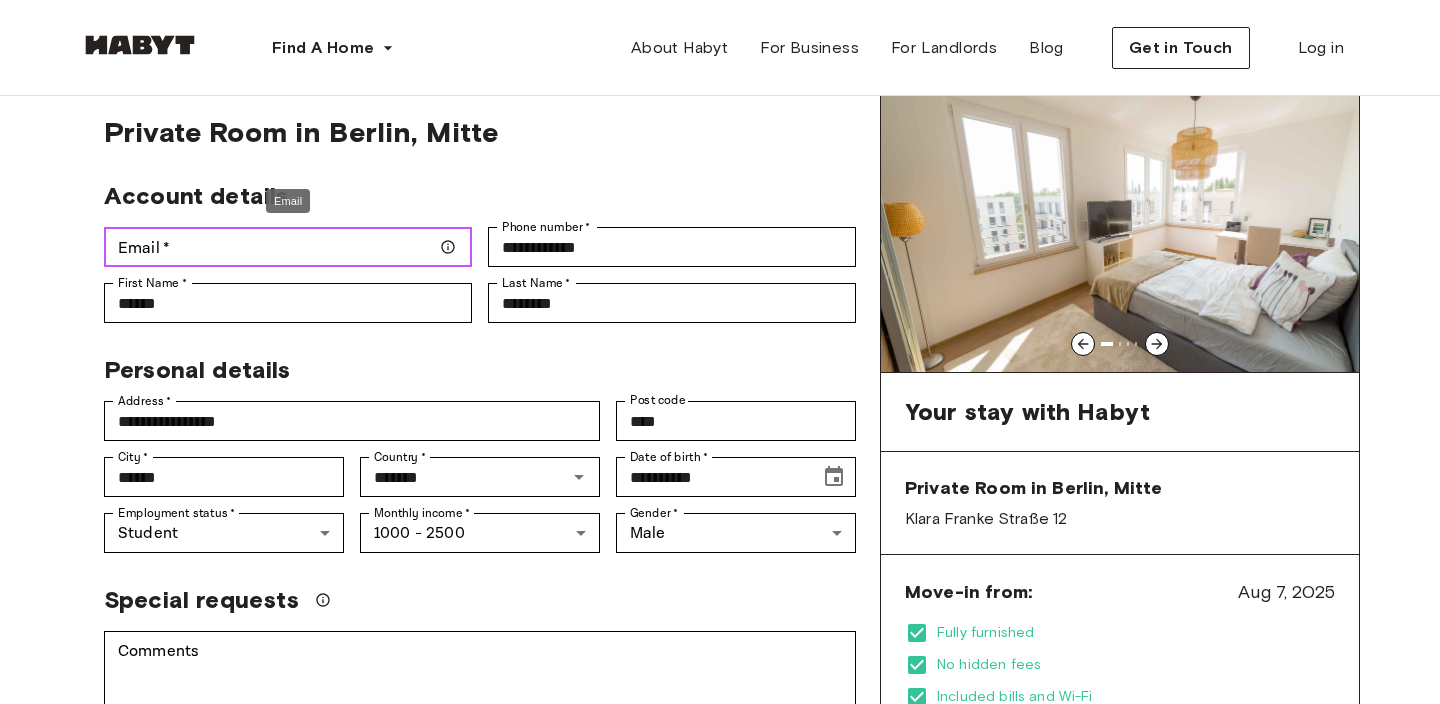 click on "Email   *" at bounding box center (288, 247) 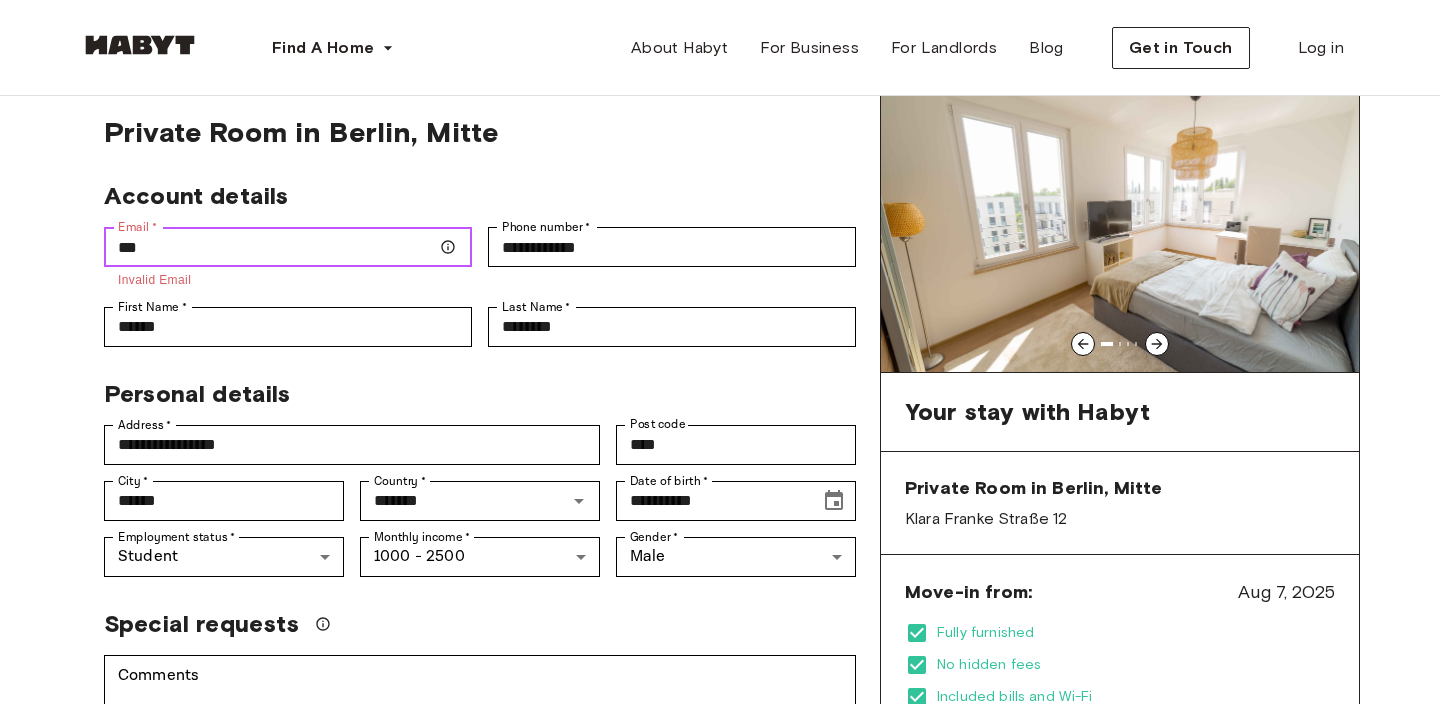 type on "****" 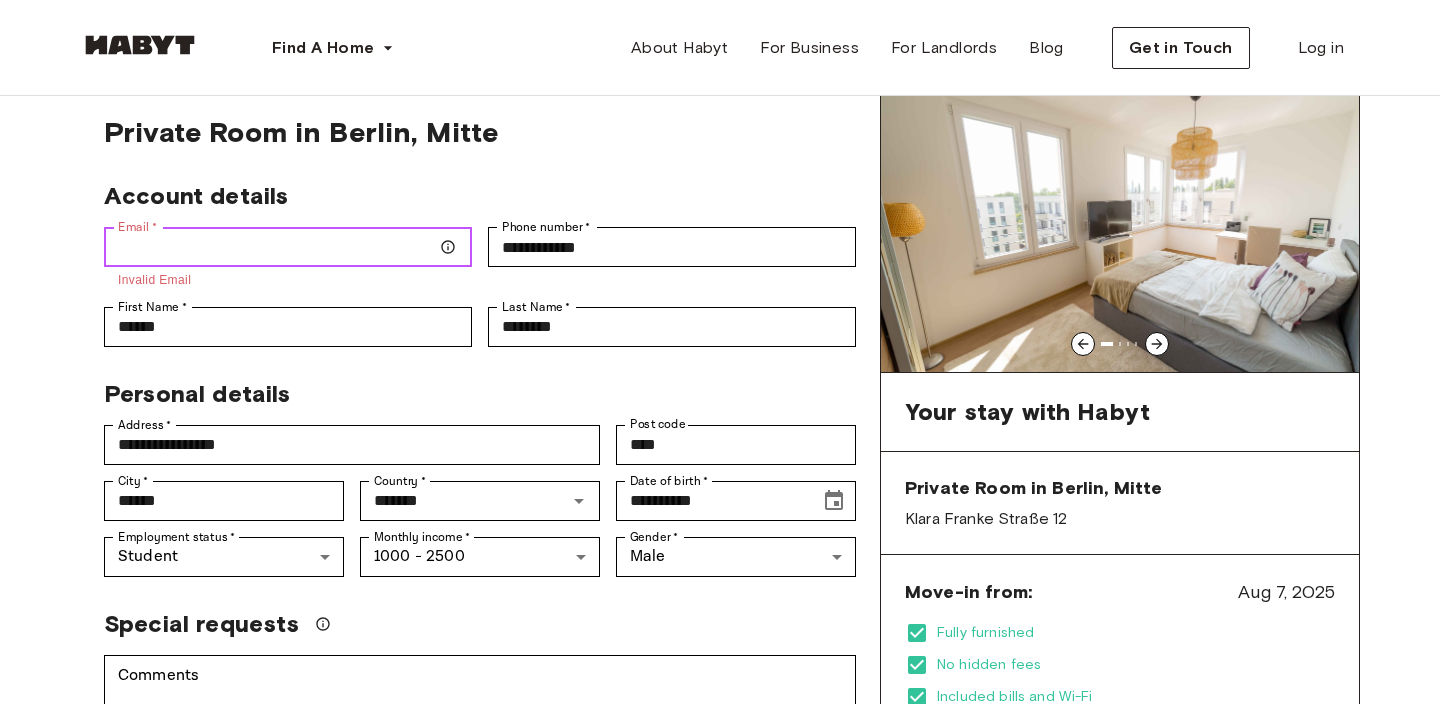 type on "*" 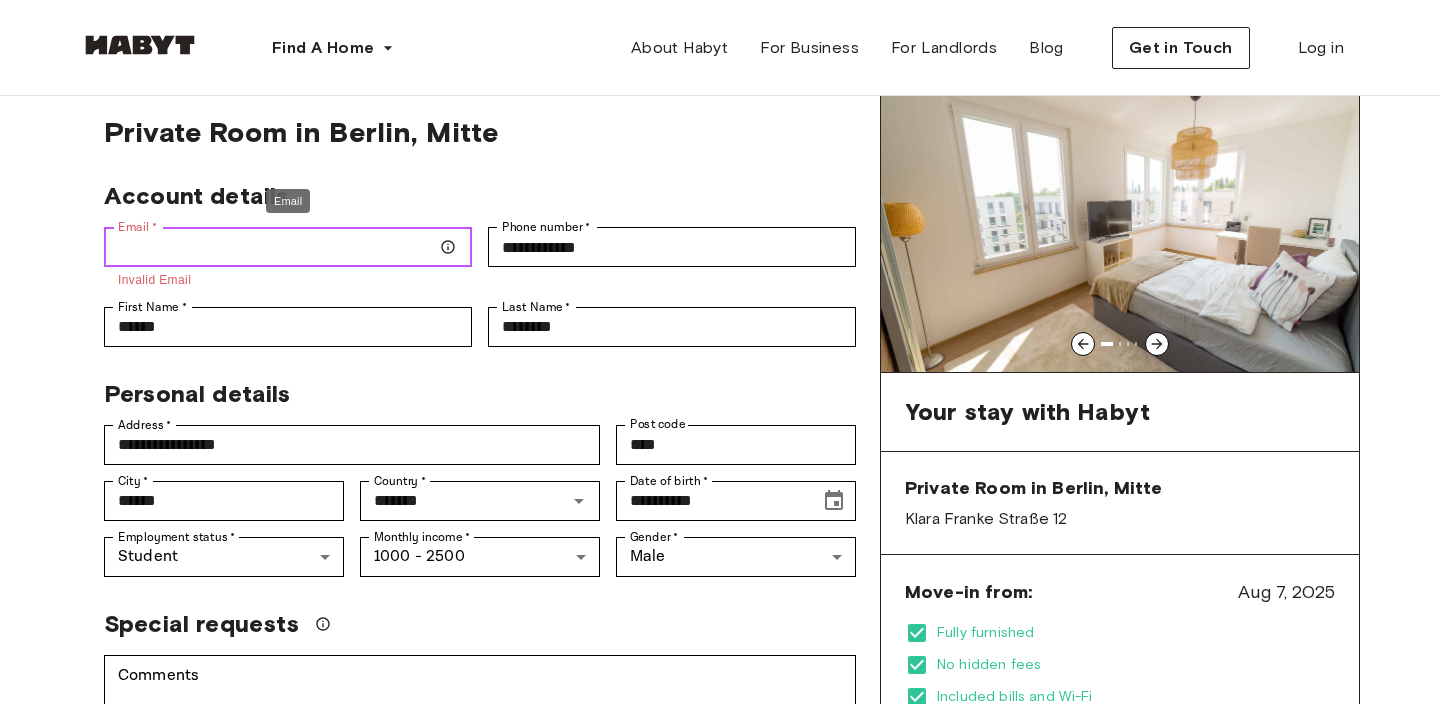 click on "Email   *" at bounding box center [288, 247] 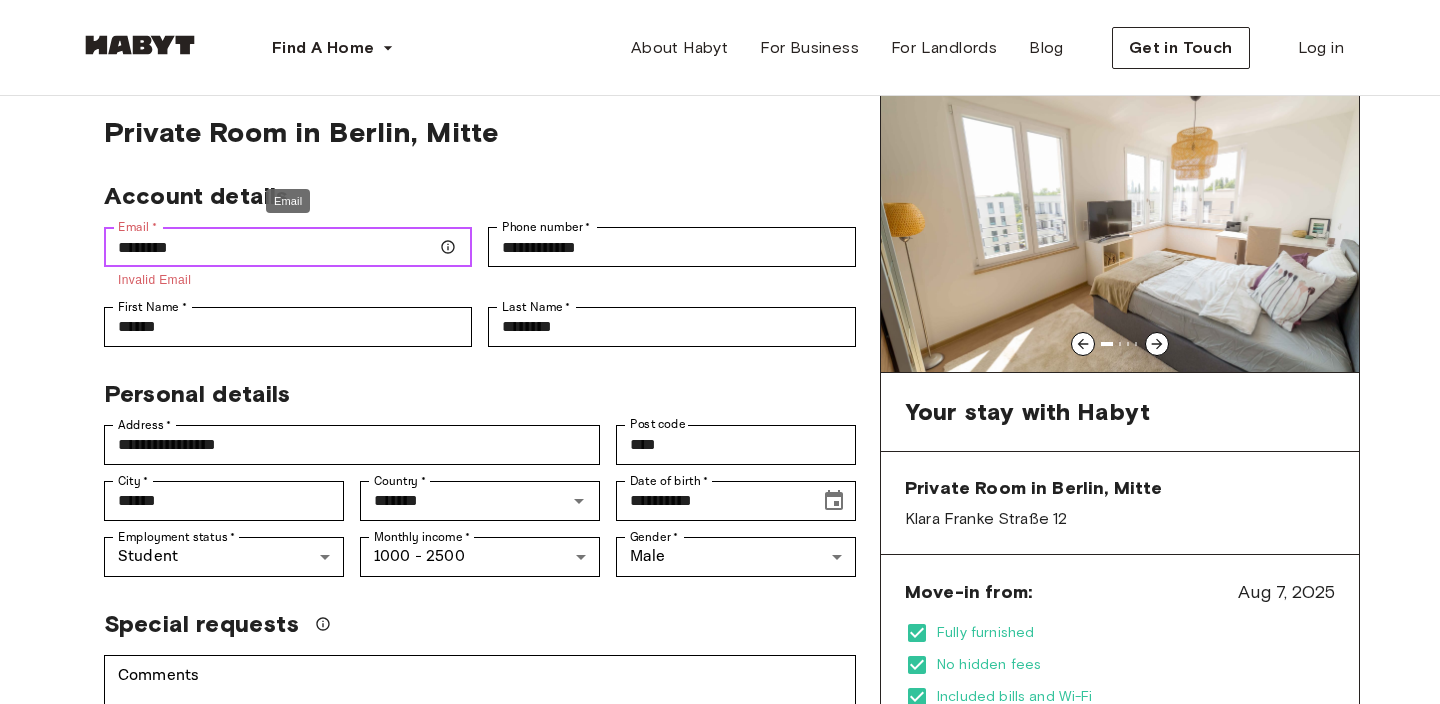 type on "*********" 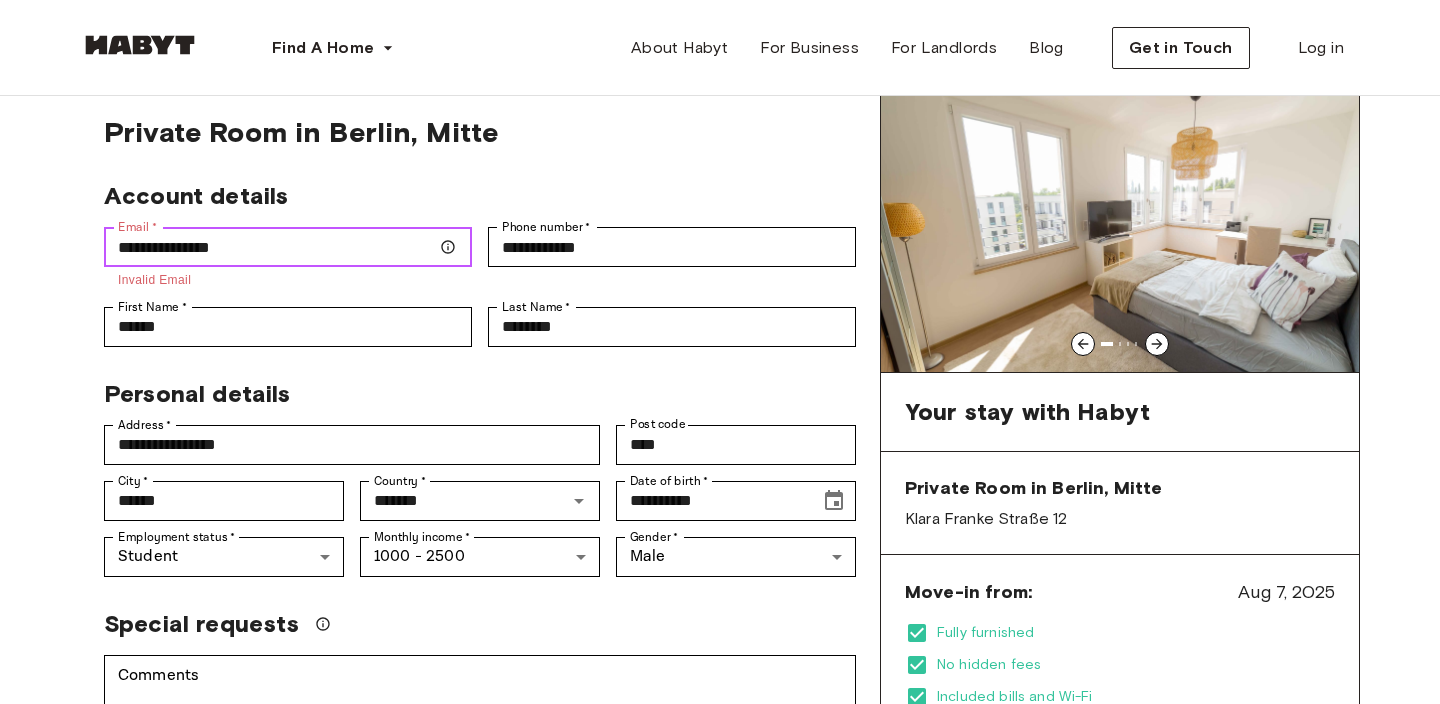 type on "**********" 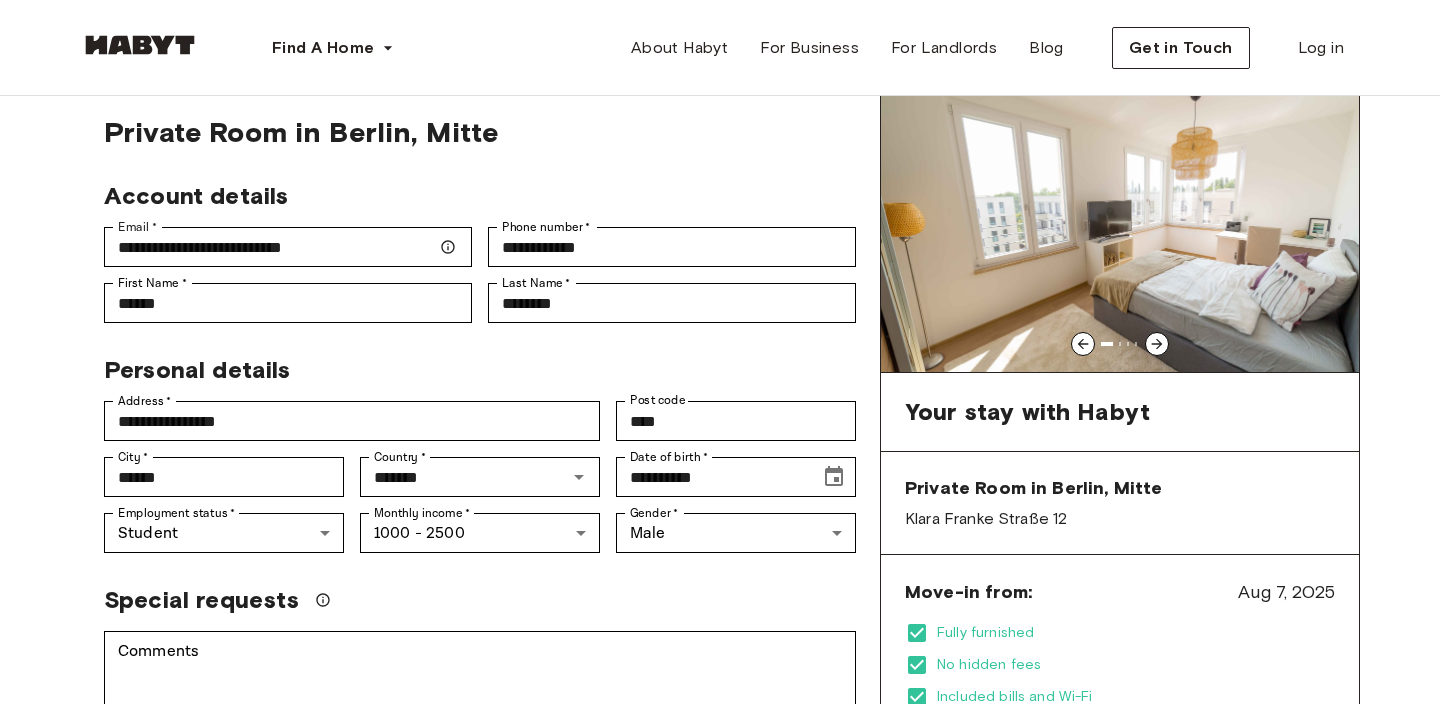 click on "**********" at bounding box center [720, 699] 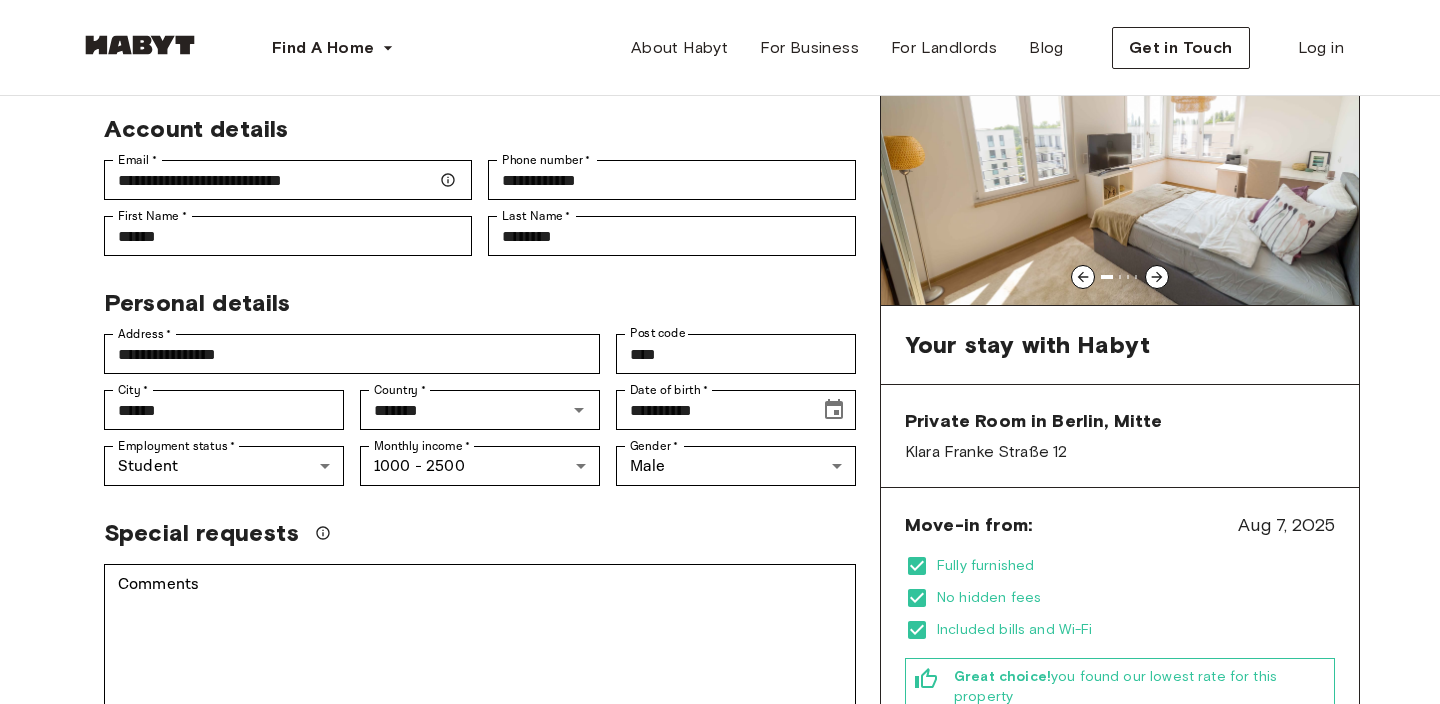scroll, scrollTop: 145, scrollLeft: 0, axis: vertical 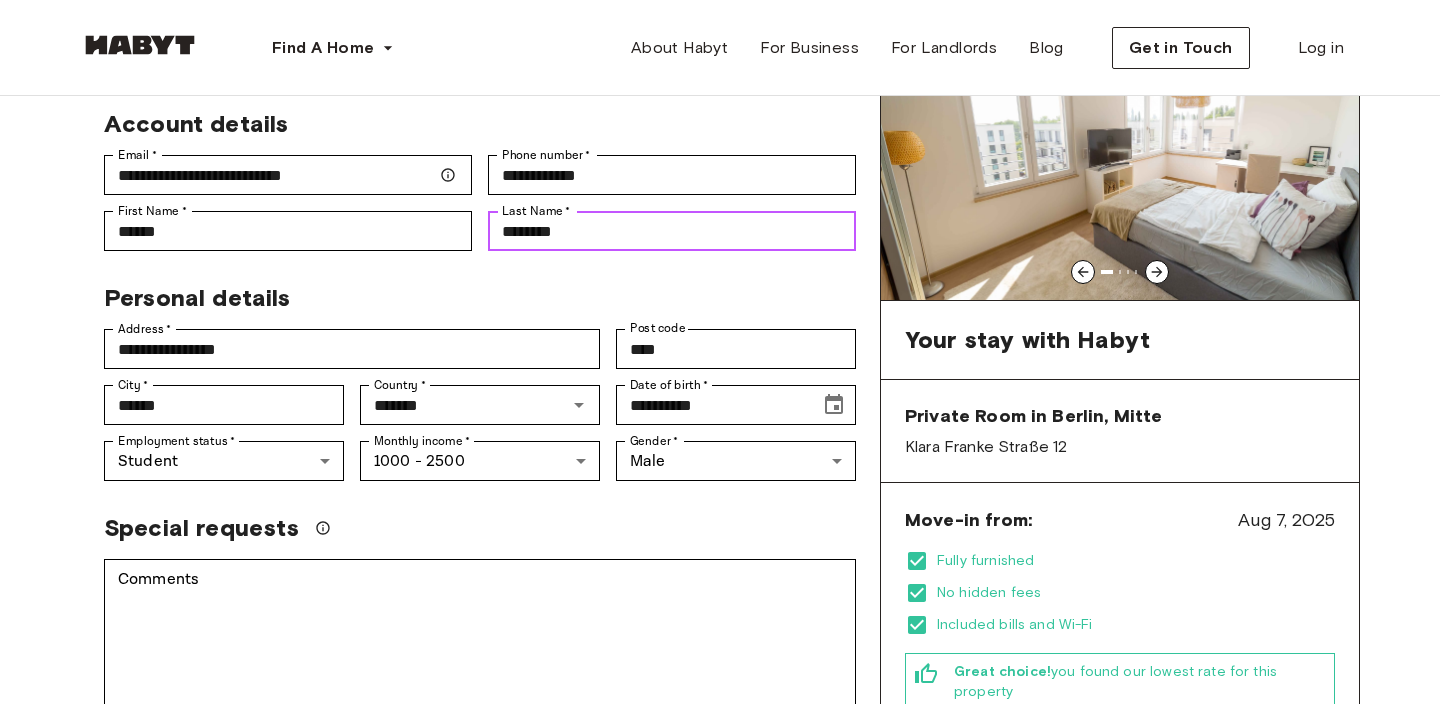 click on "********" at bounding box center (672, 231) 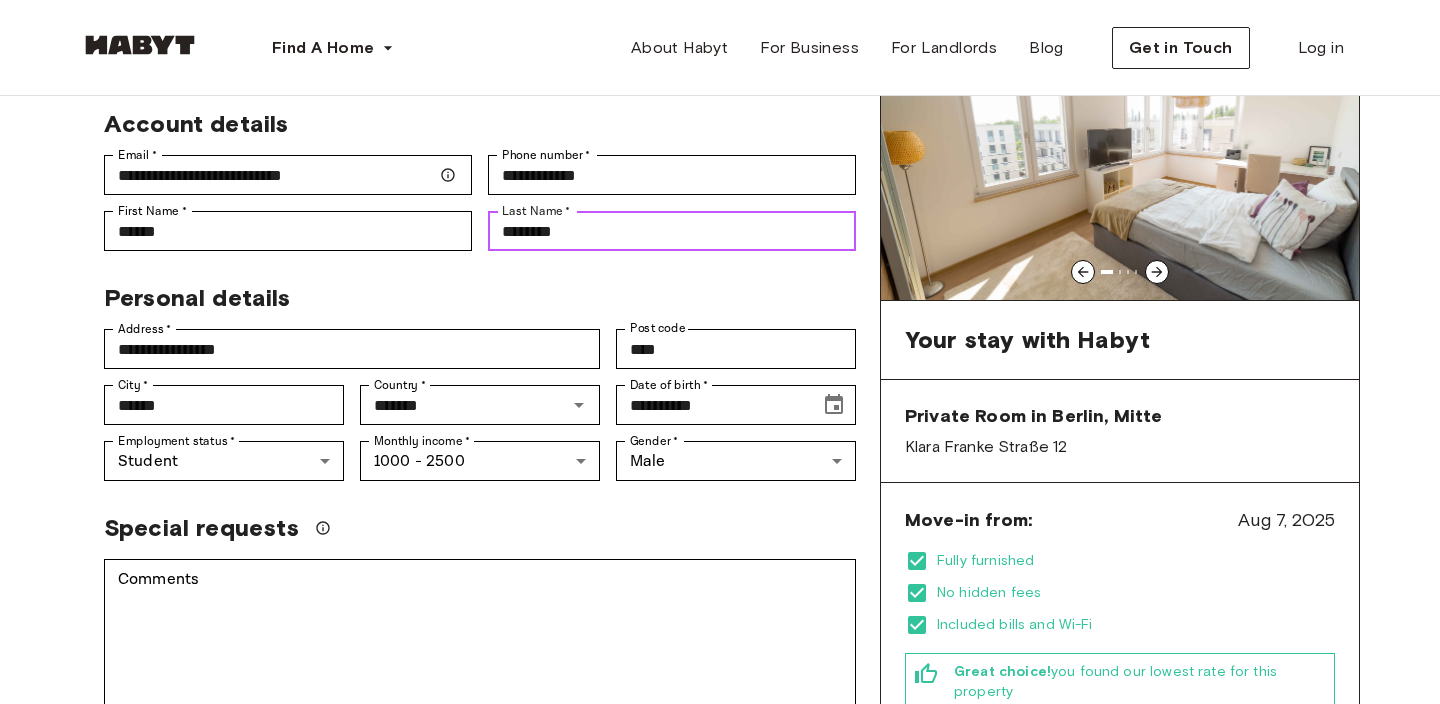 type on "********" 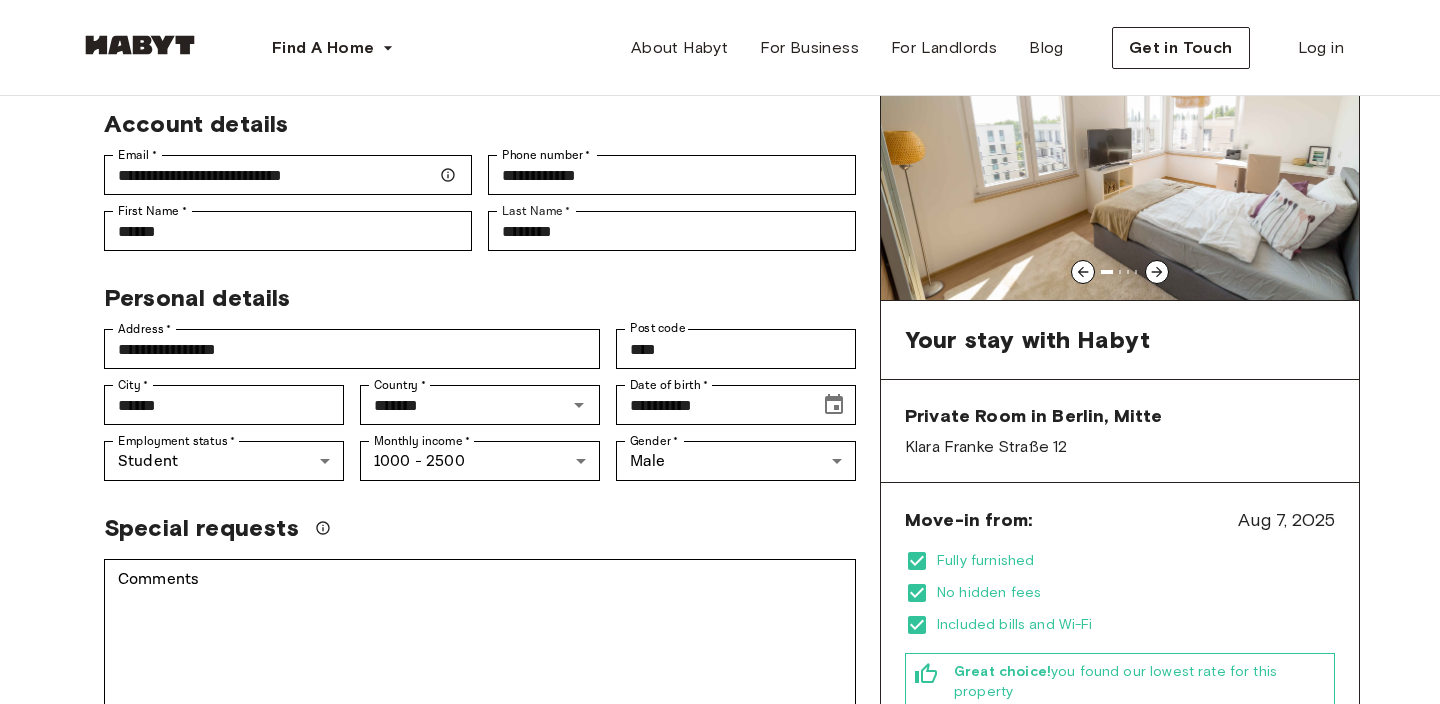 click on "**********" at bounding box center [720, 627] 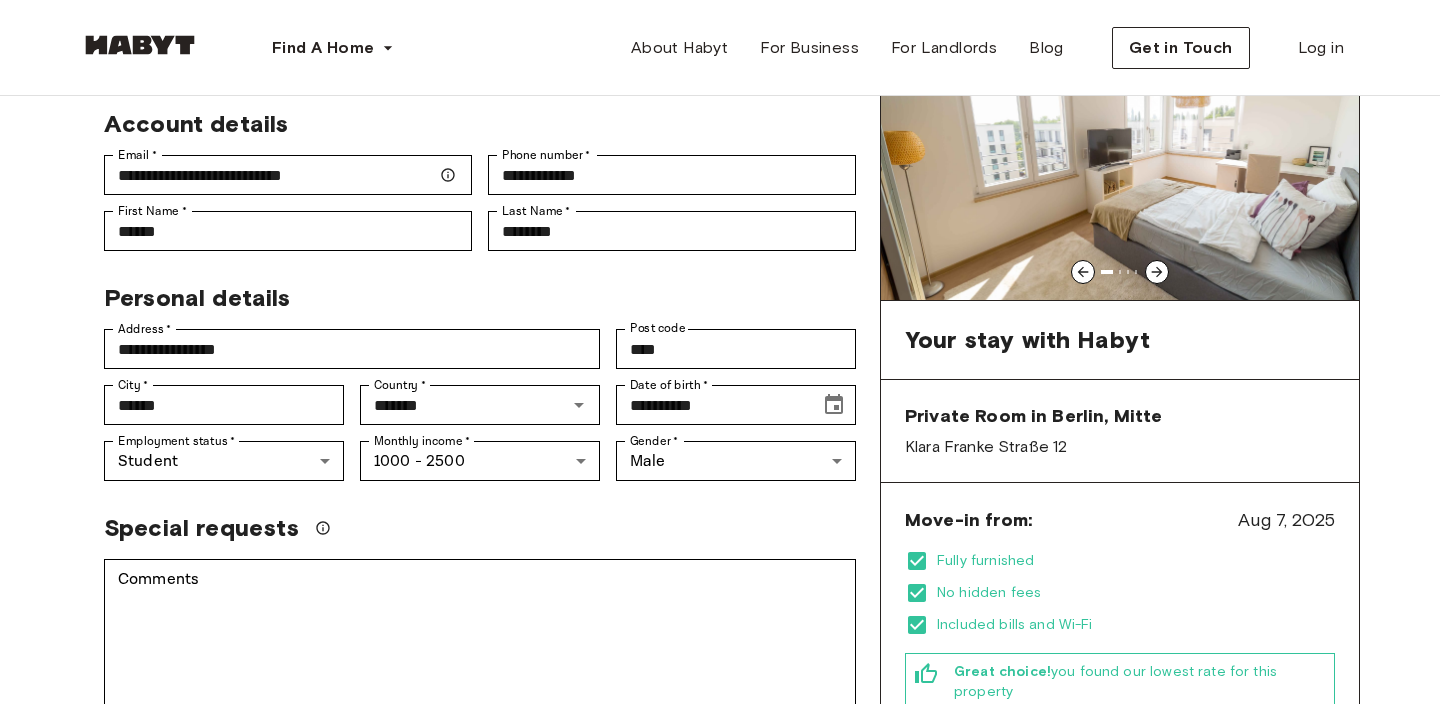 click on "Country   * ******* Country   *" at bounding box center (472, 397) 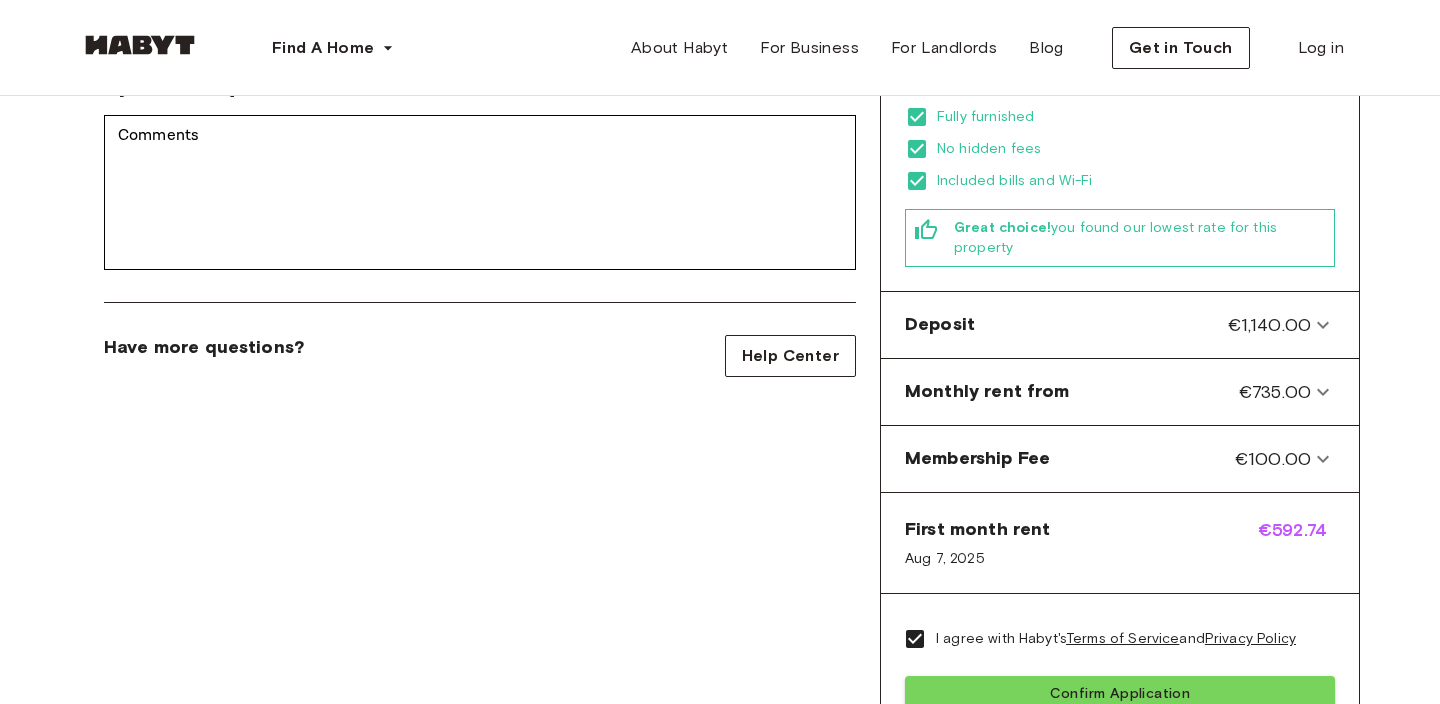 scroll, scrollTop: 817, scrollLeft: 0, axis: vertical 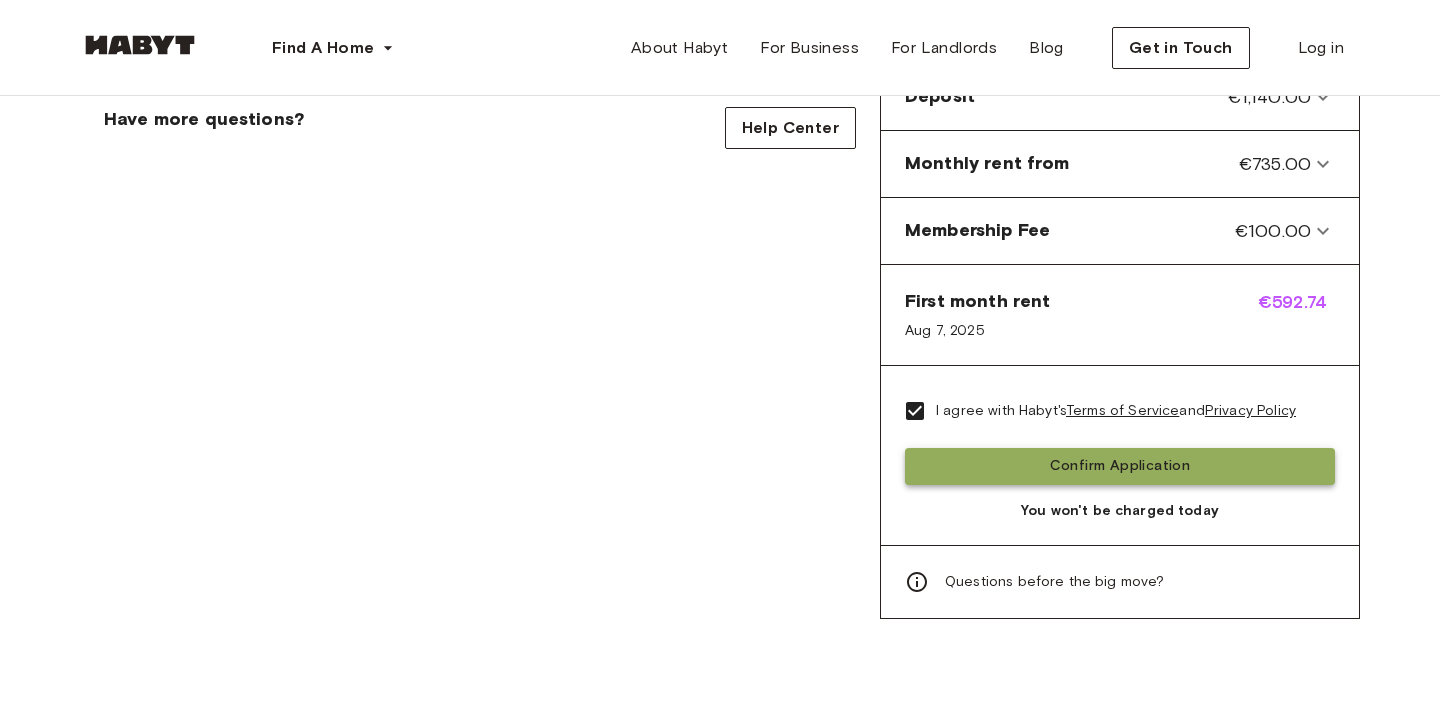 click on "Confirm Application" at bounding box center [1120, 466] 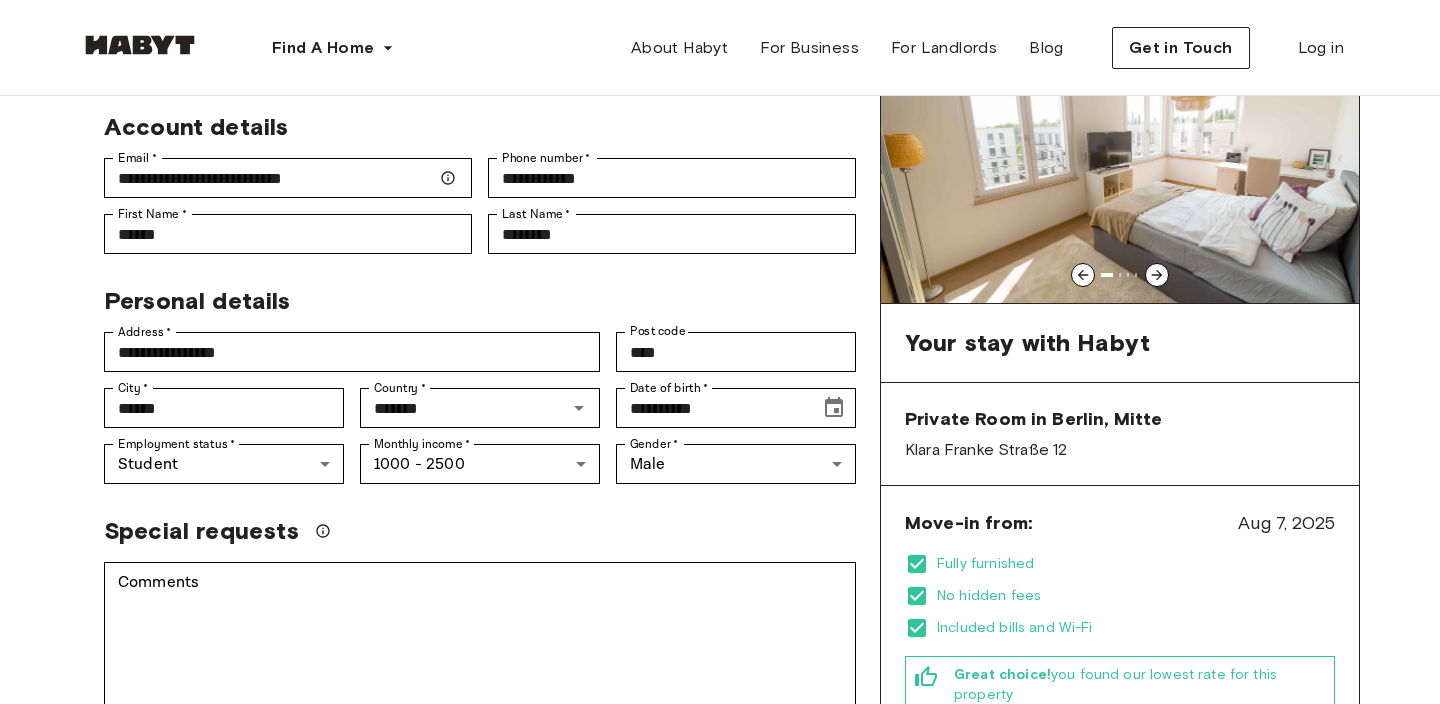 scroll, scrollTop: 134, scrollLeft: 0, axis: vertical 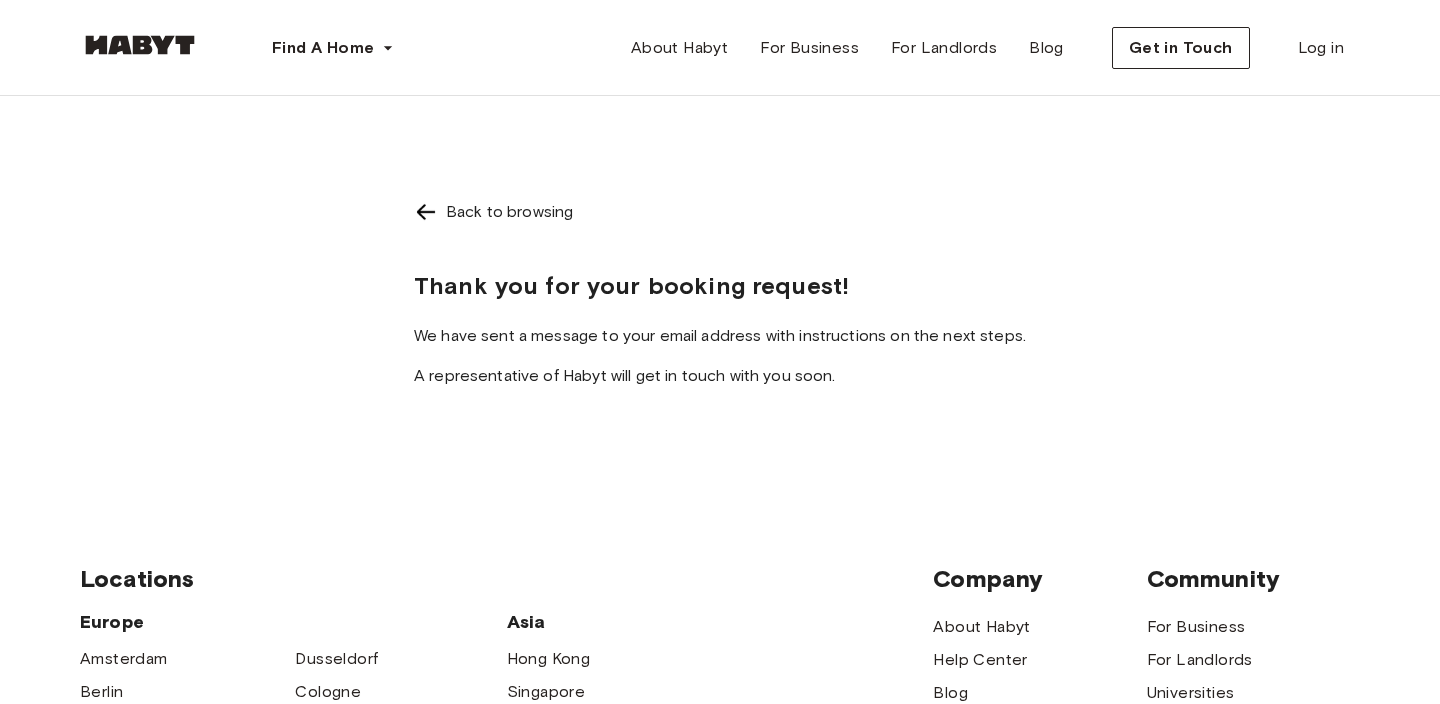 click at bounding box center [426, 212] 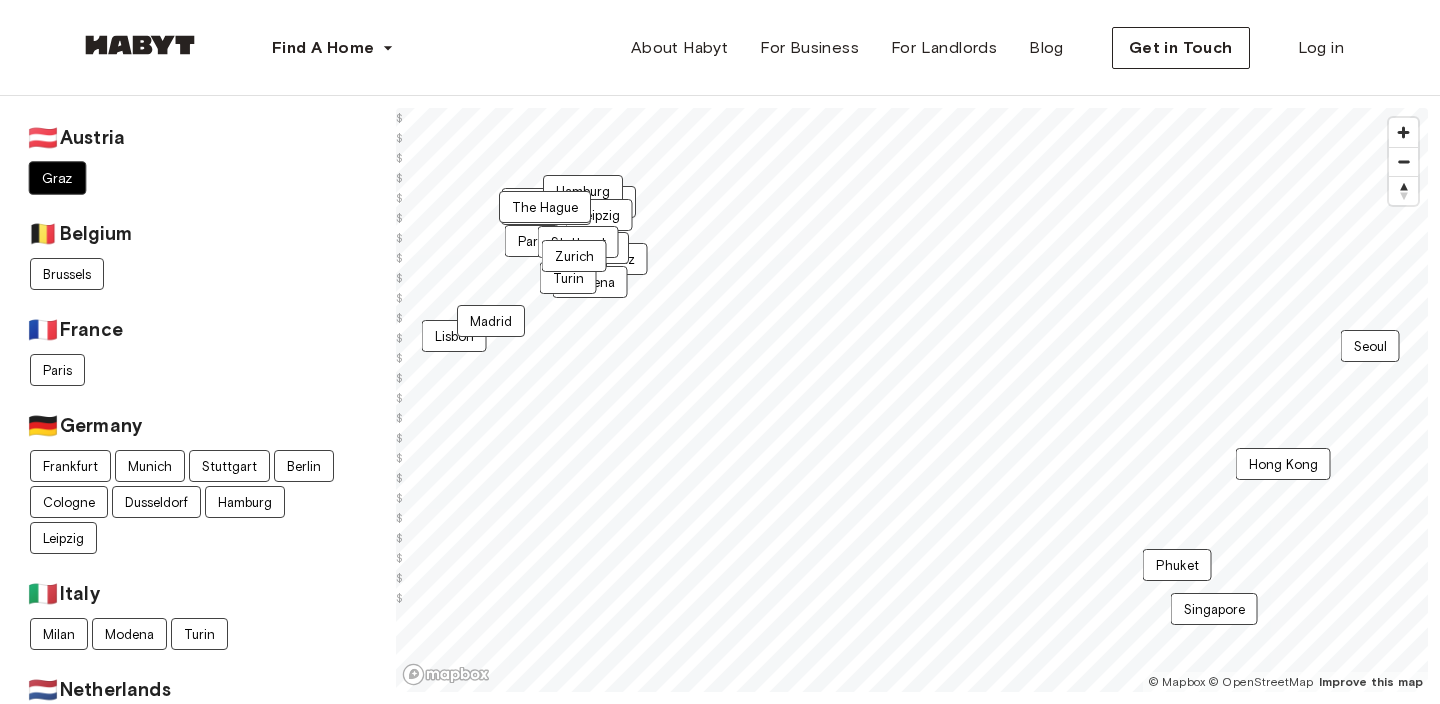 click on "Graz" at bounding box center [58, 178] 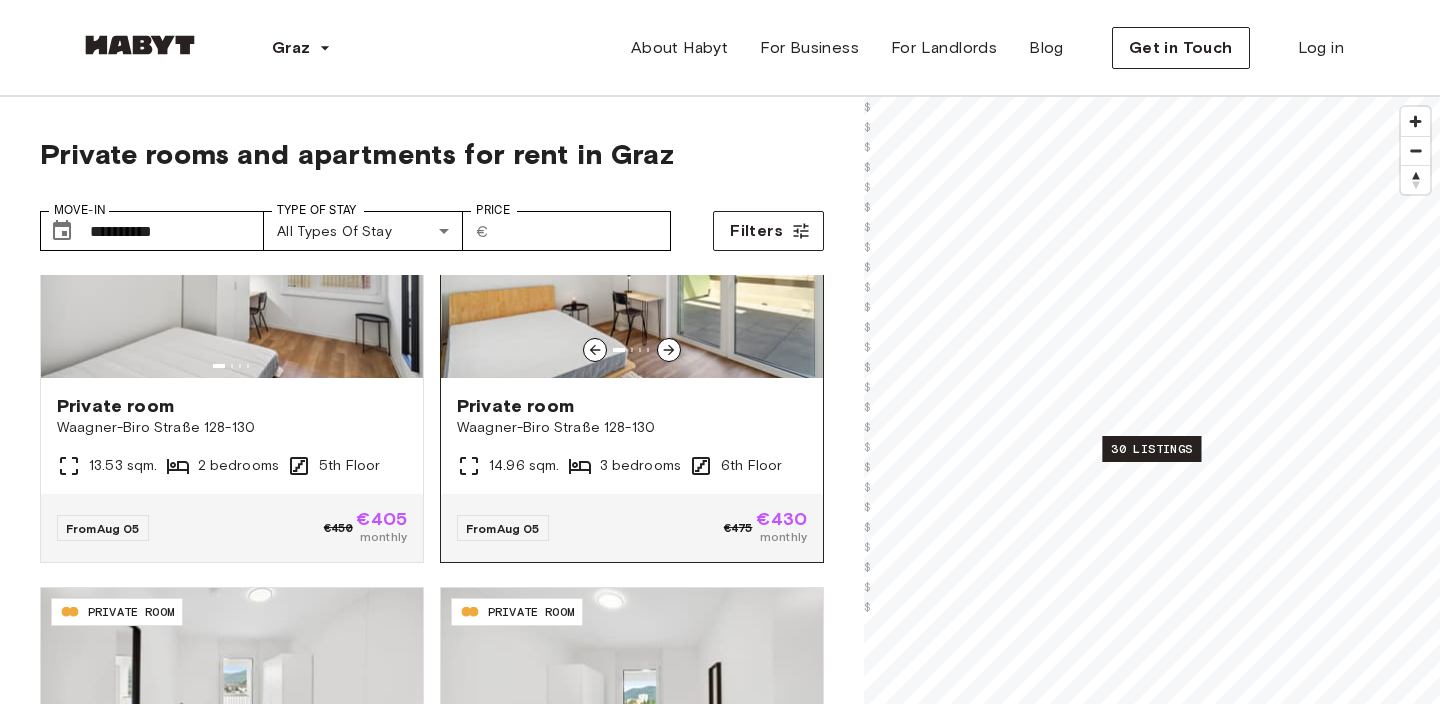 scroll, scrollTop: 491, scrollLeft: 0, axis: vertical 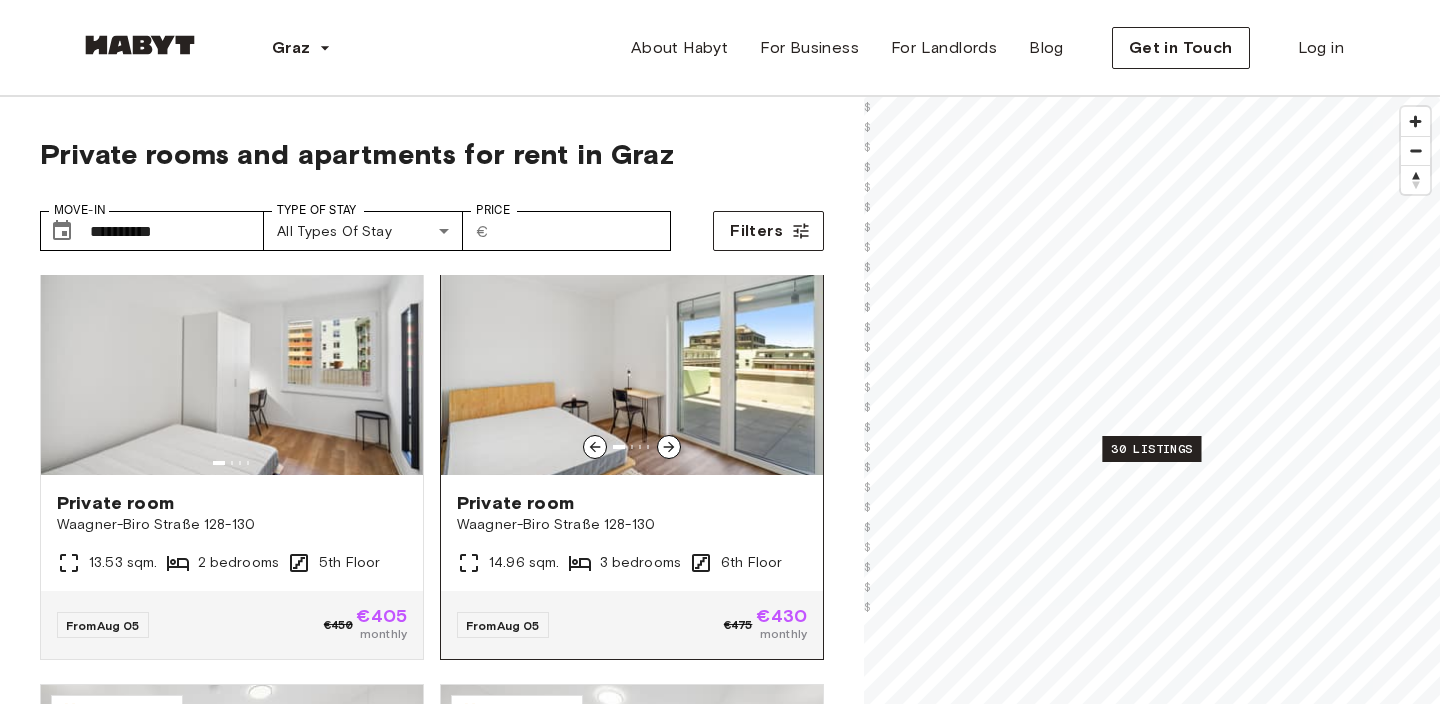 click at bounding box center [669, 447] 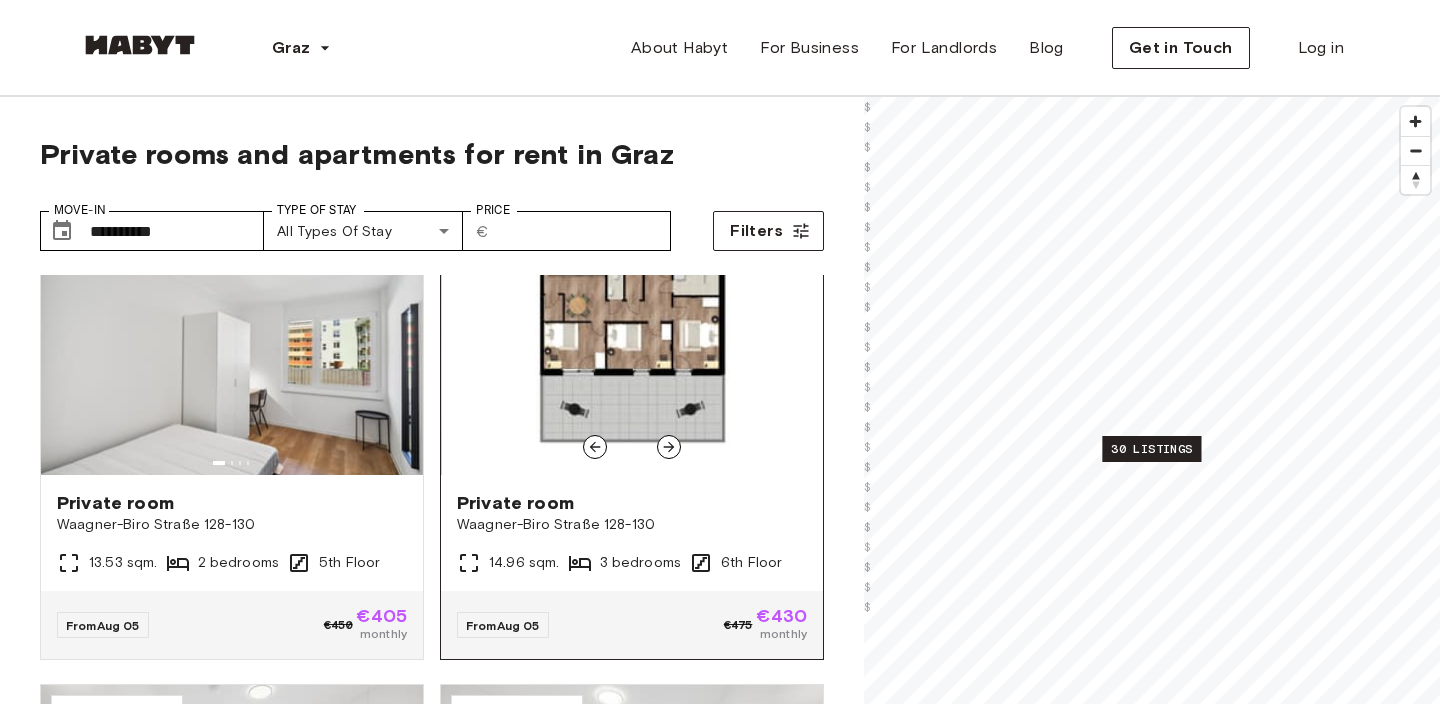 click at bounding box center [669, 447] 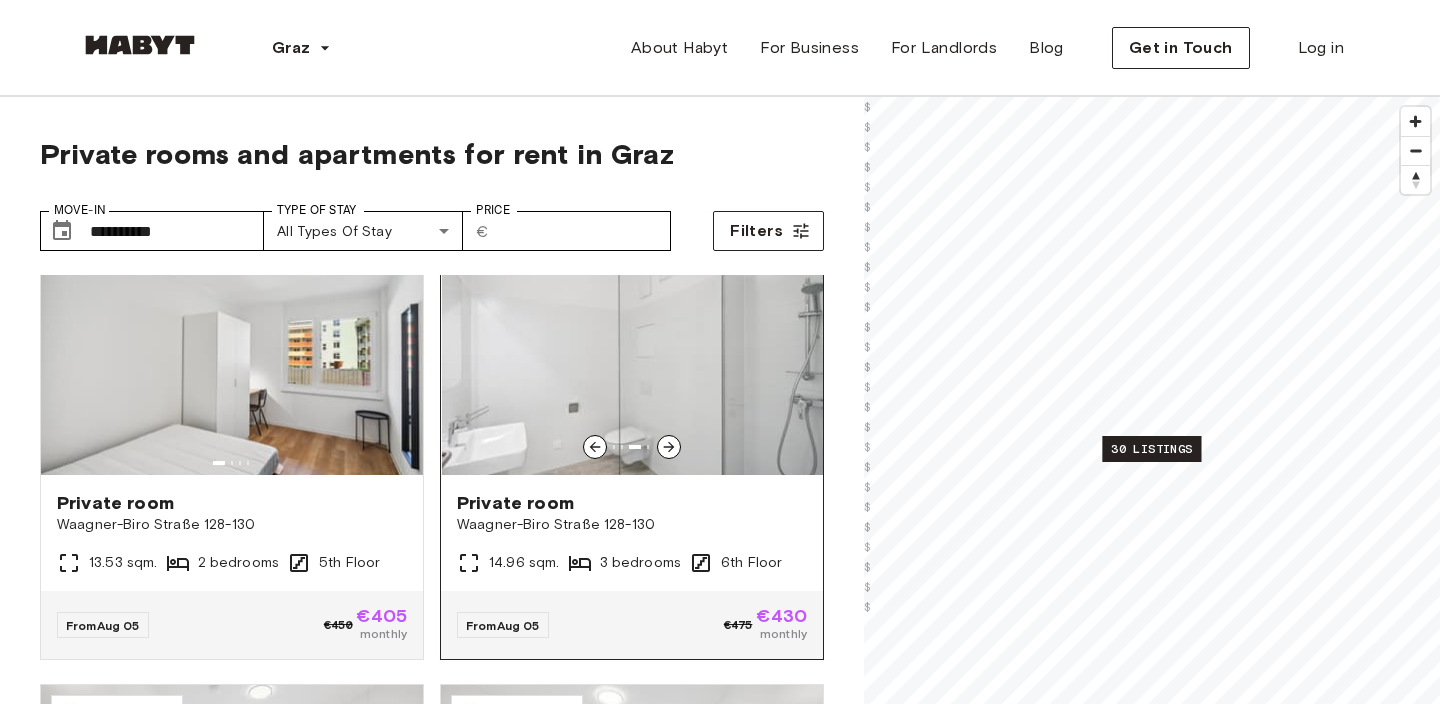 click at bounding box center [669, 447] 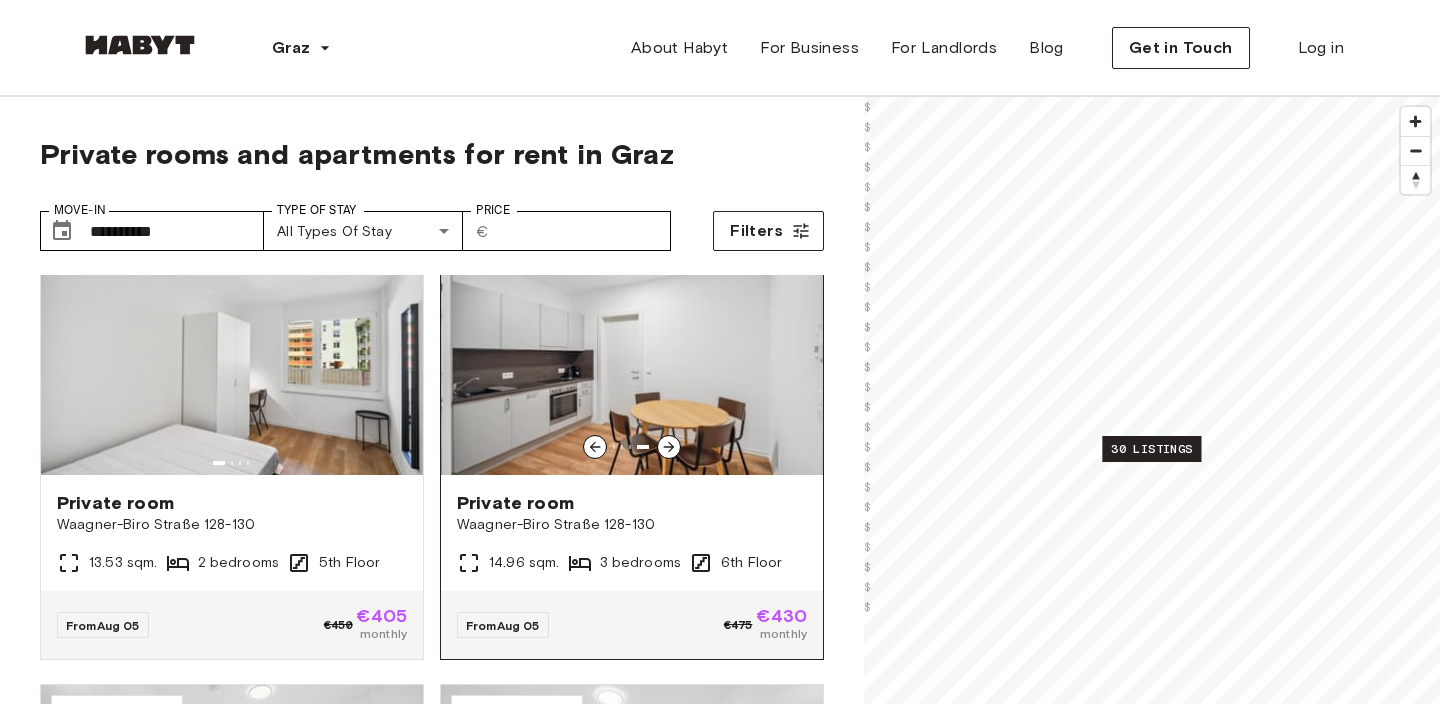 click at bounding box center (669, 447) 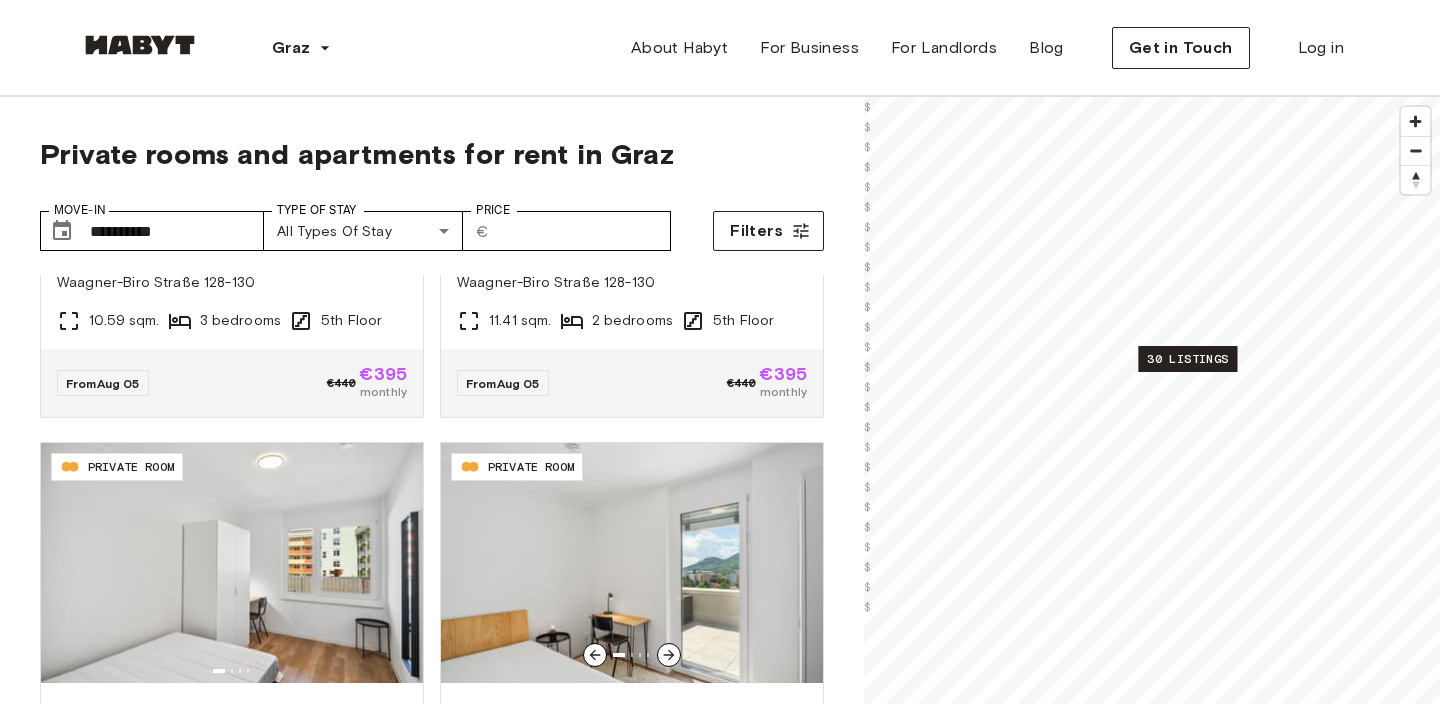 scroll, scrollTop: 3886, scrollLeft: 0, axis: vertical 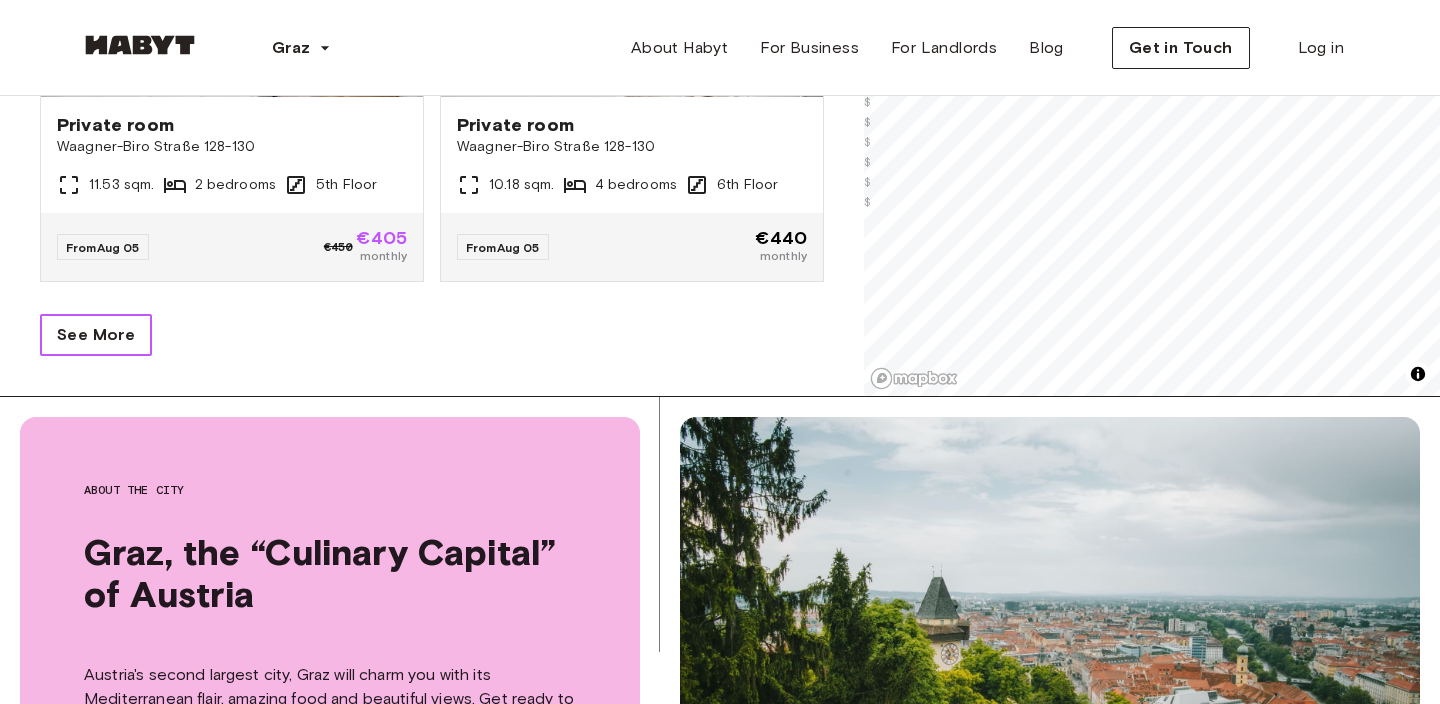 click on "See More" at bounding box center (96, 335) 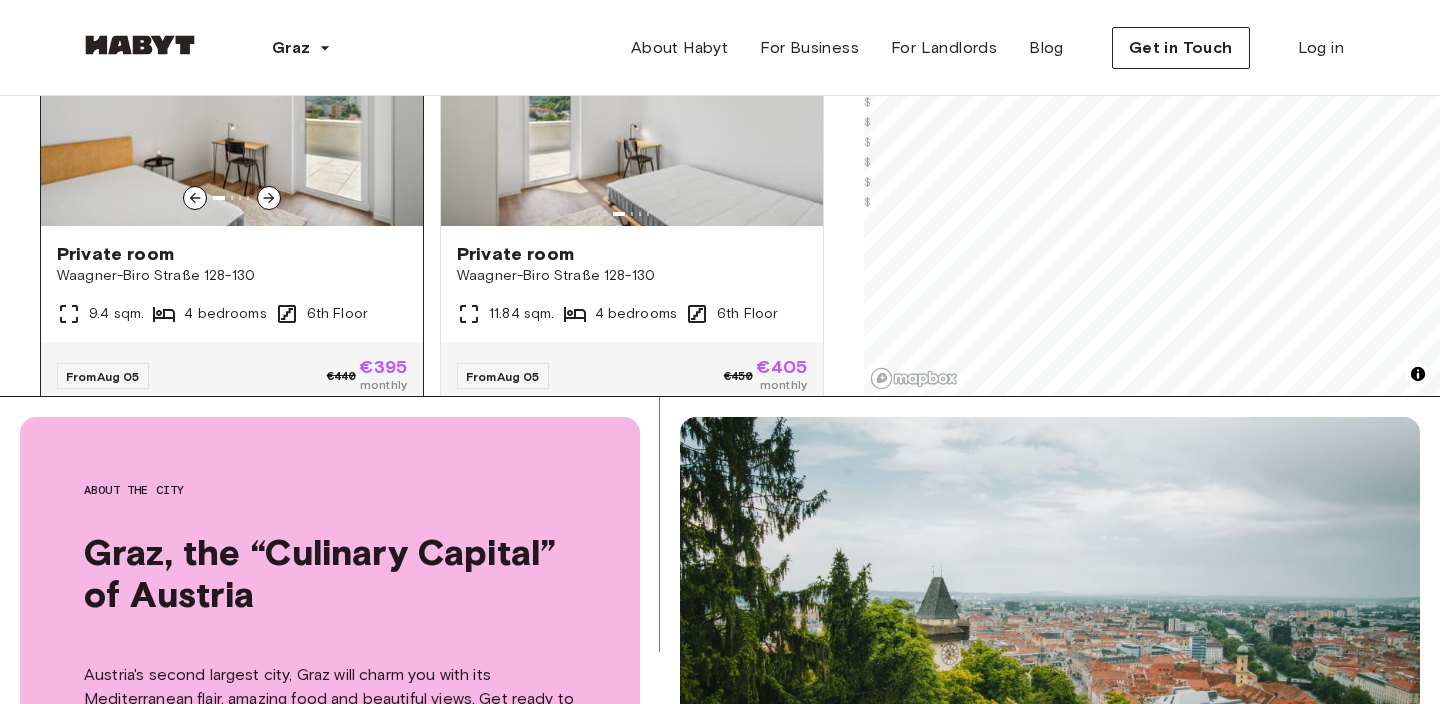 scroll, scrollTop: 4205, scrollLeft: 0, axis: vertical 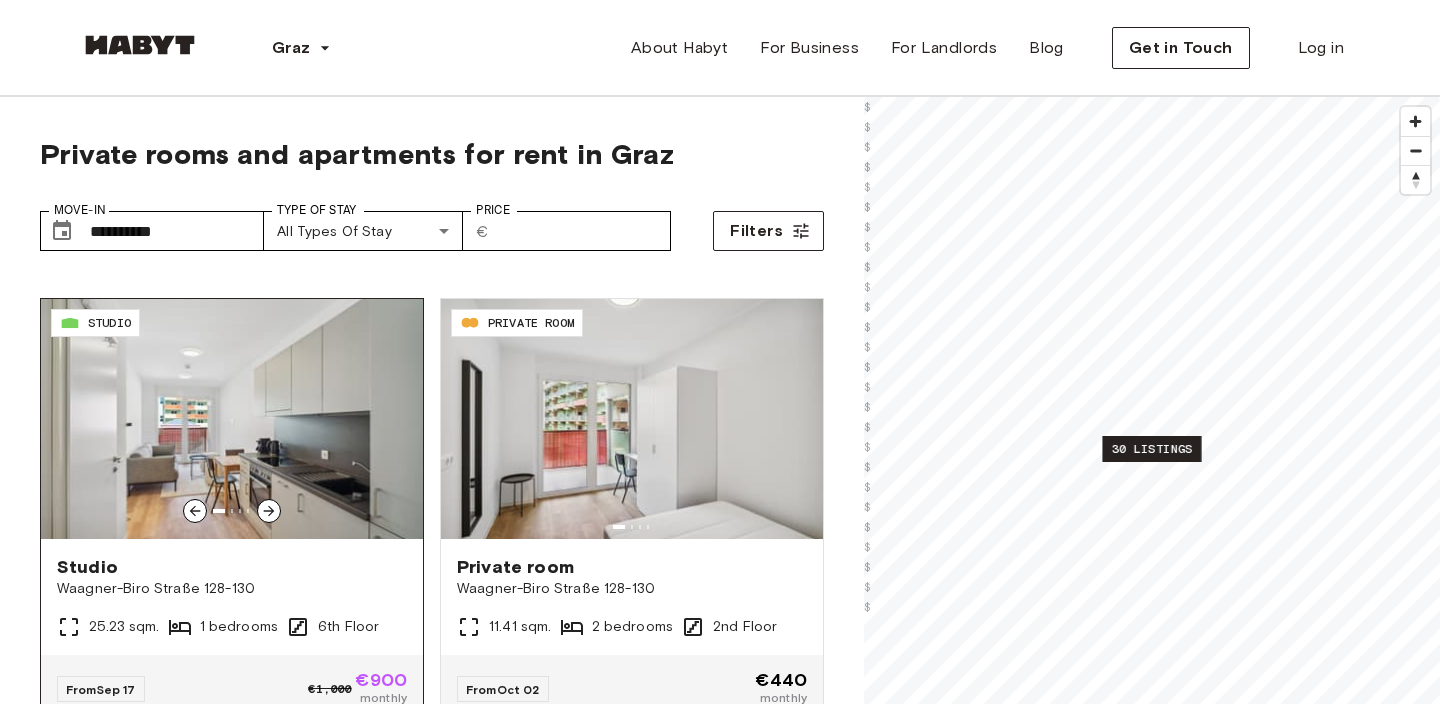 click 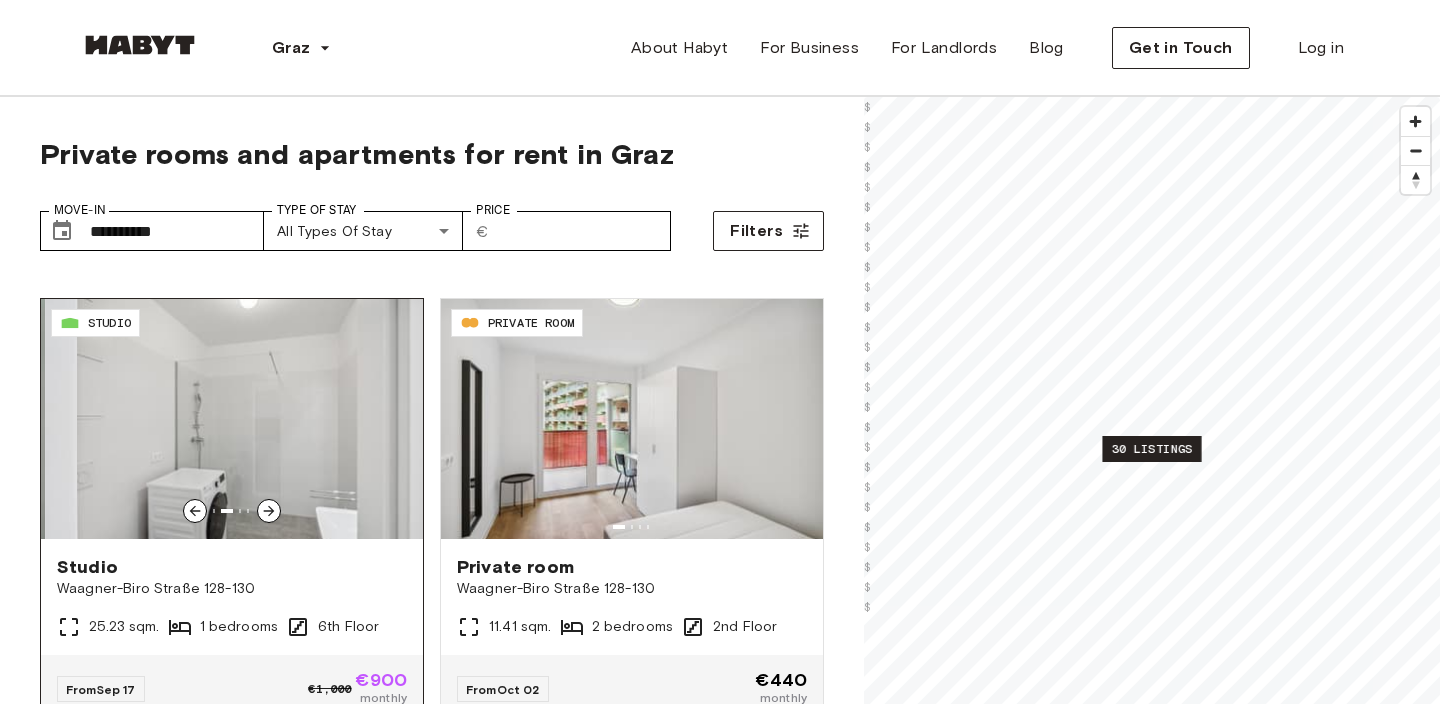 click 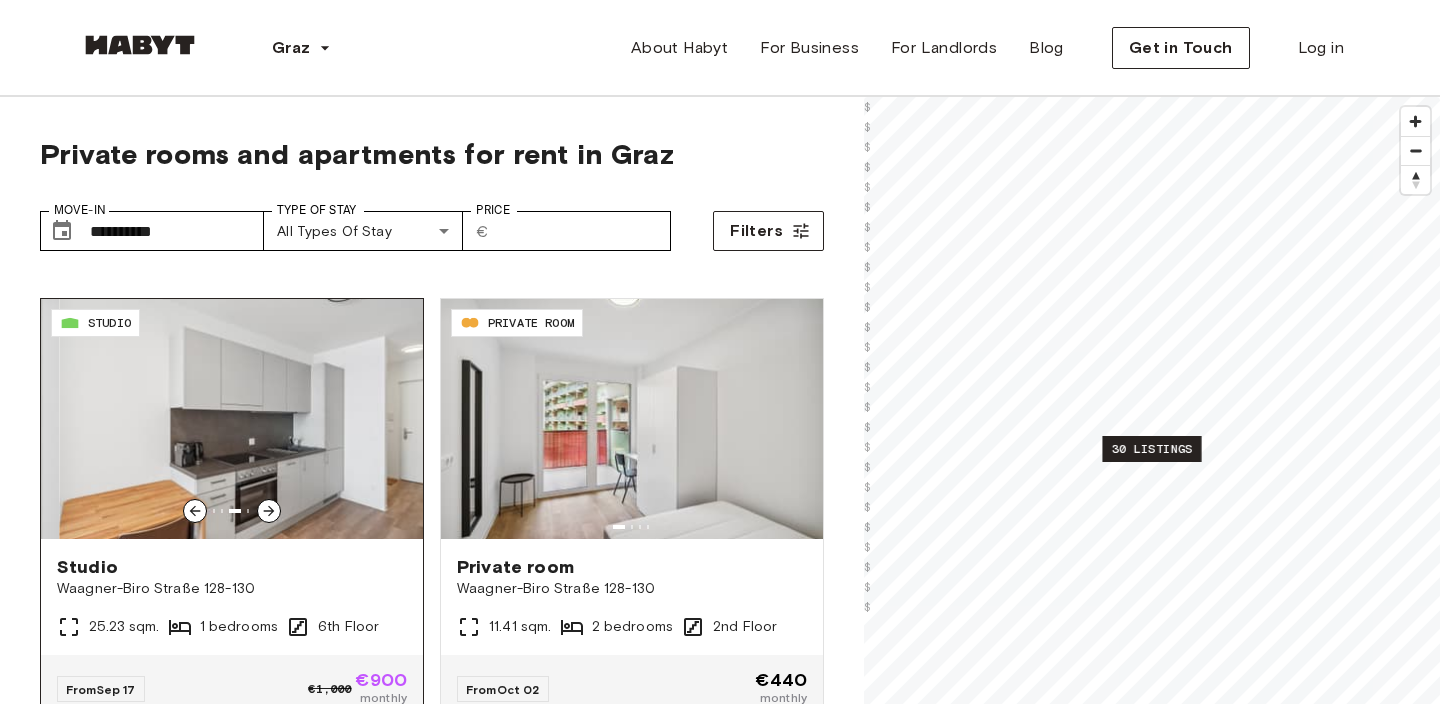 click at bounding box center (250, 419) 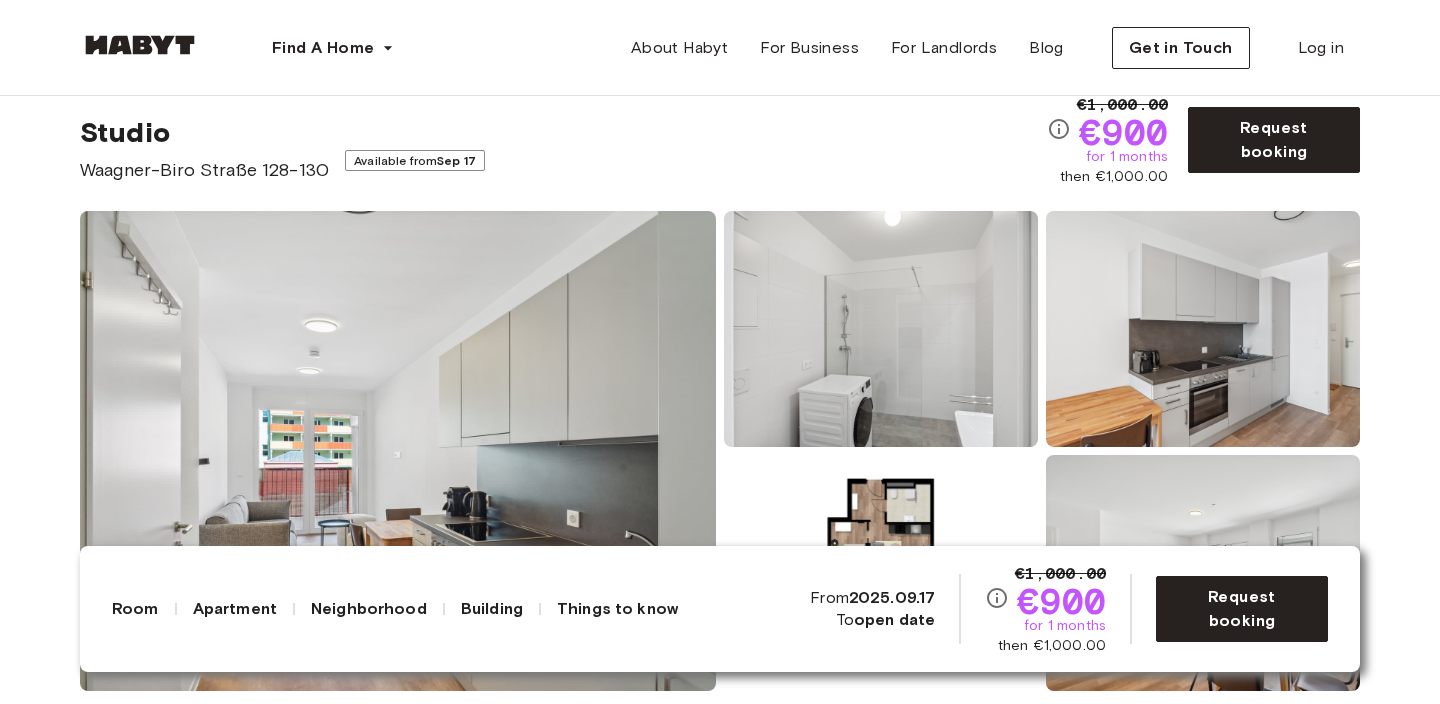 scroll, scrollTop: 59, scrollLeft: 0, axis: vertical 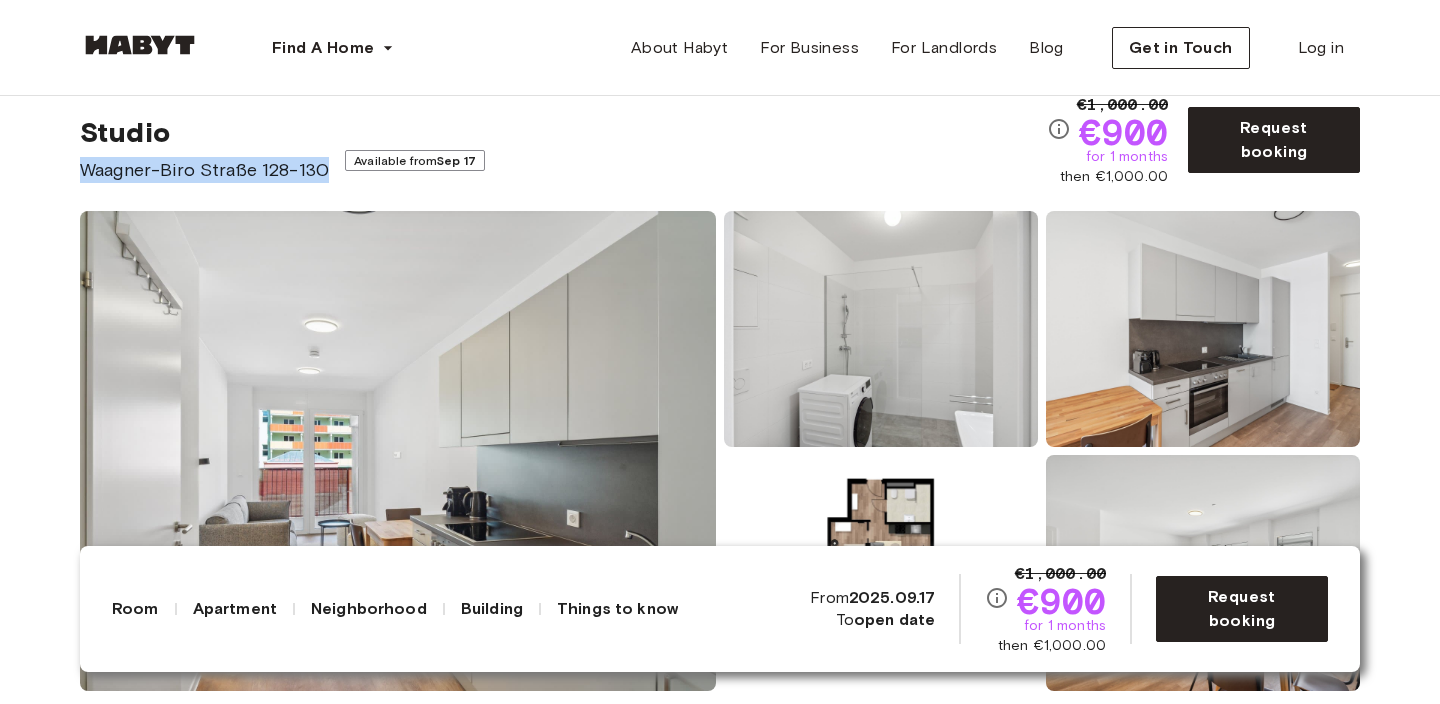 drag, startPoint x: 75, startPoint y: 162, endPoint x: 331, endPoint y: 163, distance: 256.00195 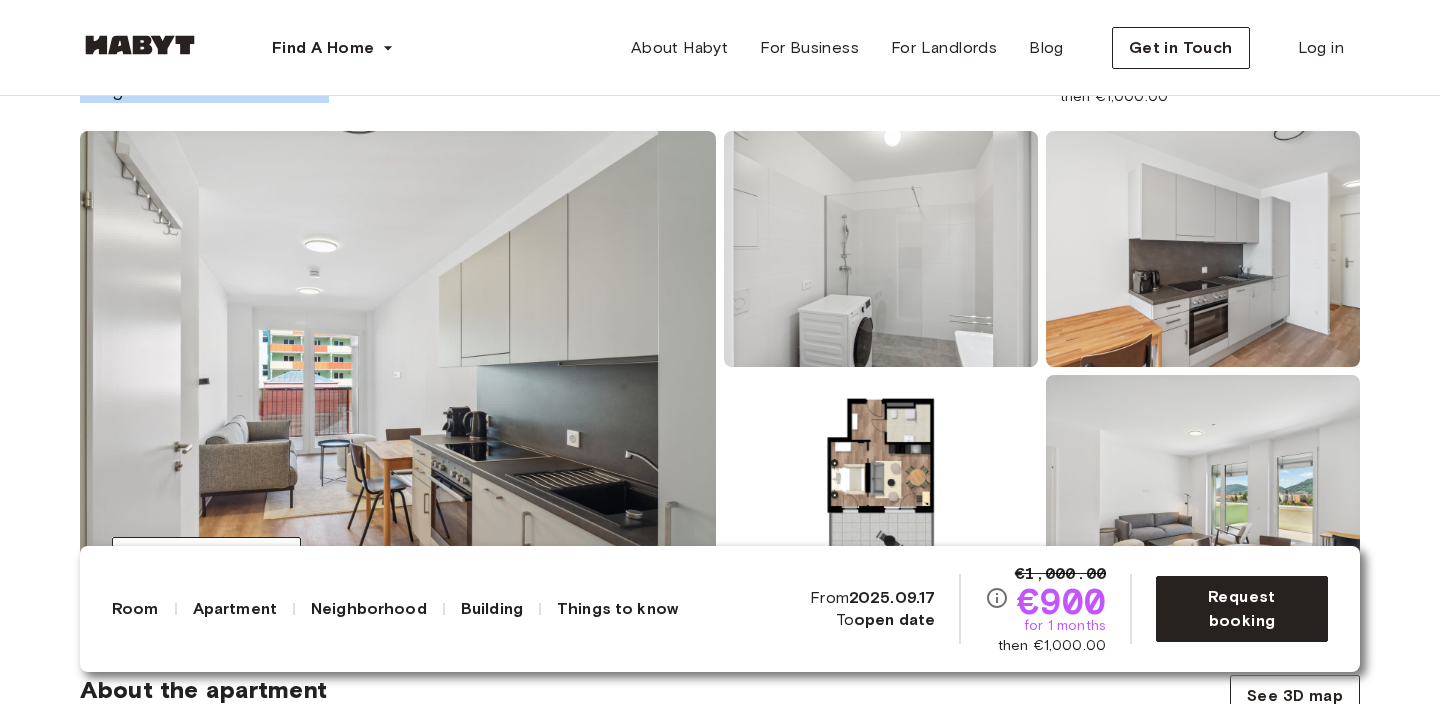 scroll, scrollTop: 123, scrollLeft: 0, axis: vertical 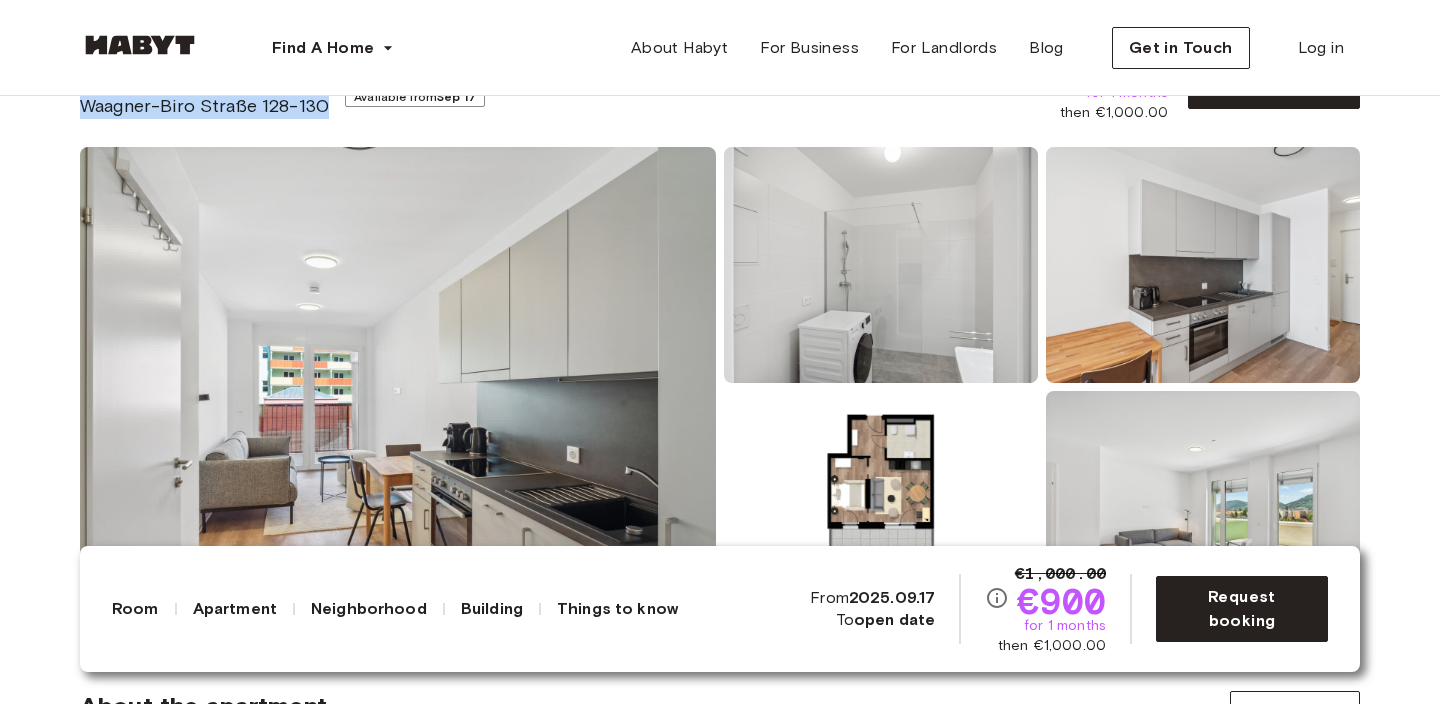 click at bounding box center [398, 387] 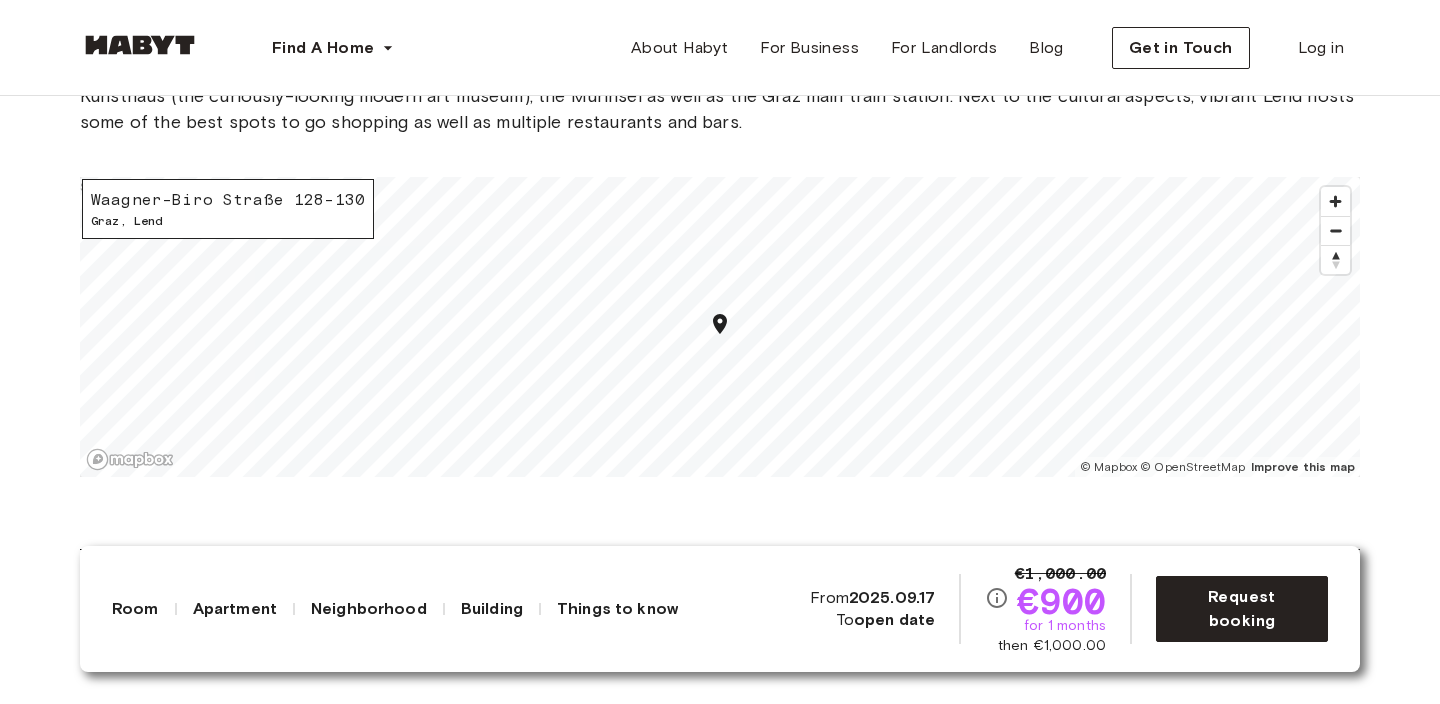 scroll, scrollTop: 2073, scrollLeft: 0, axis: vertical 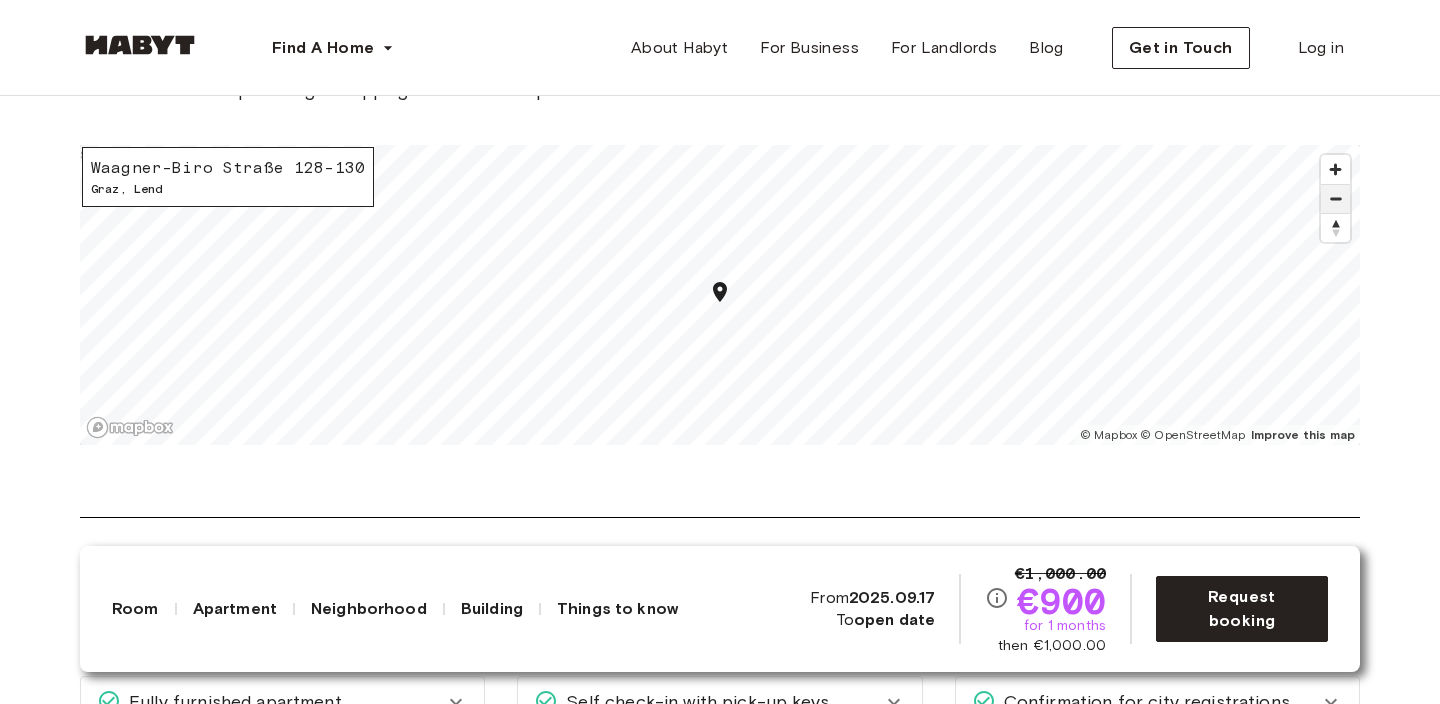 click at bounding box center (1335, 199) 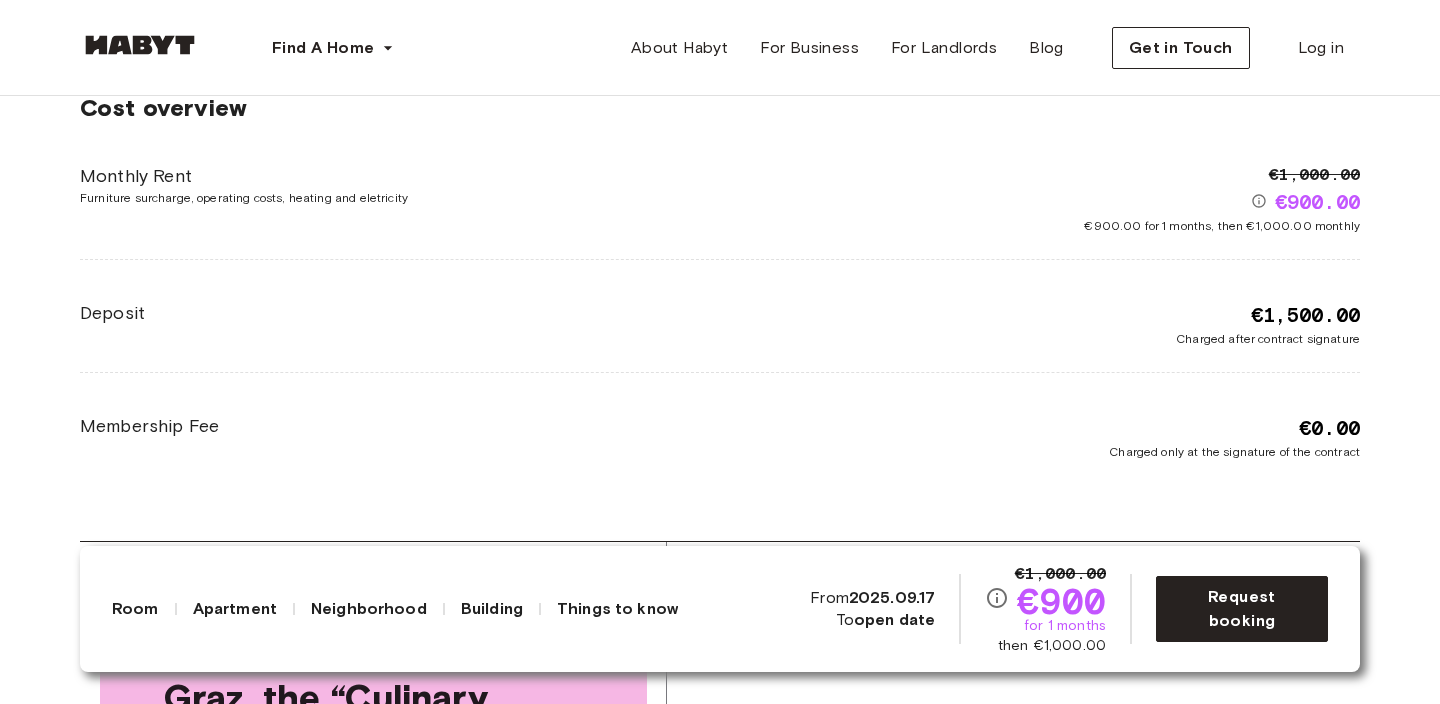 scroll, scrollTop: 3102, scrollLeft: 0, axis: vertical 